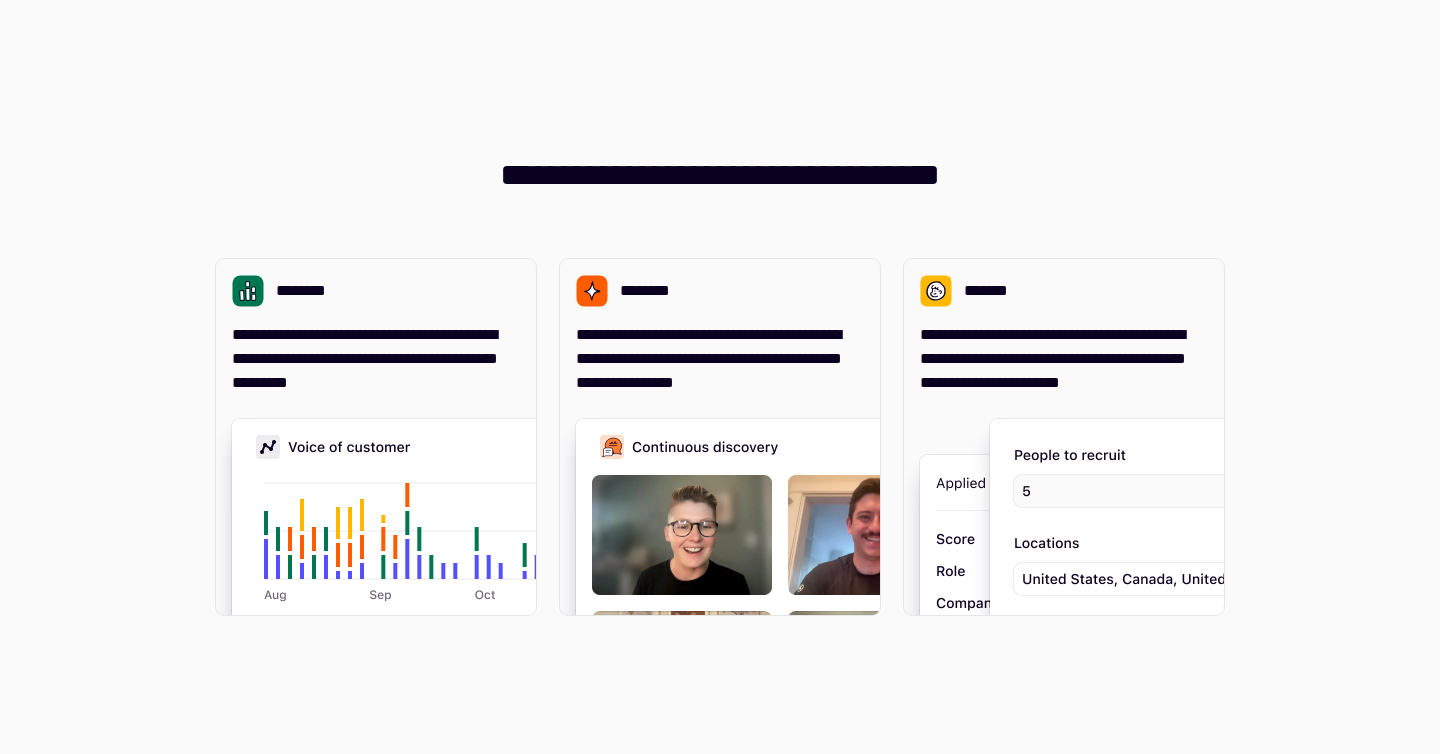 scroll, scrollTop: 0, scrollLeft: 0, axis: both 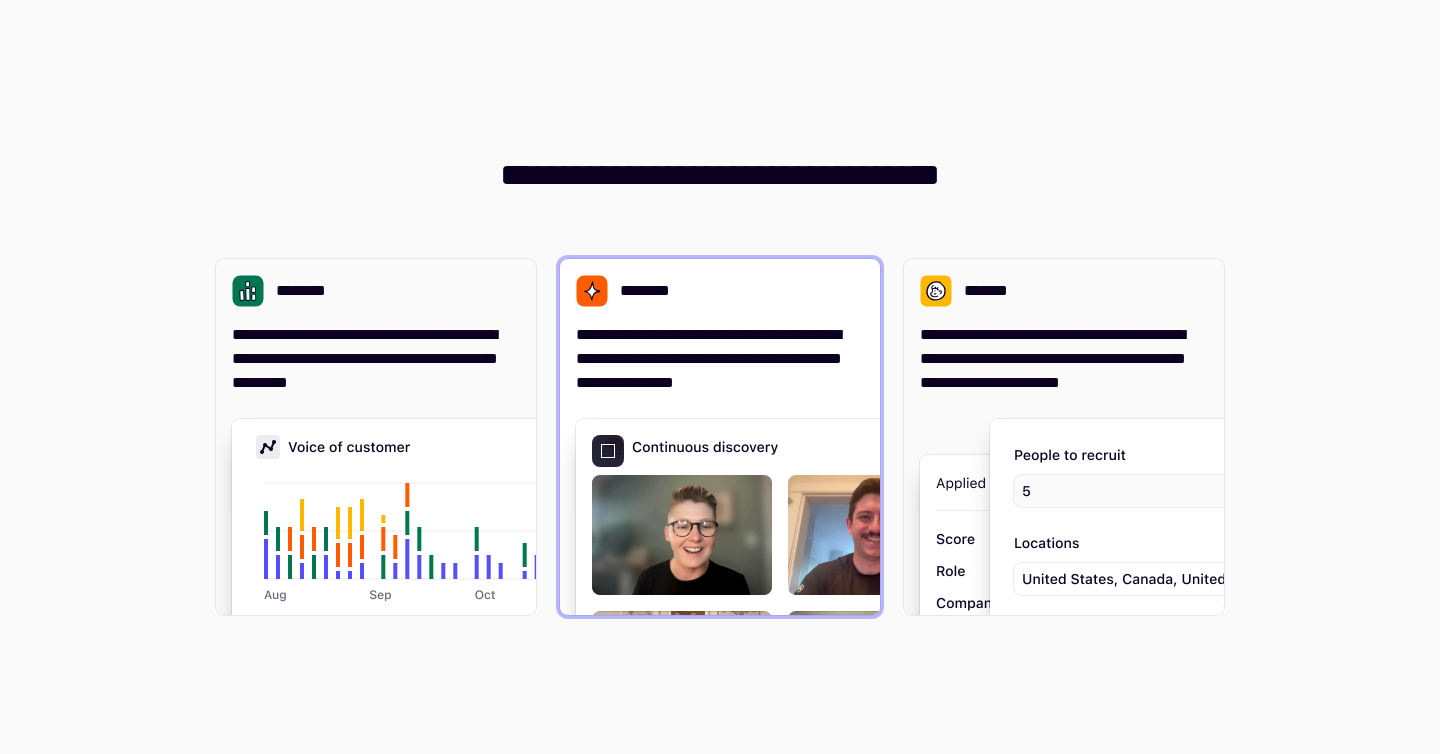 click at bounding box center (876, 619) 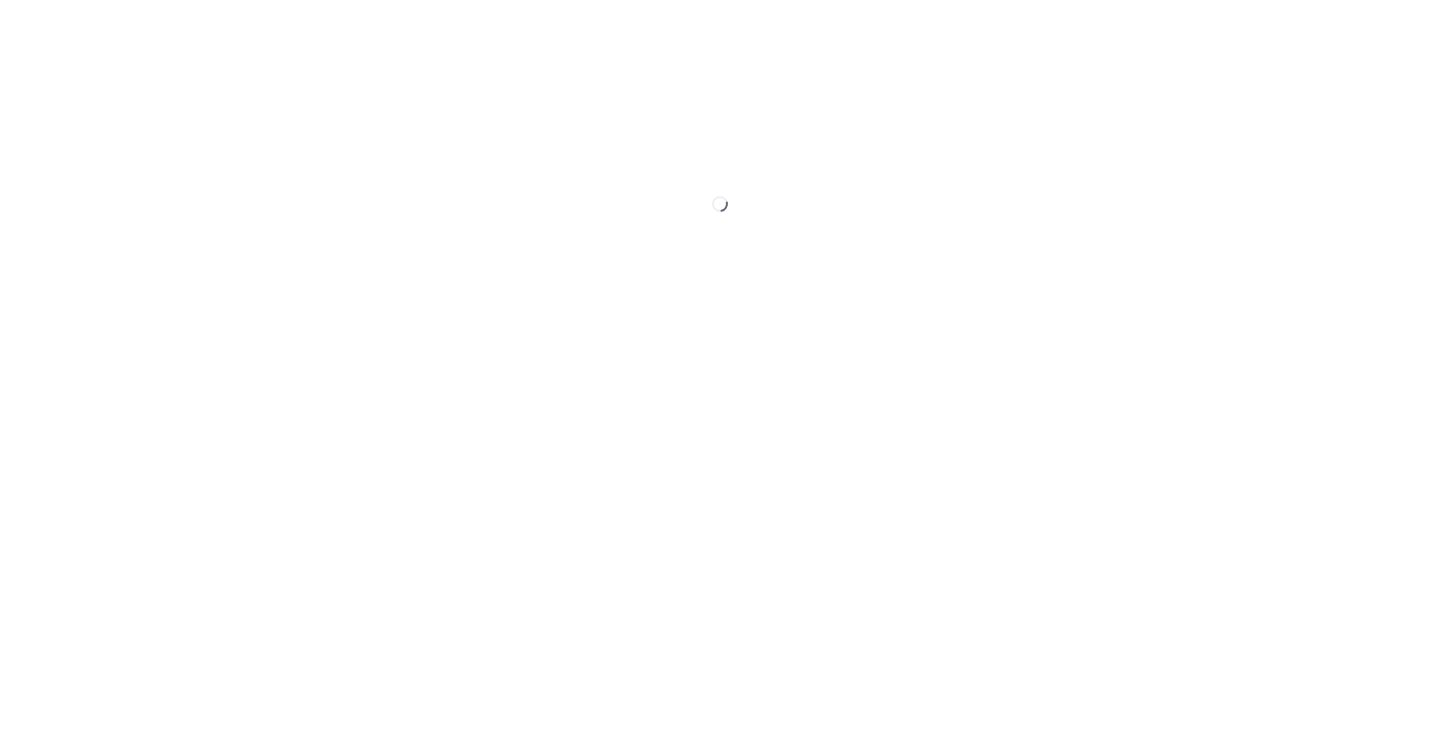 scroll, scrollTop: 0, scrollLeft: 0, axis: both 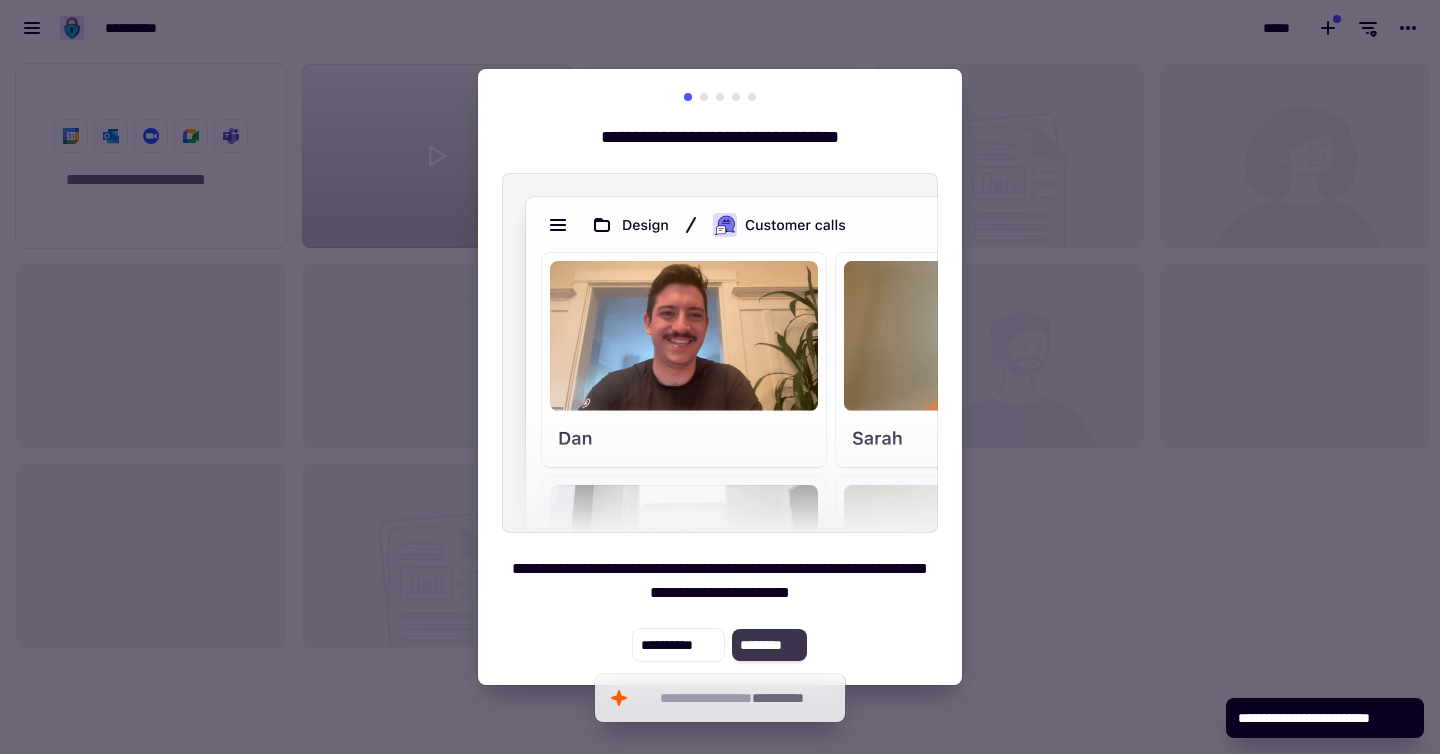 click on "********" 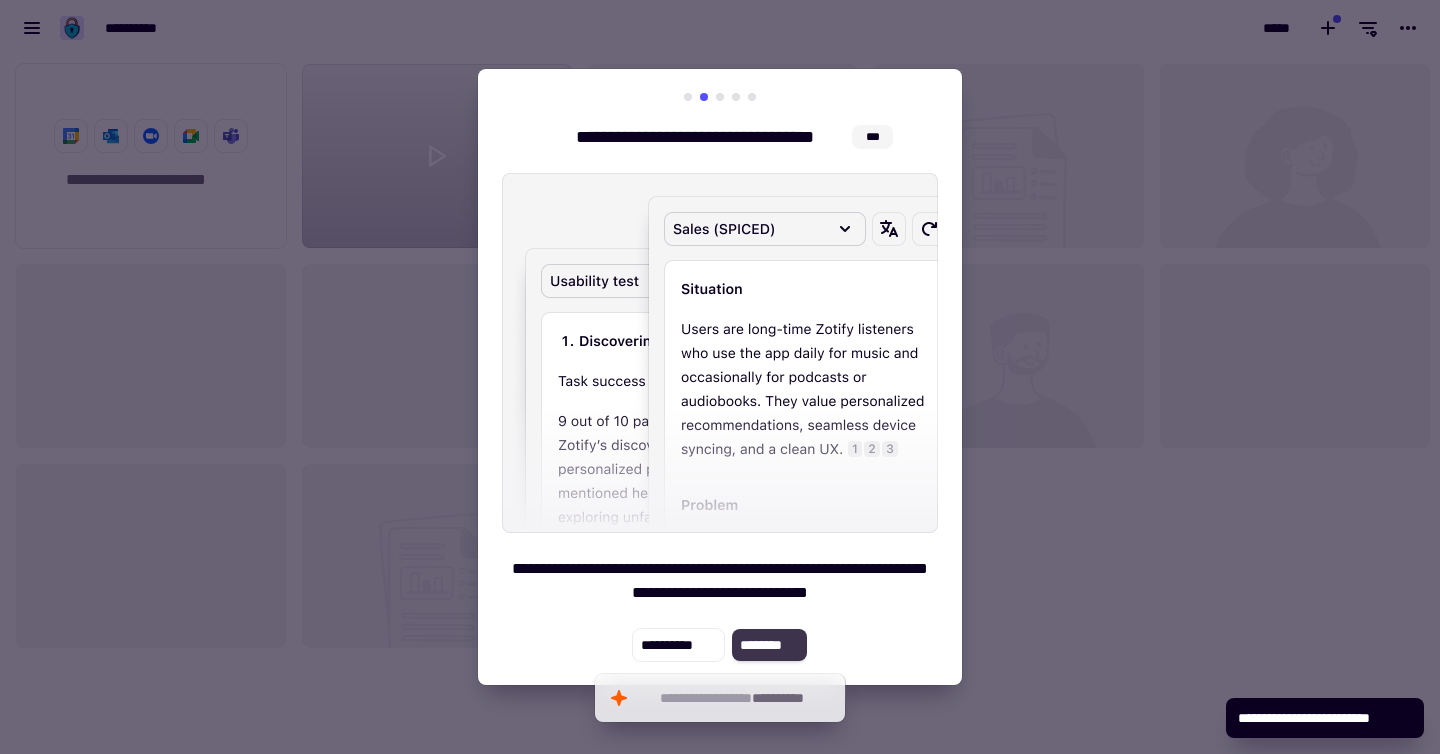 click on "********" 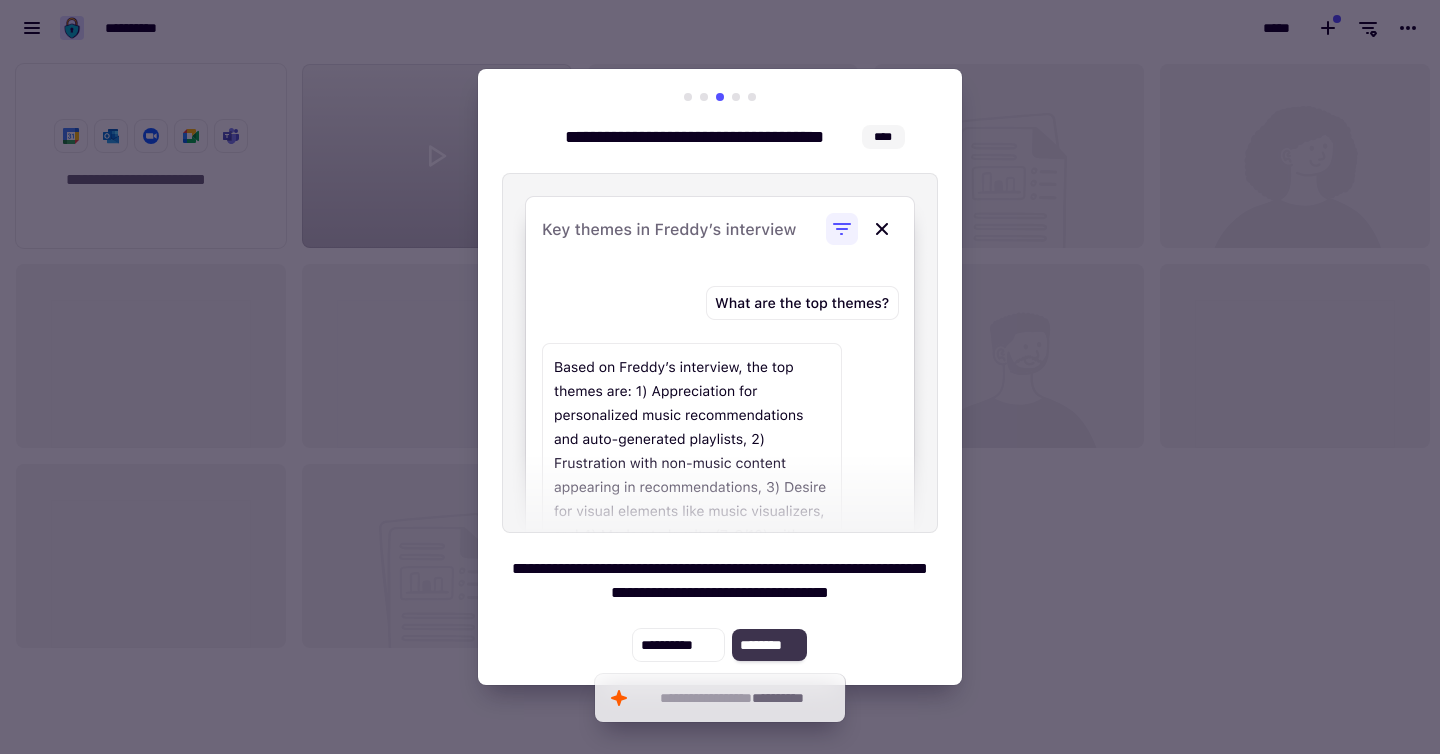 click on "********" 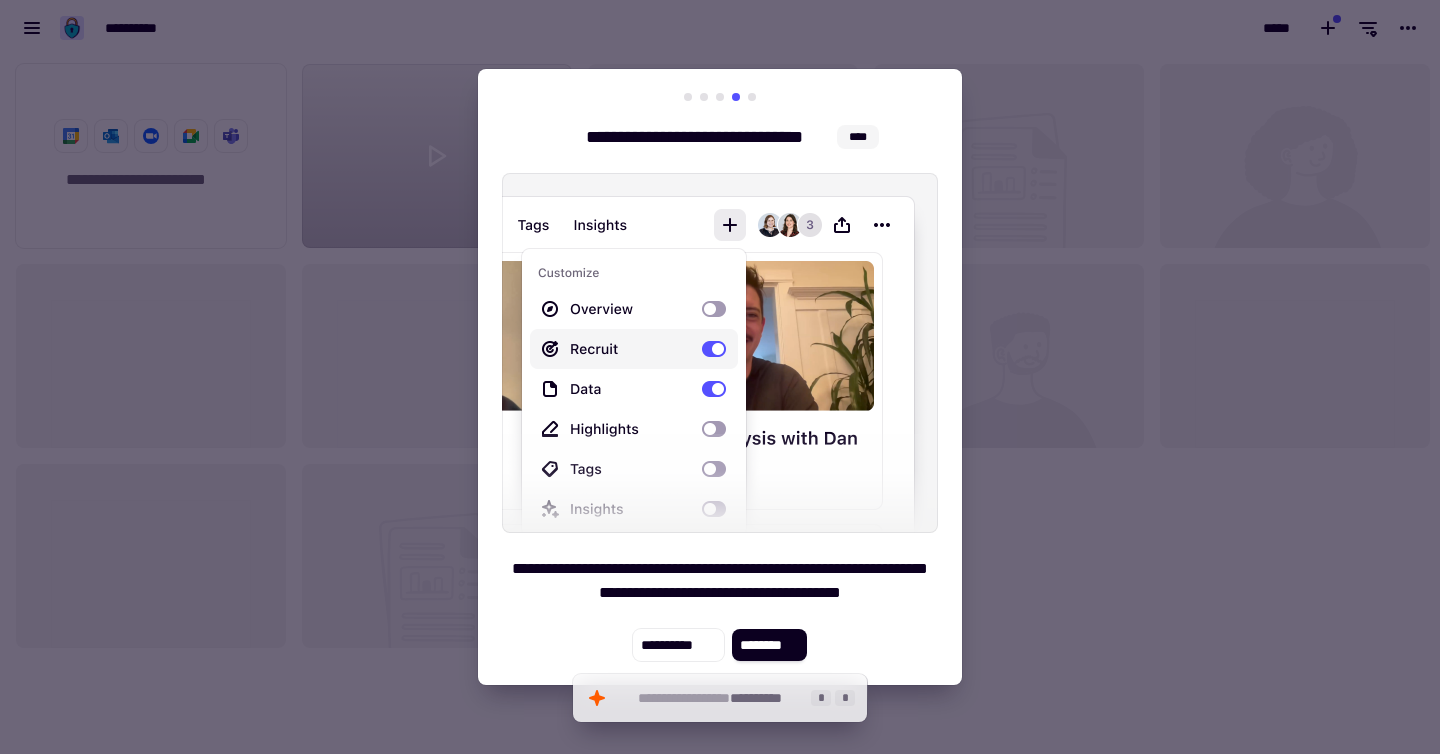 click on "**********" 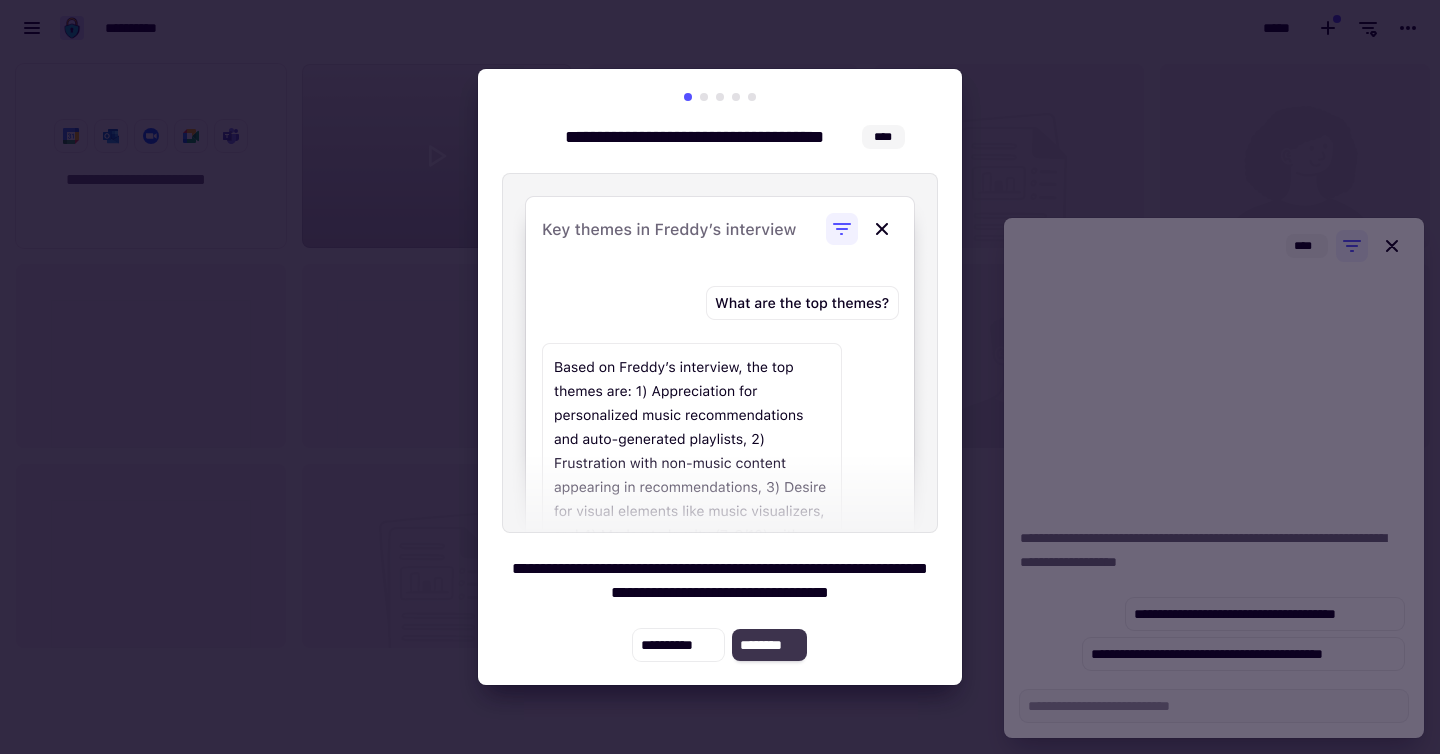 click on "********" 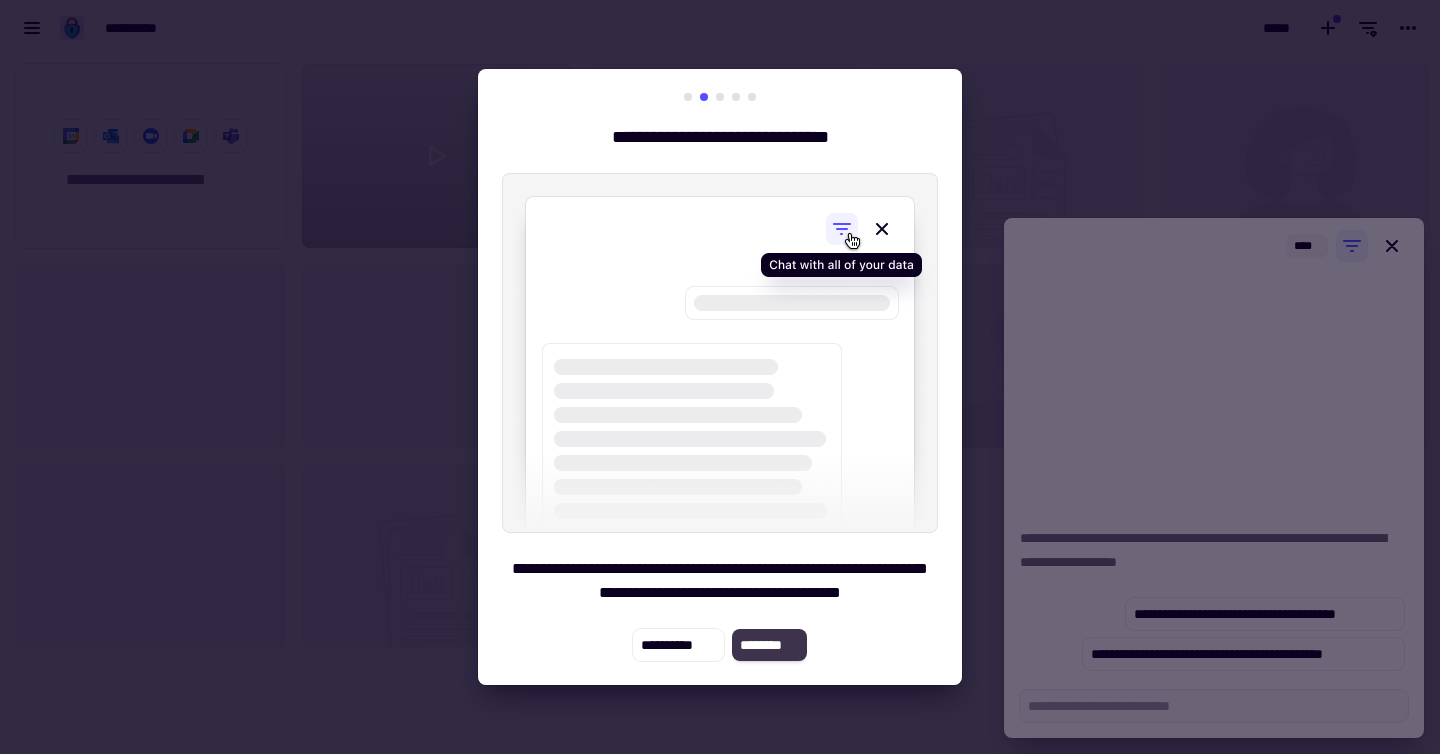 click on "********" 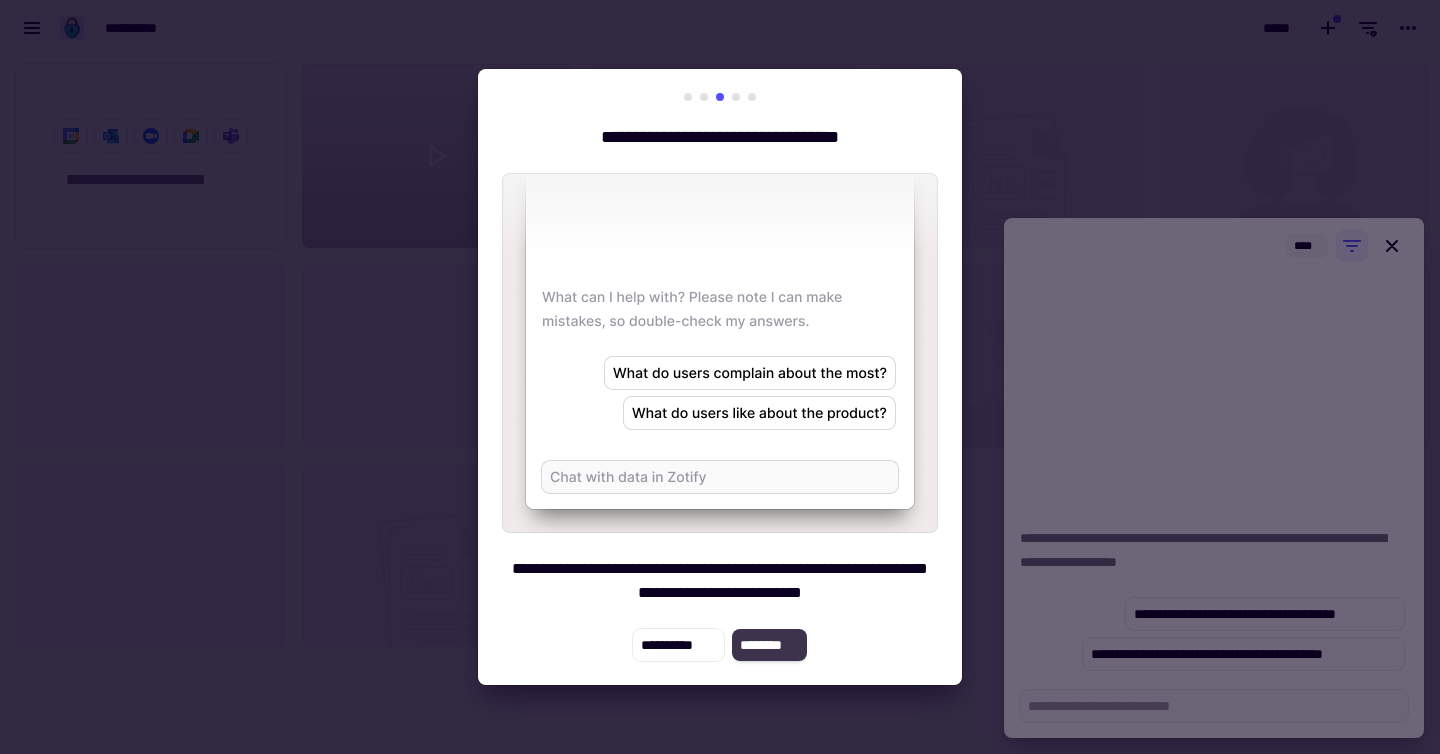 click on "********" 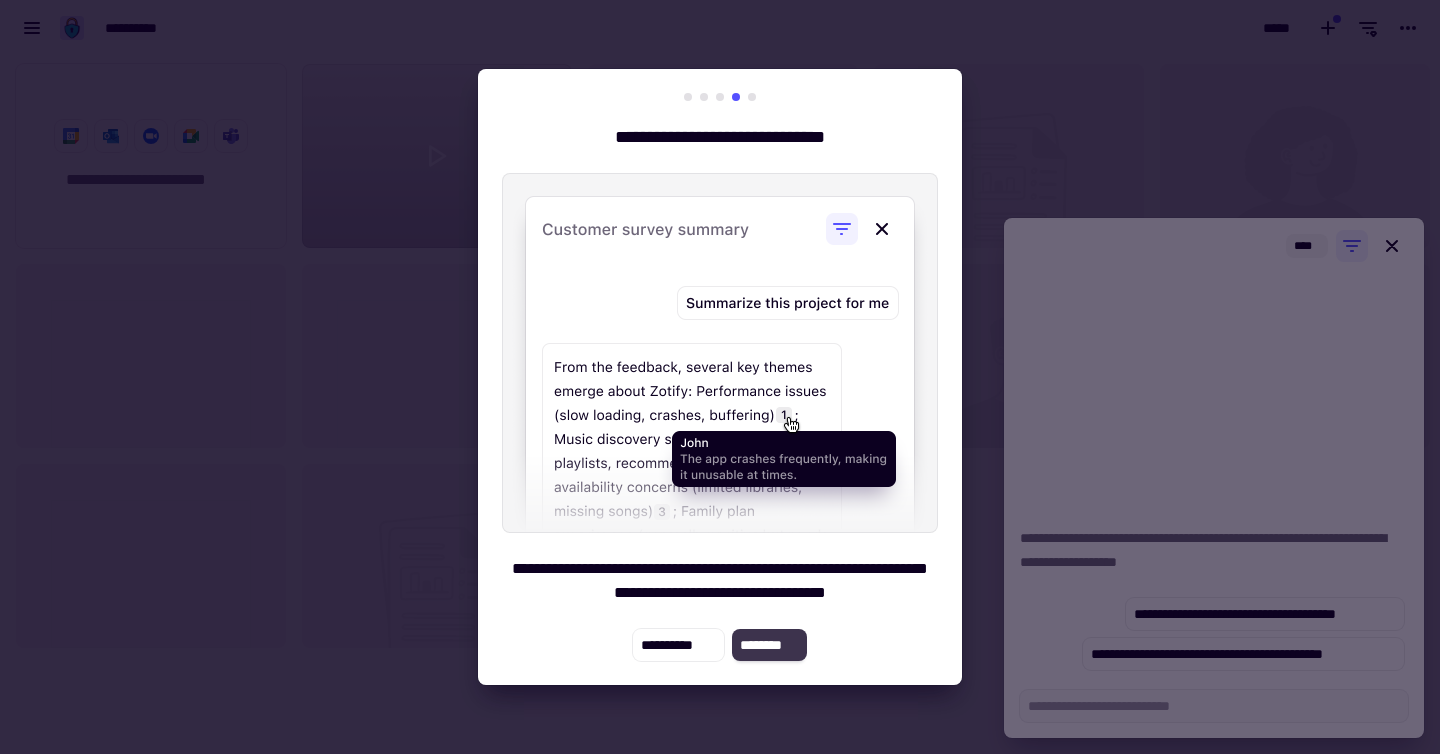 click on "********" 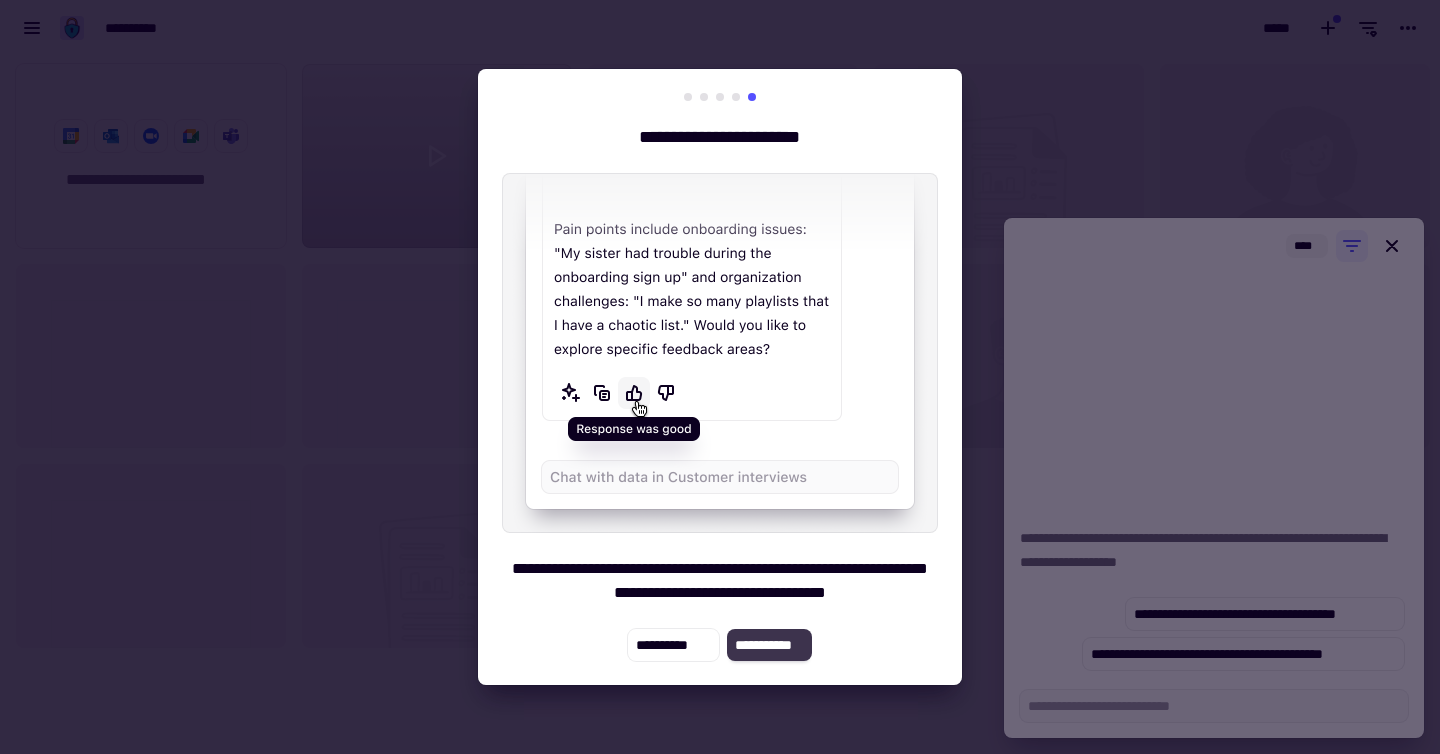click on "**********" 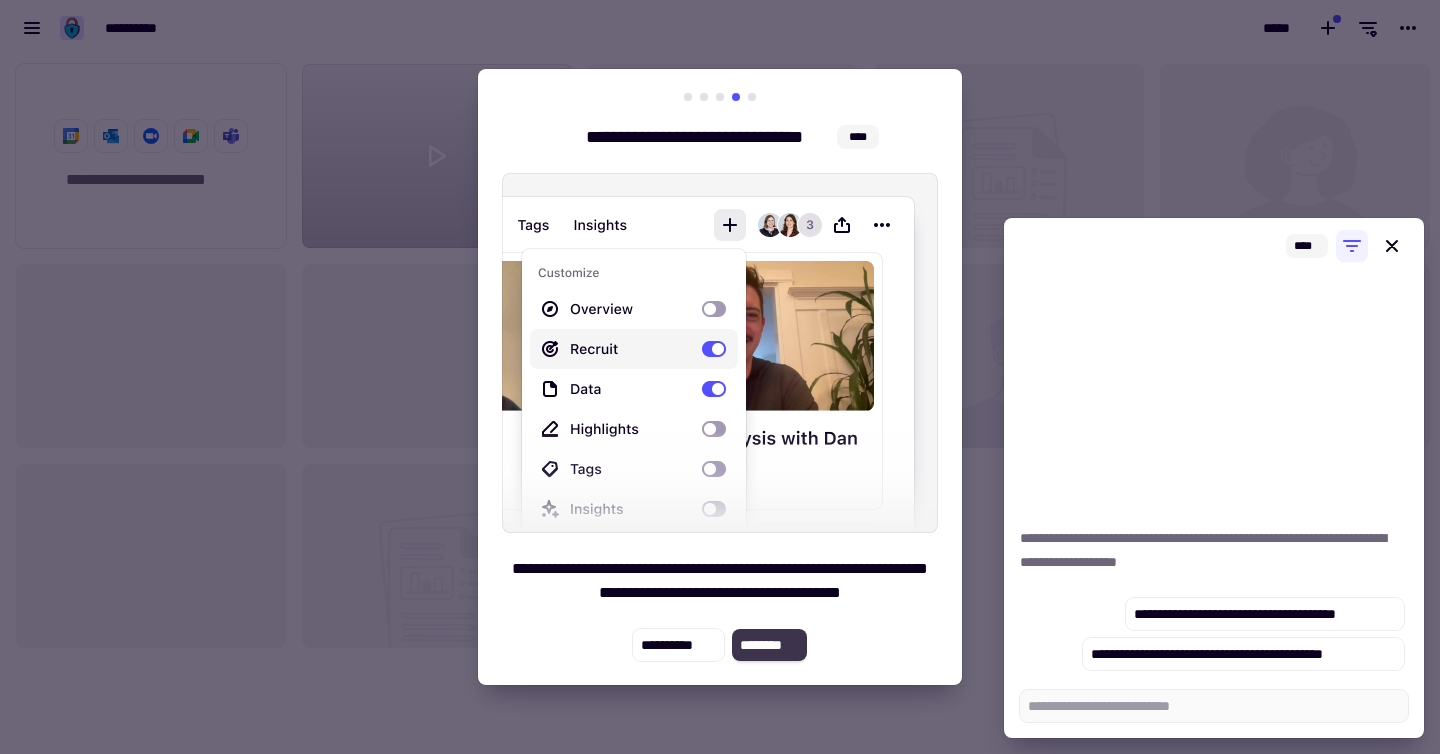 click on "********" 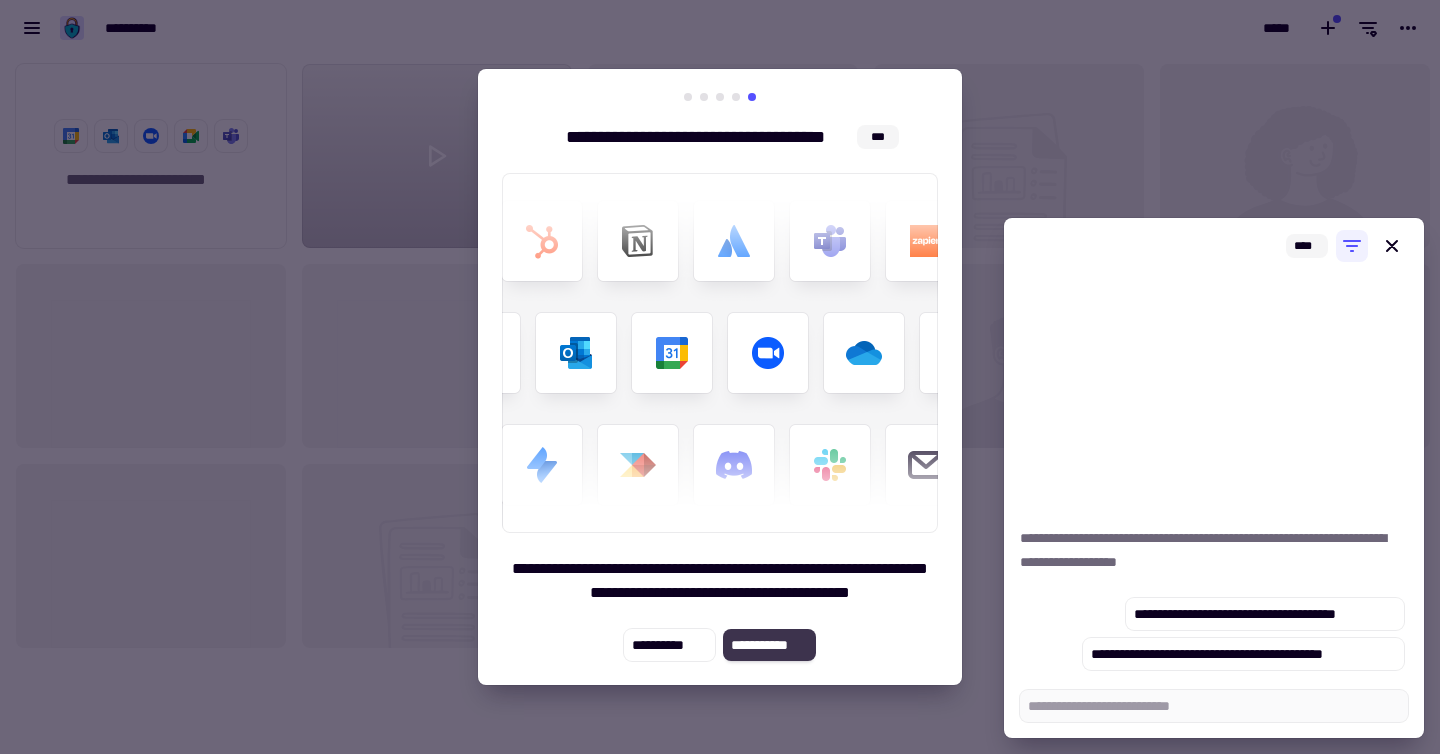 click on "**********" 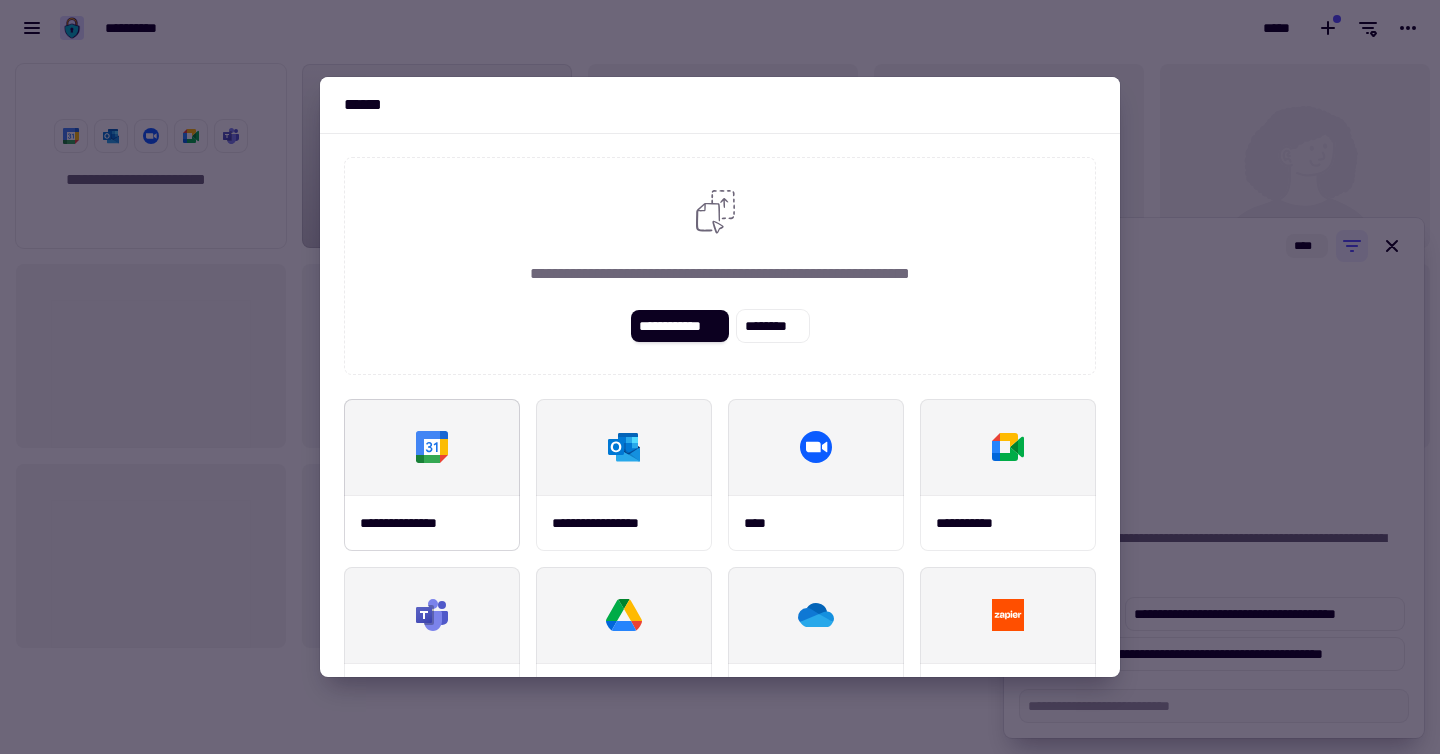 scroll, scrollTop: 7, scrollLeft: 0, axis: vertical 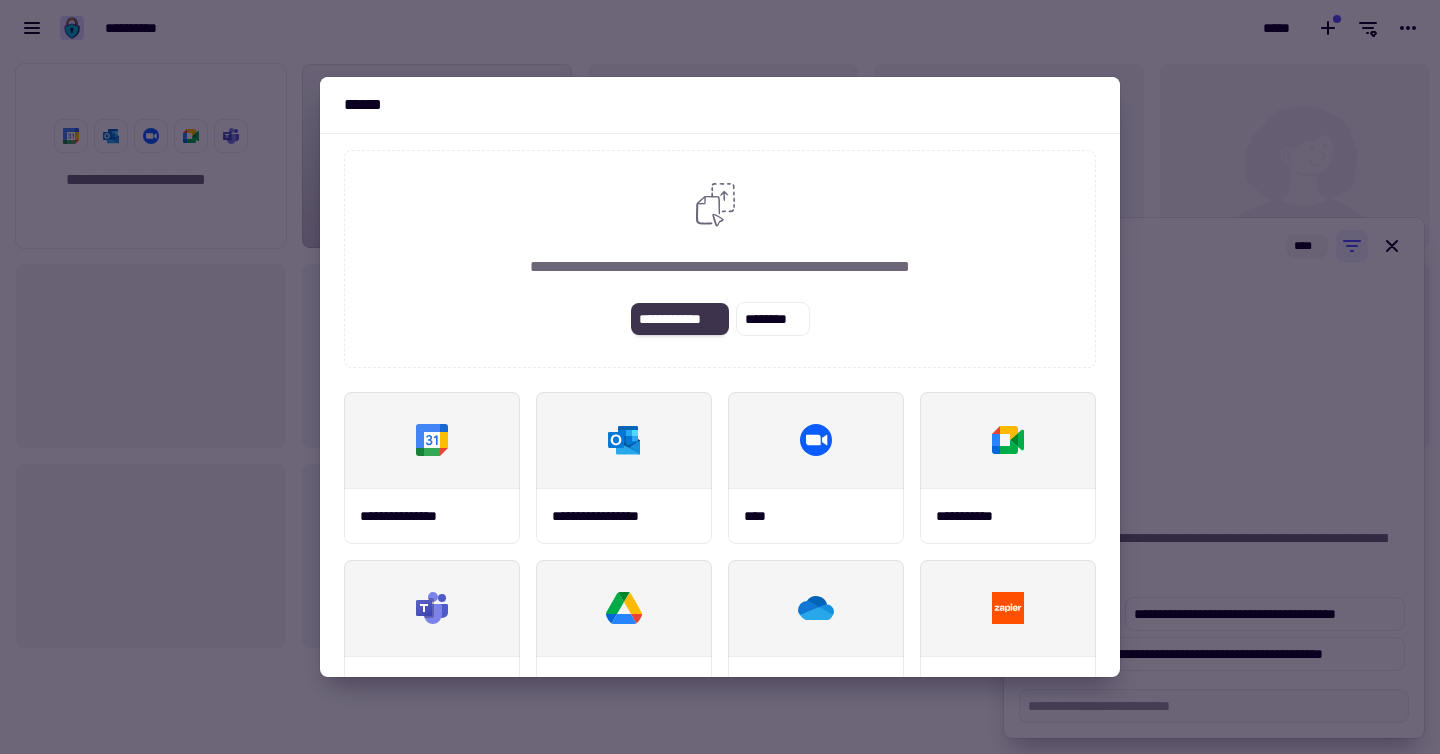 click on "**********" 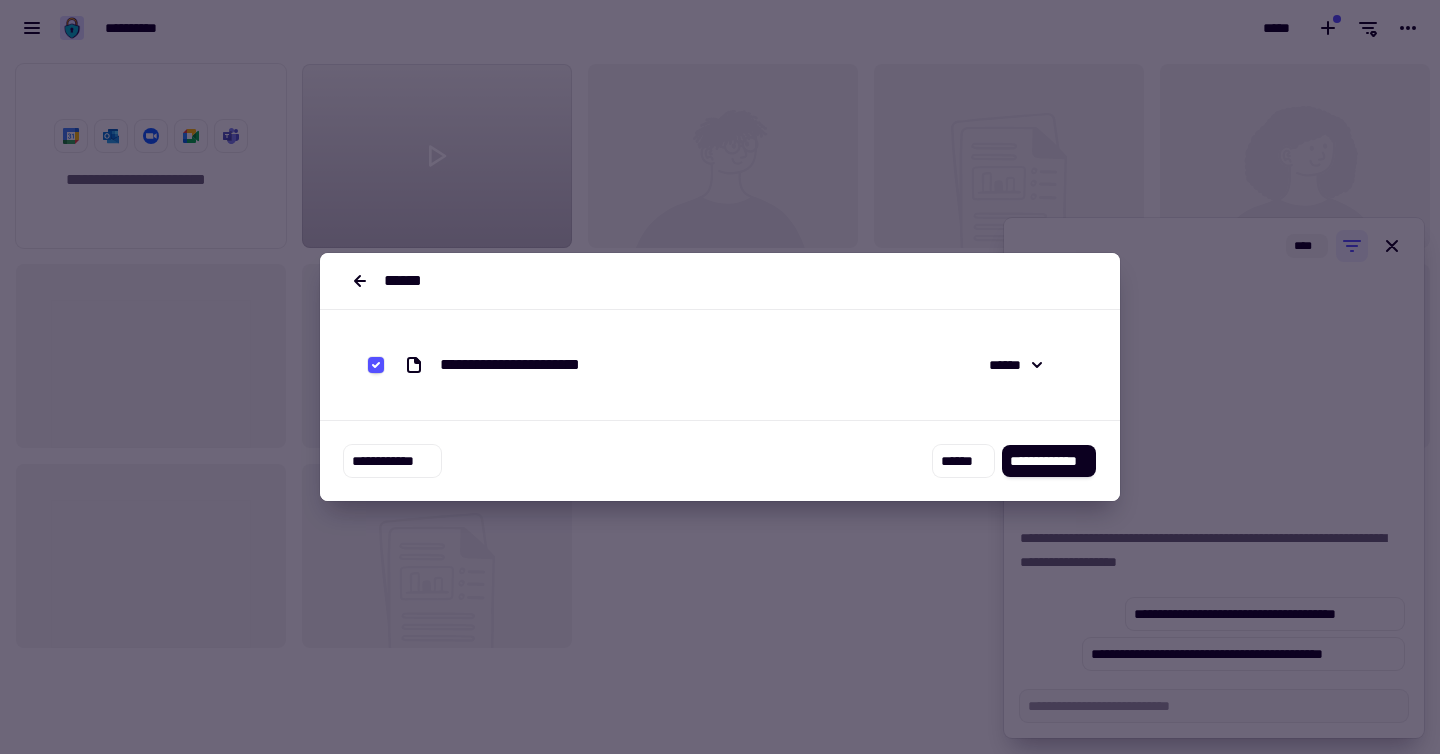 scroll, scrollTop: 0, scrollLeft: 0, axis: both 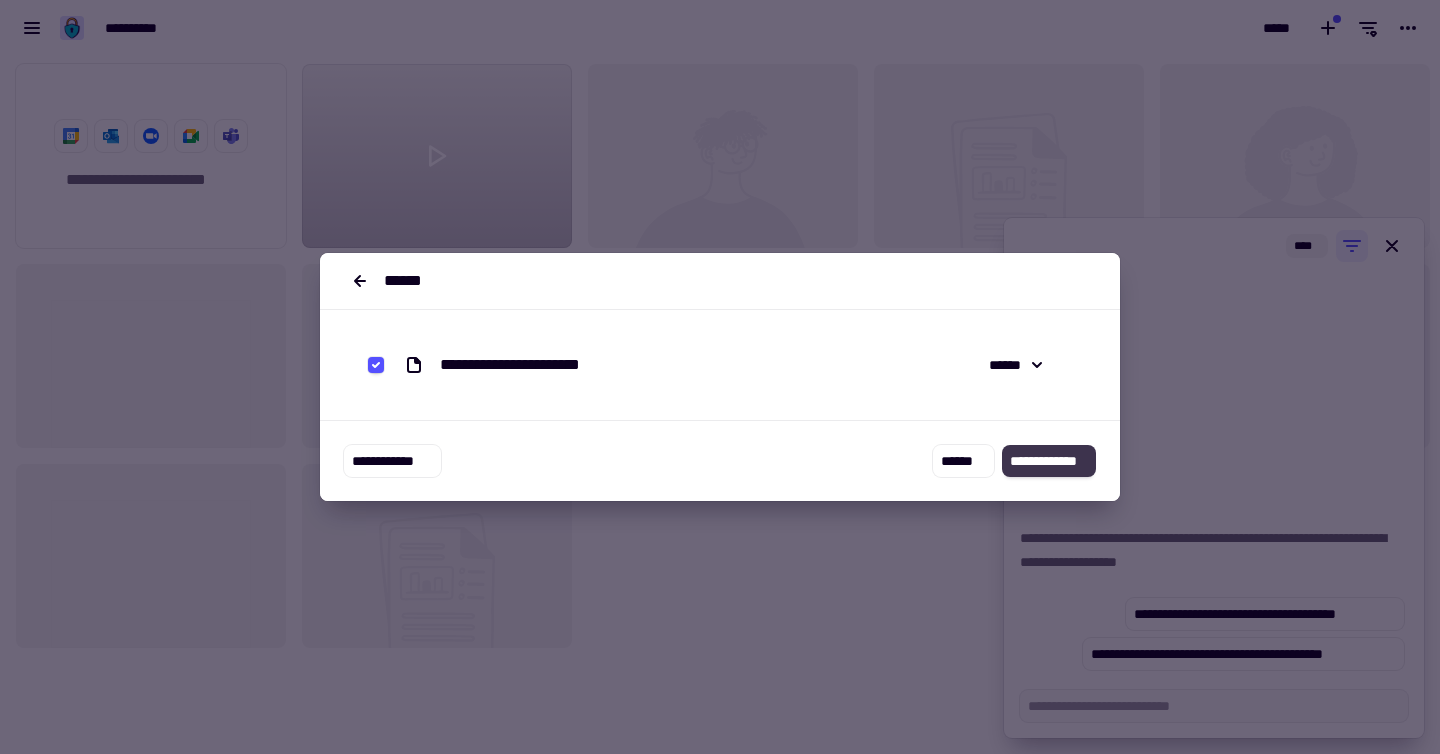 click on "**********" 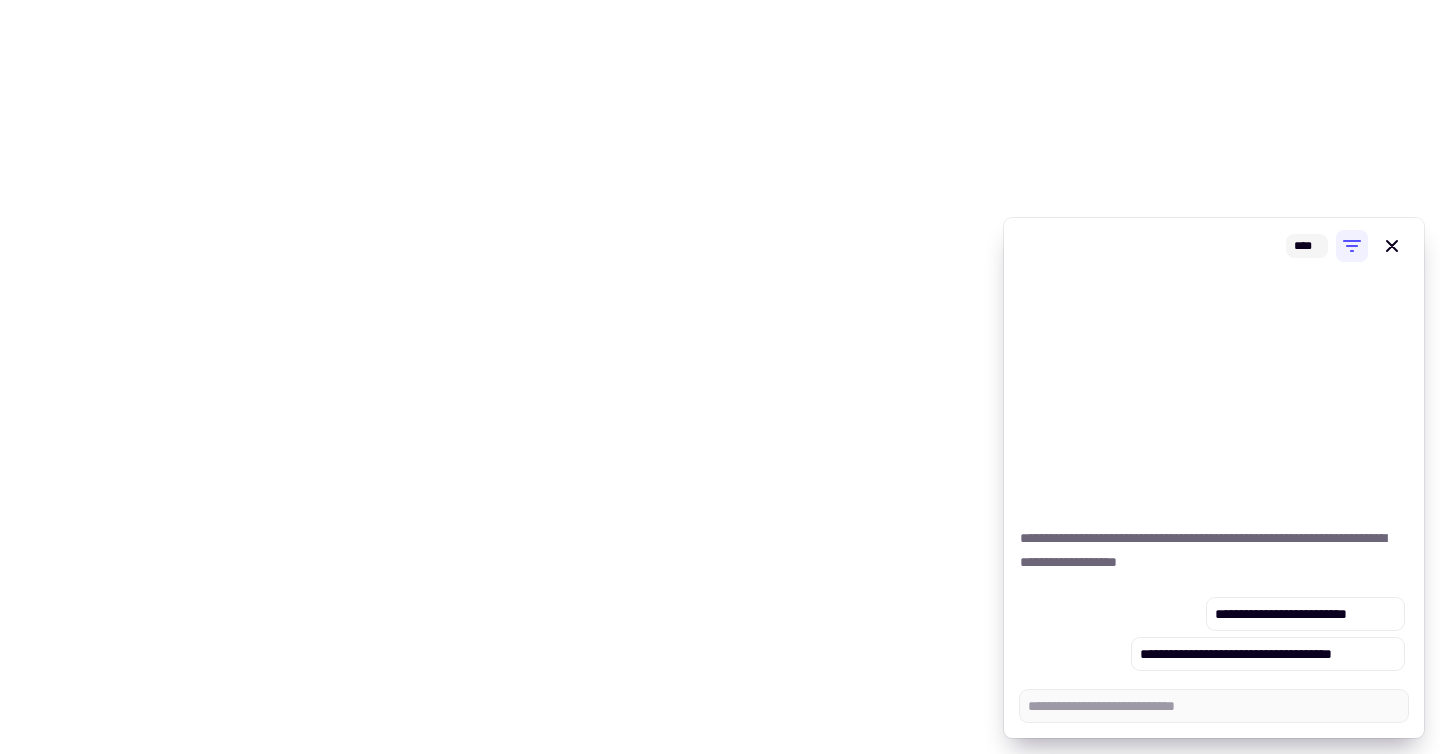 scroll, scrollTop: 0, scrollLeft: 0, axis: both 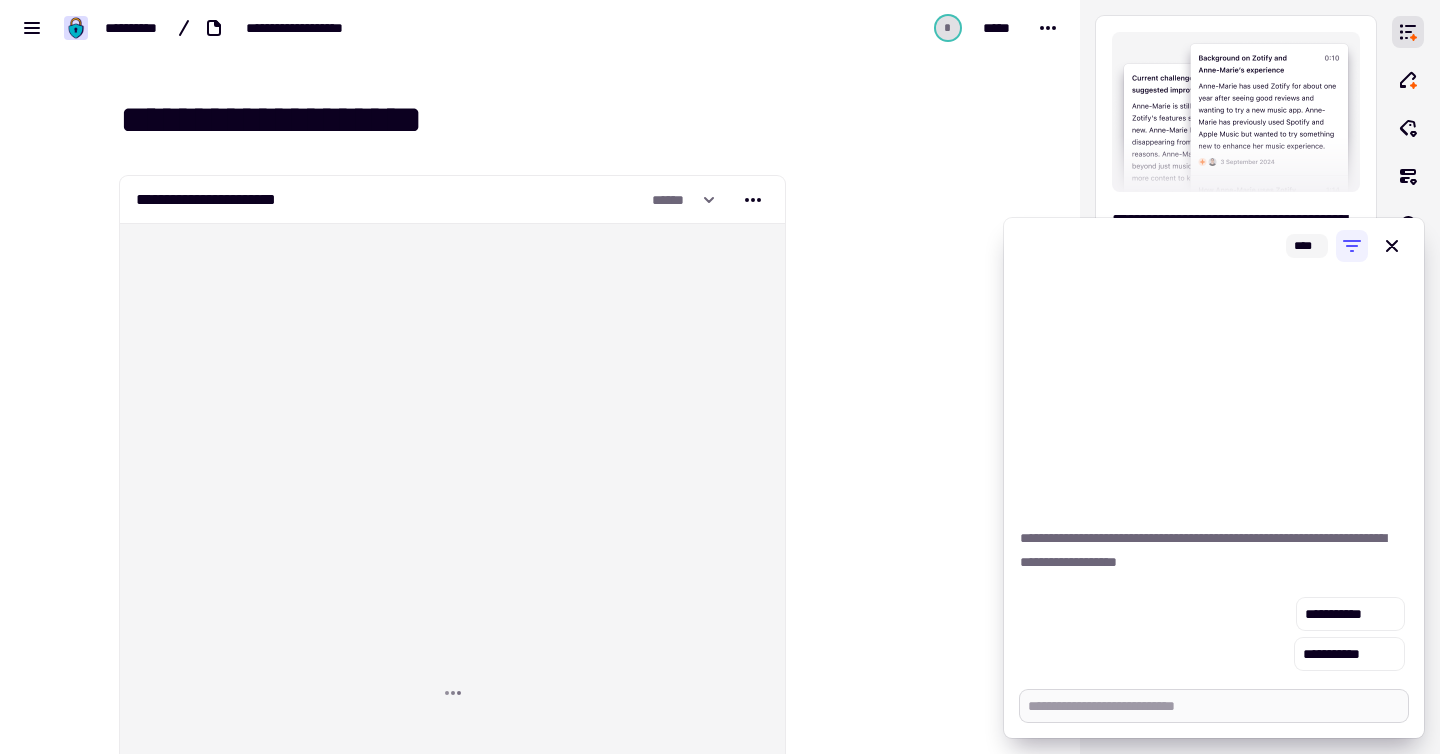 click at bounding box center [1214, 706] 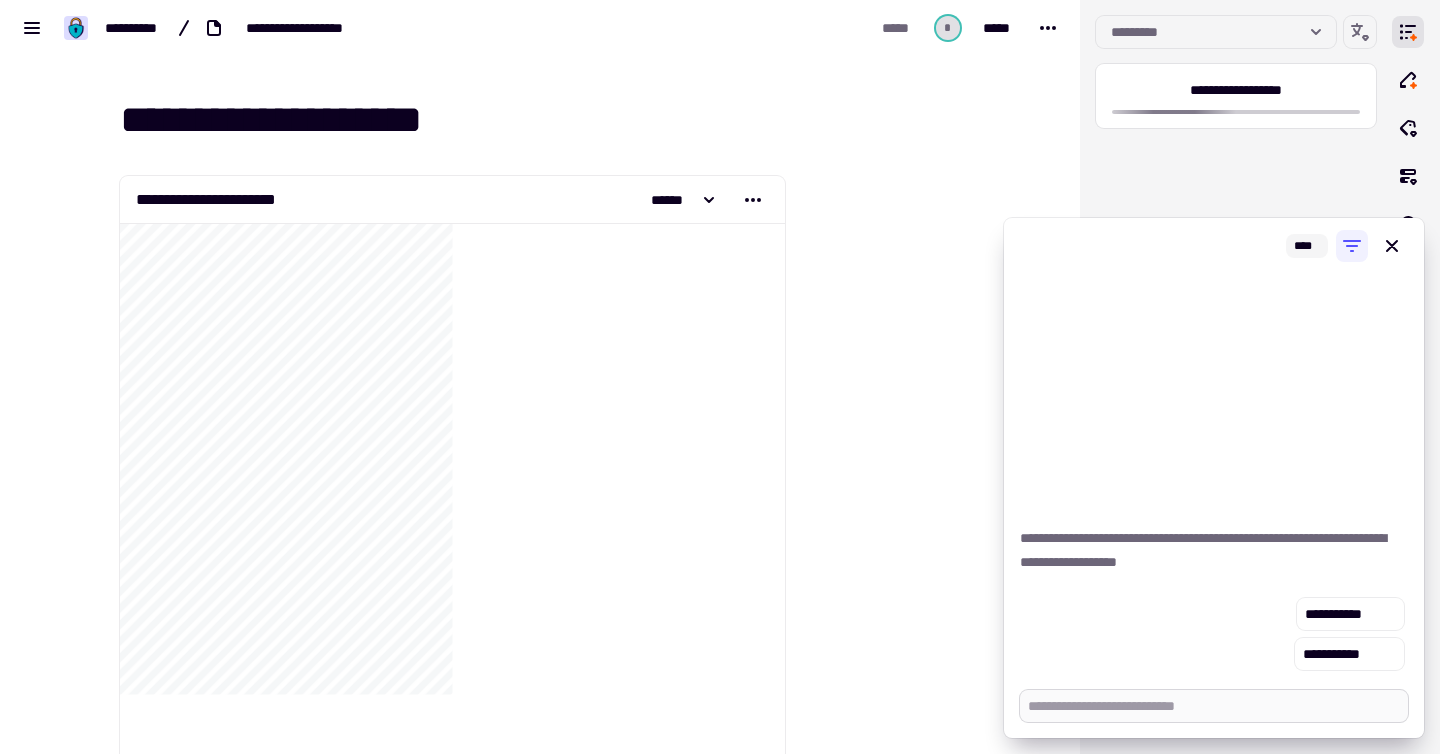 type on "*" 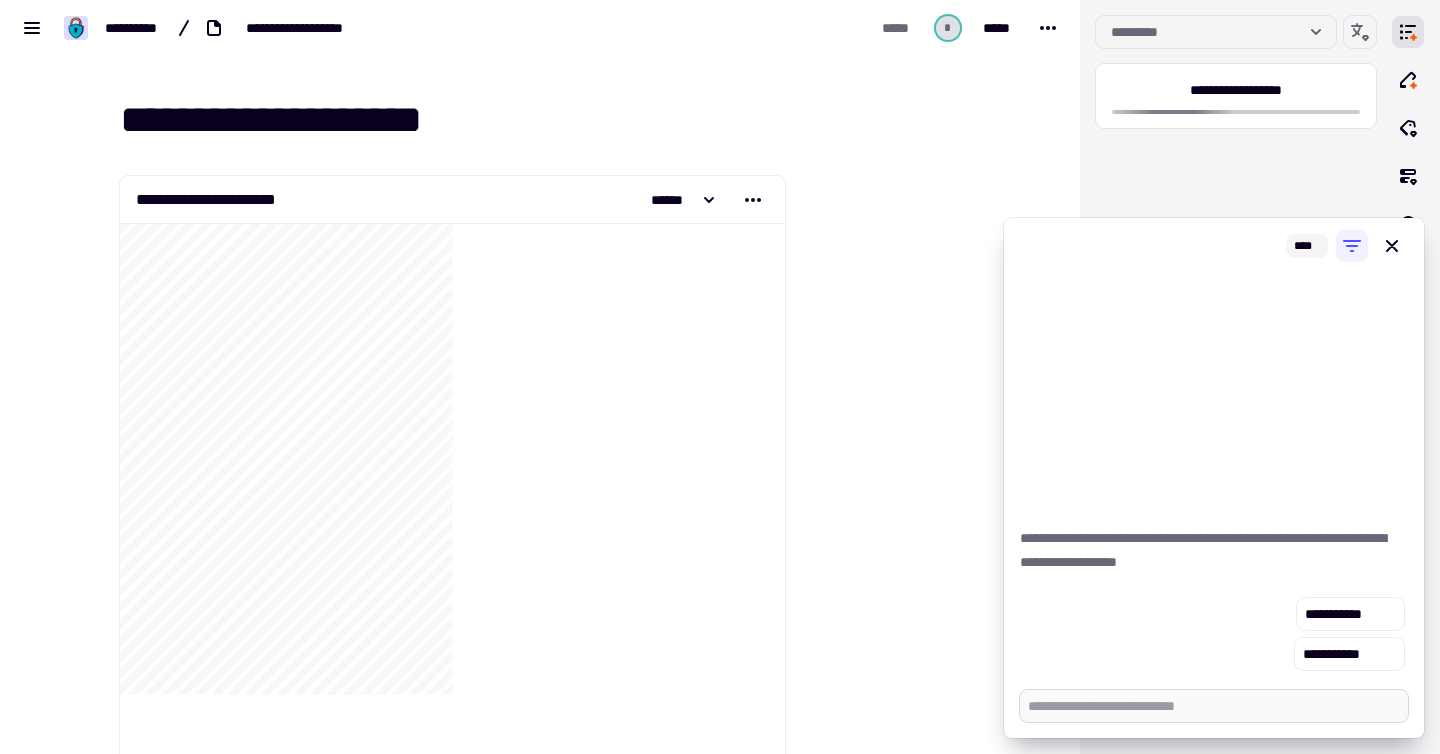 type on "*" 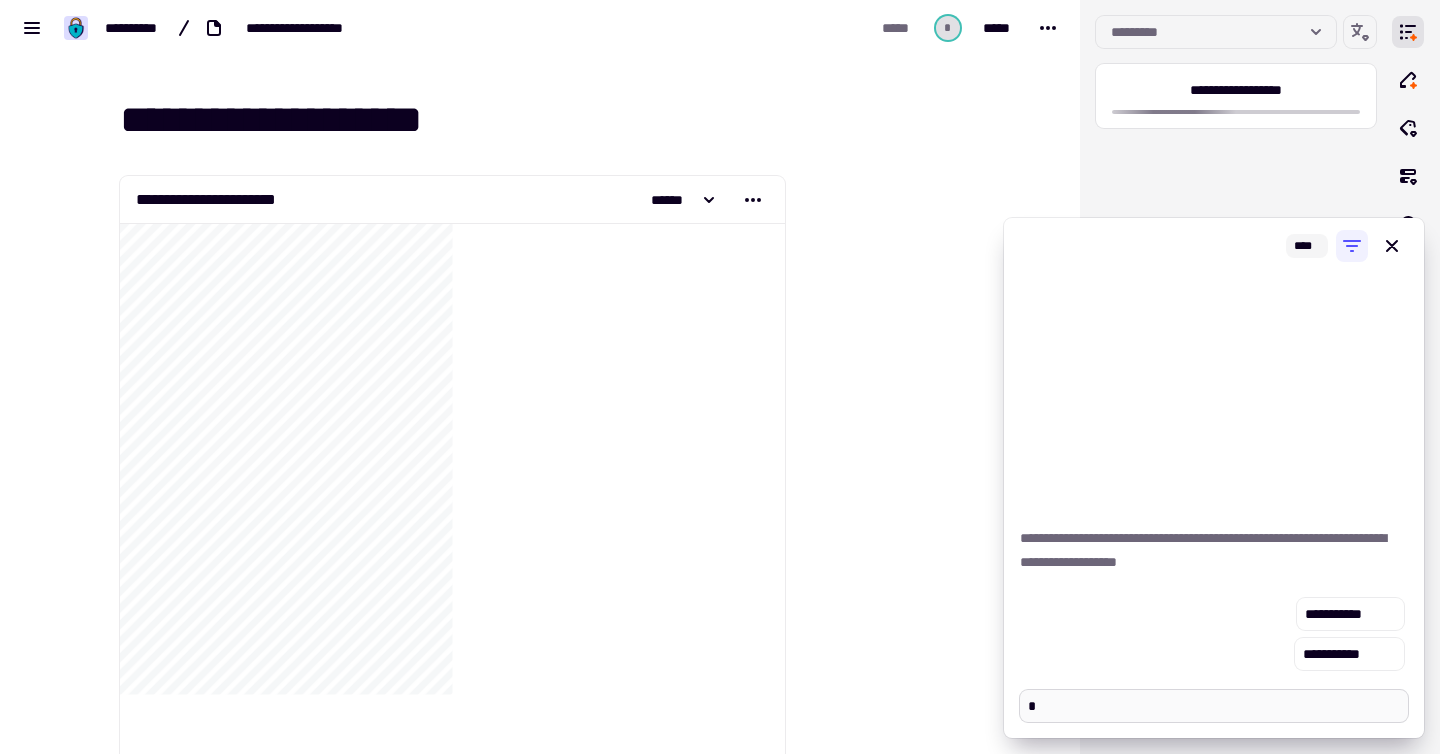 type on "*" 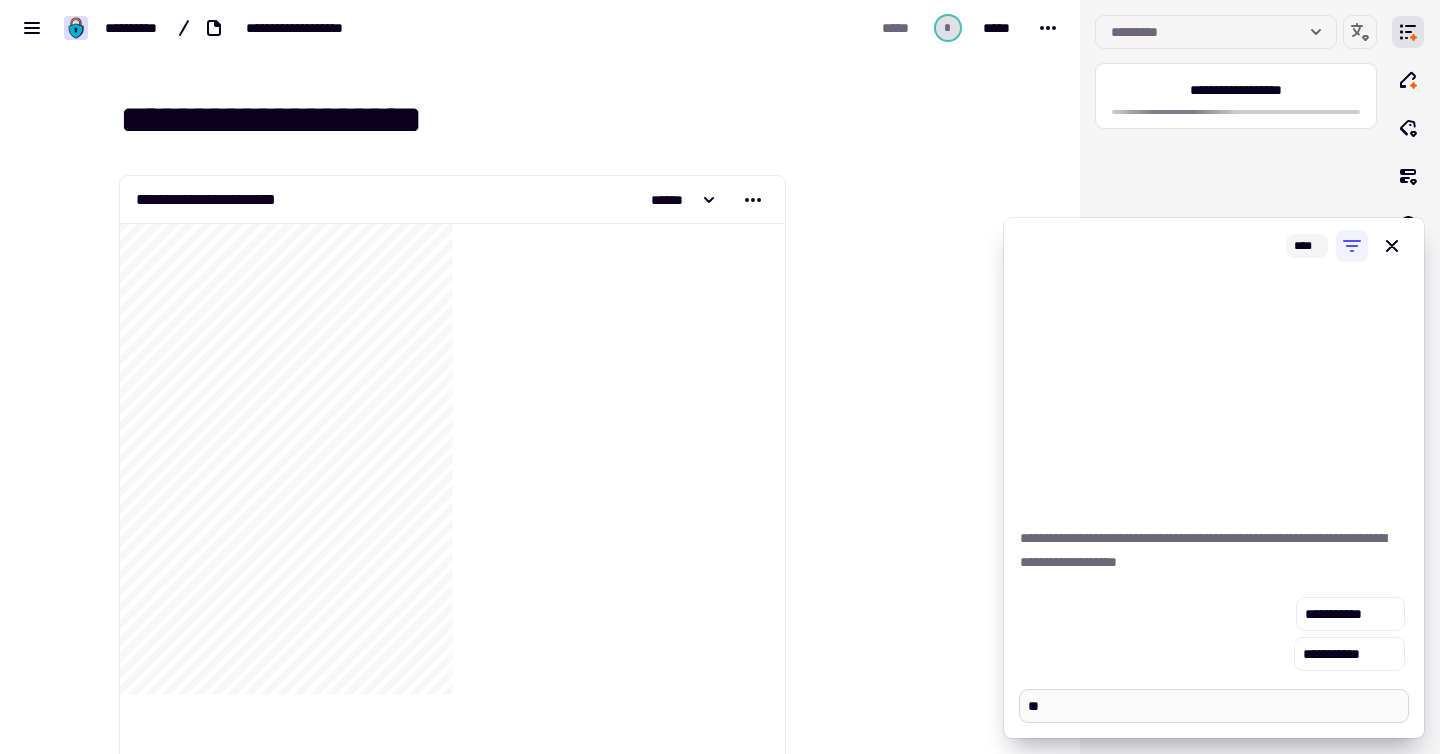 type on "***" 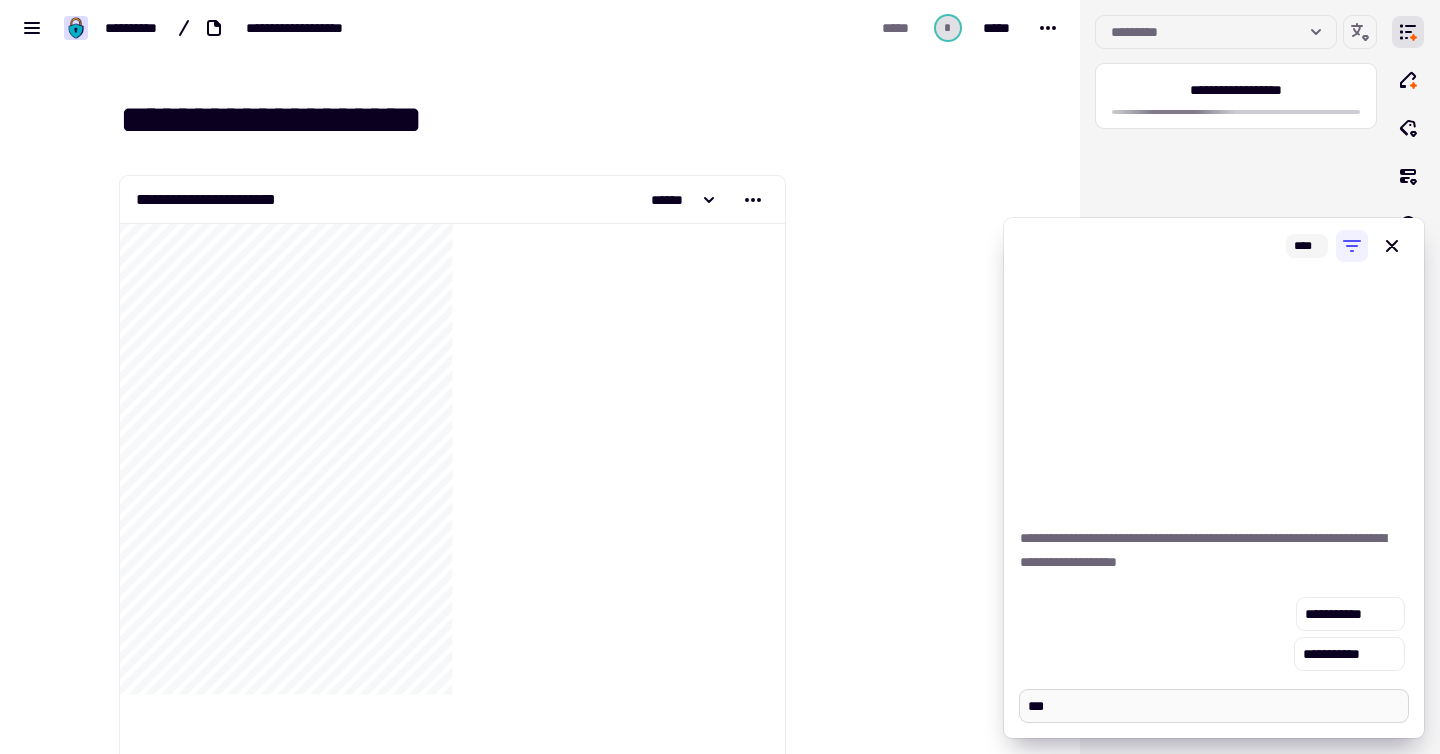 type on "*" 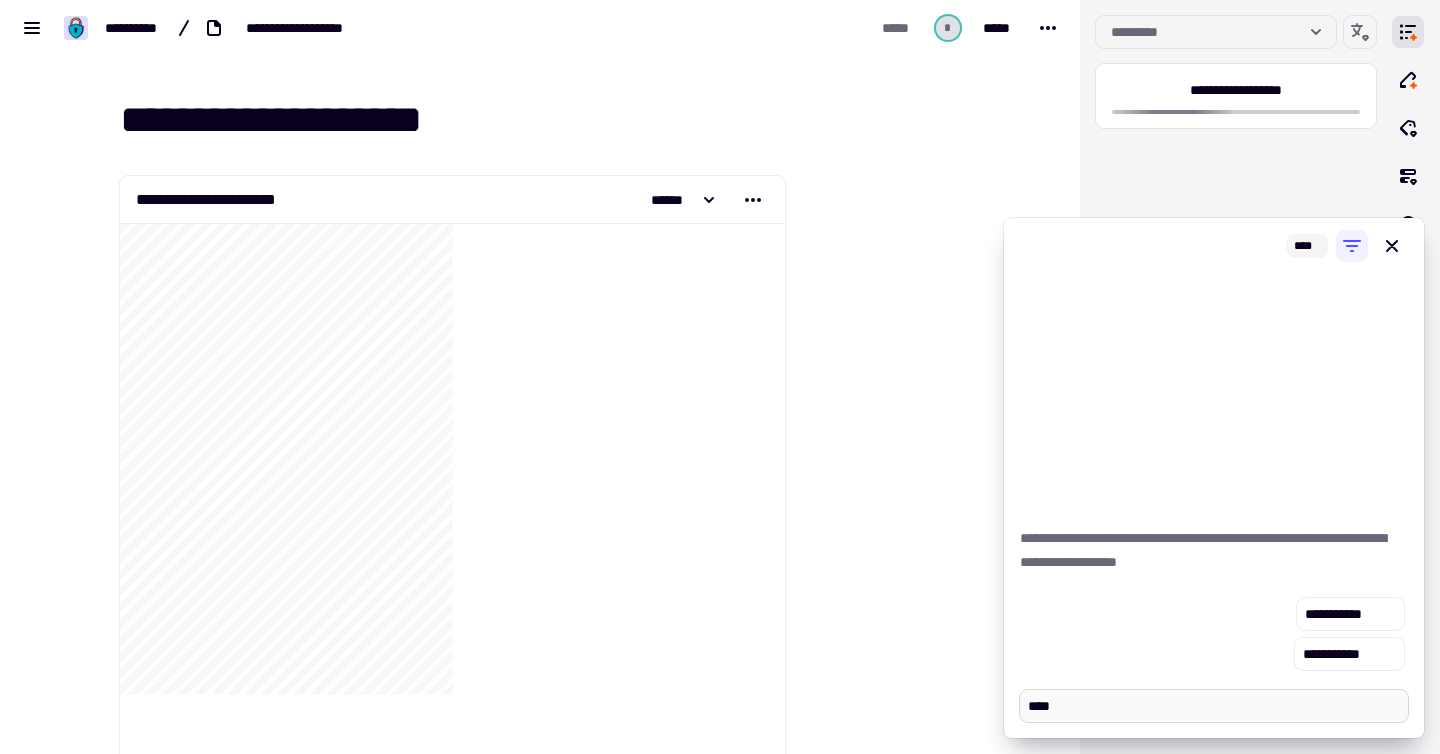 type on "*" 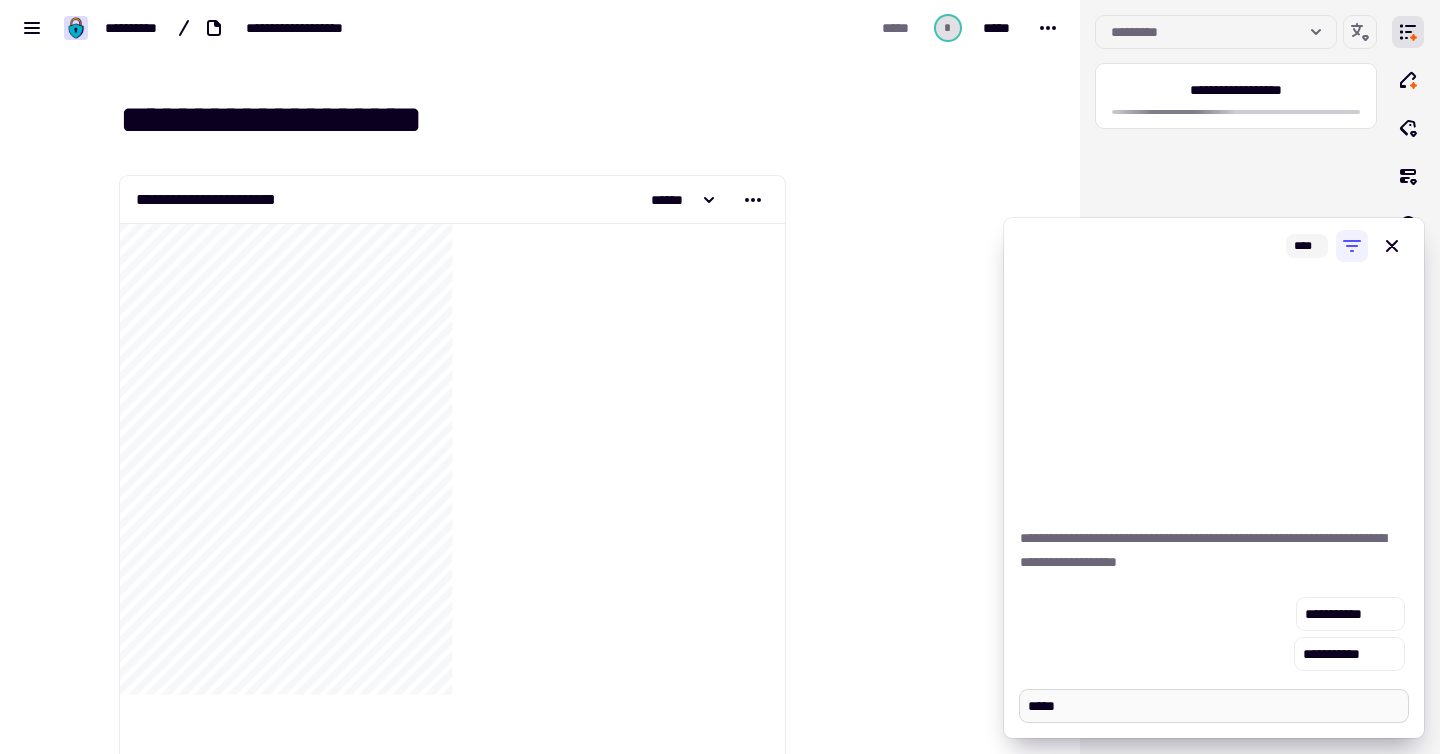 type on "*" 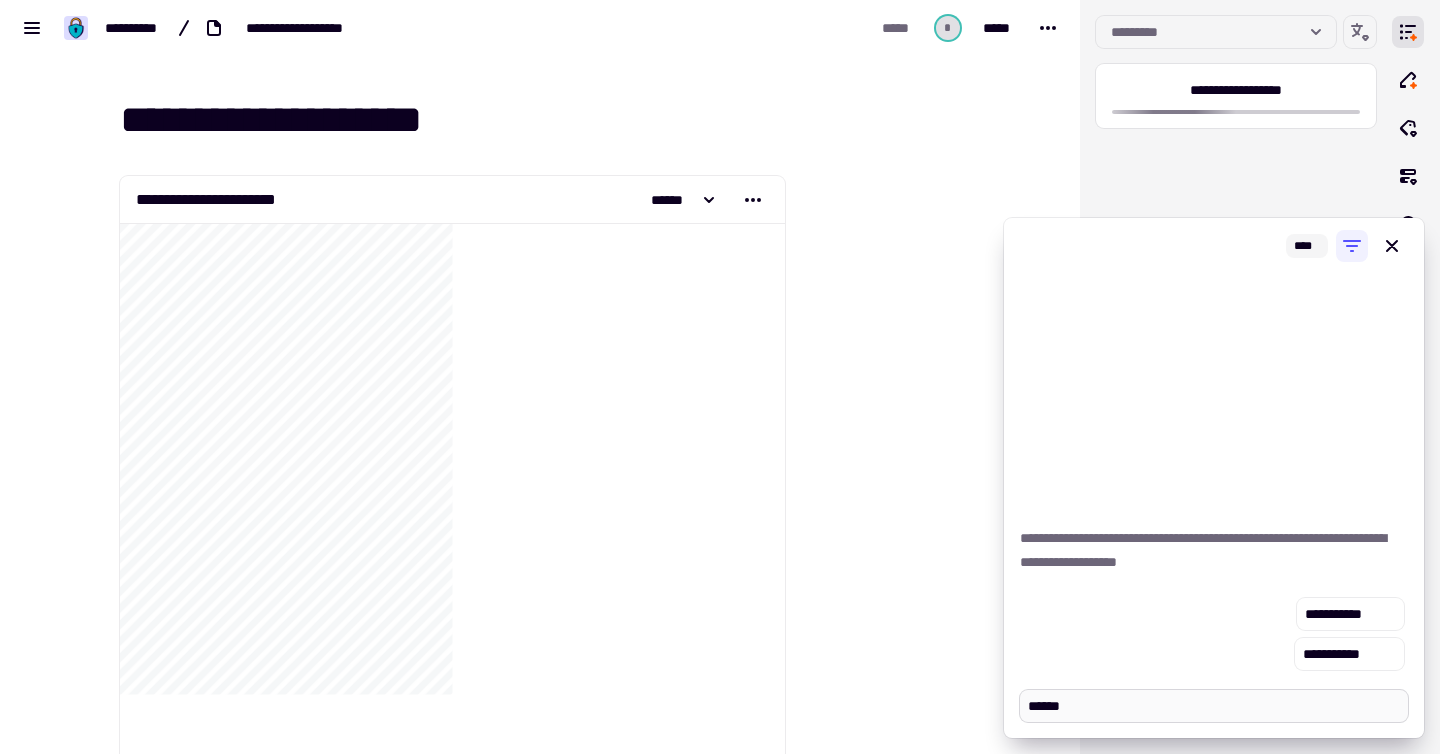 type on "*" 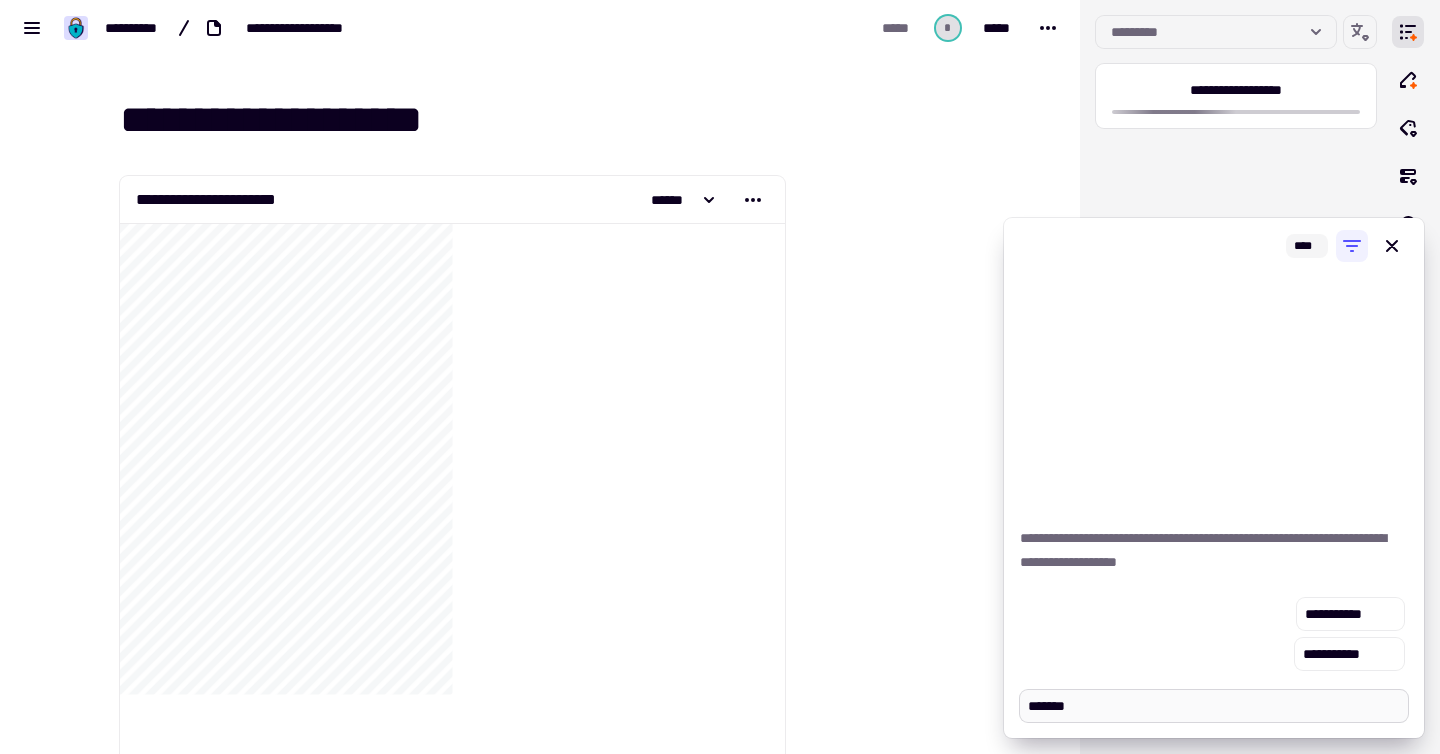 type on "*" 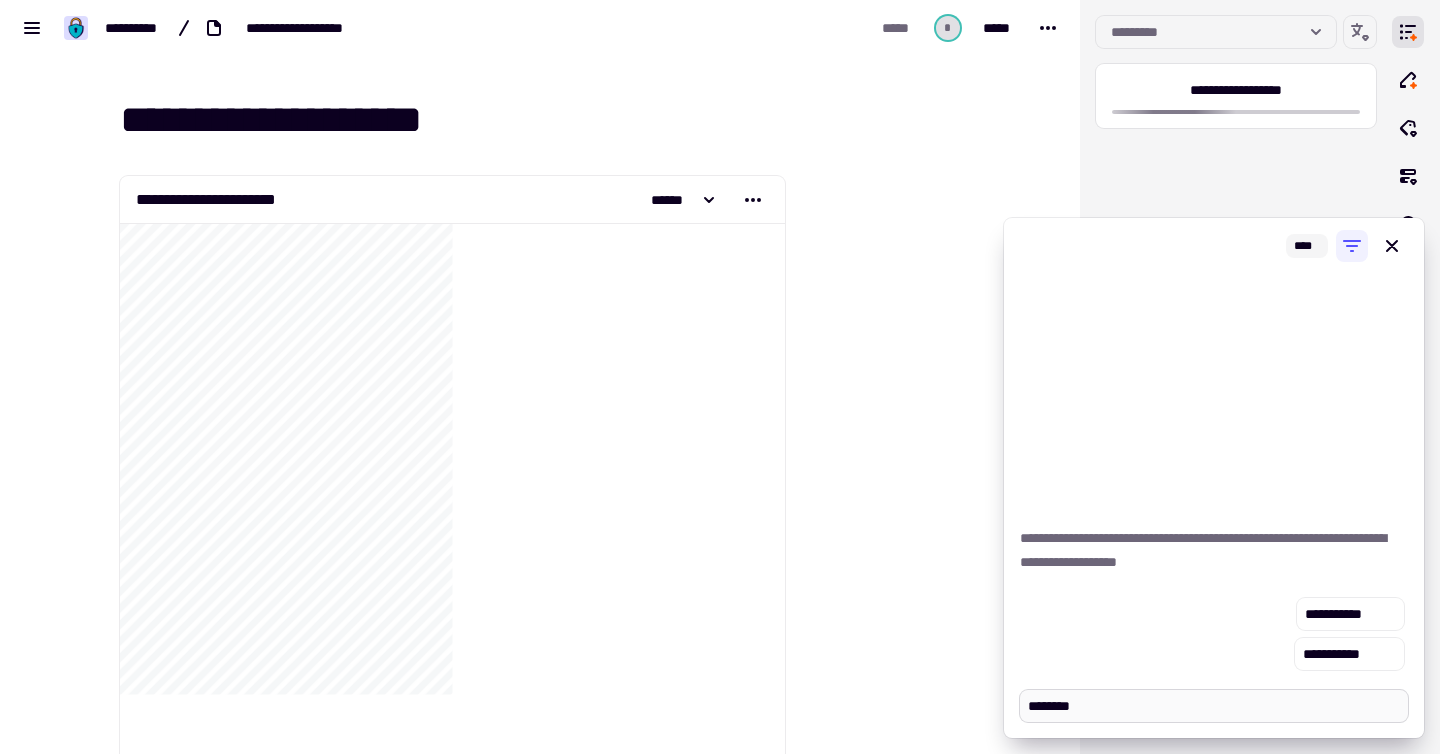 type on "*" 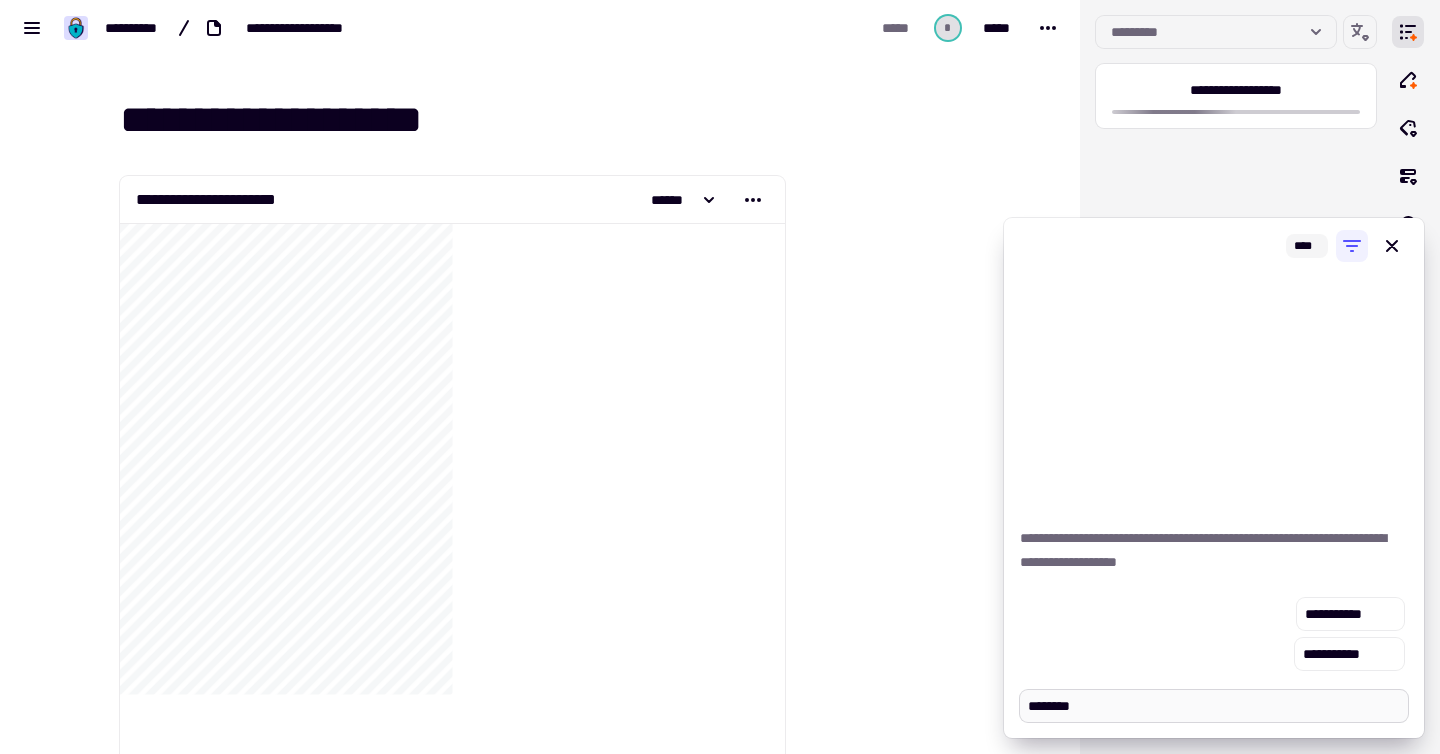 type on "*********" 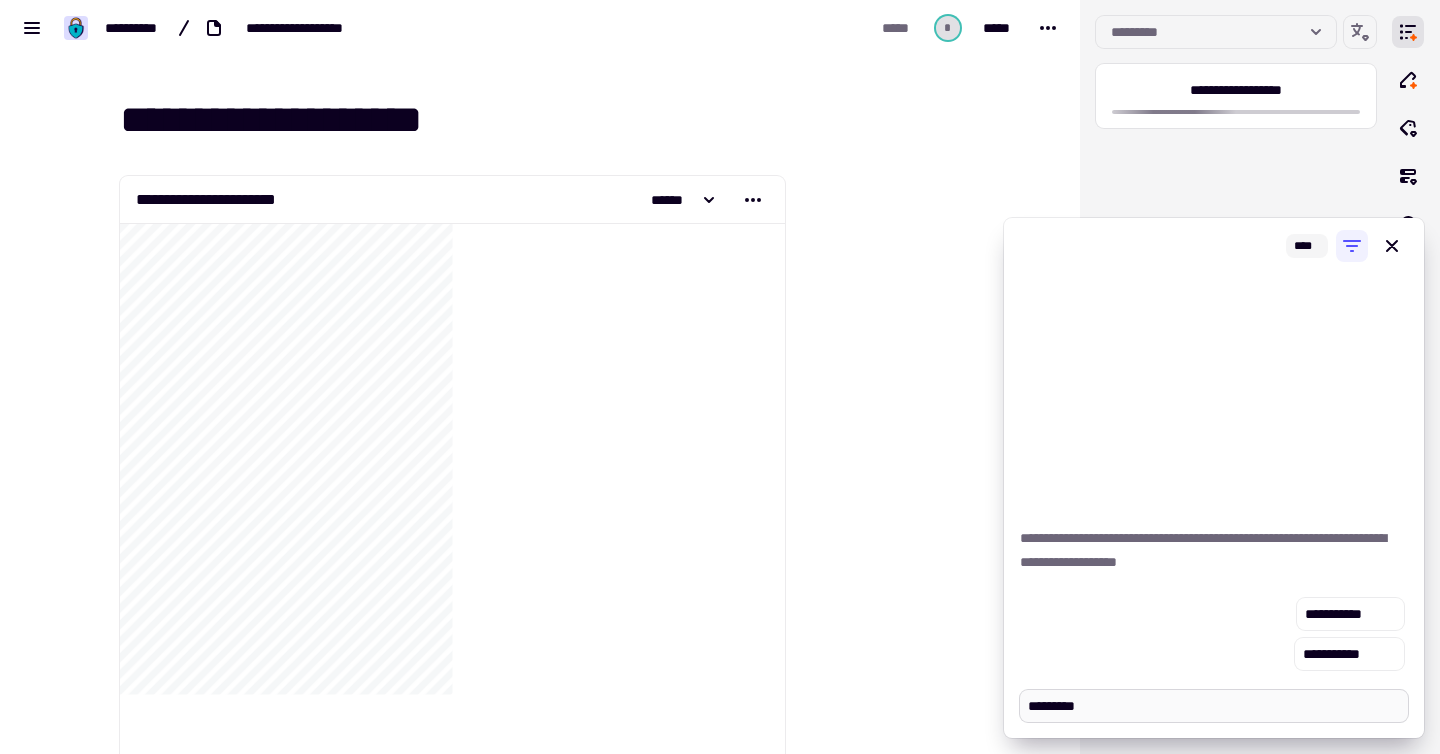 type on "*" 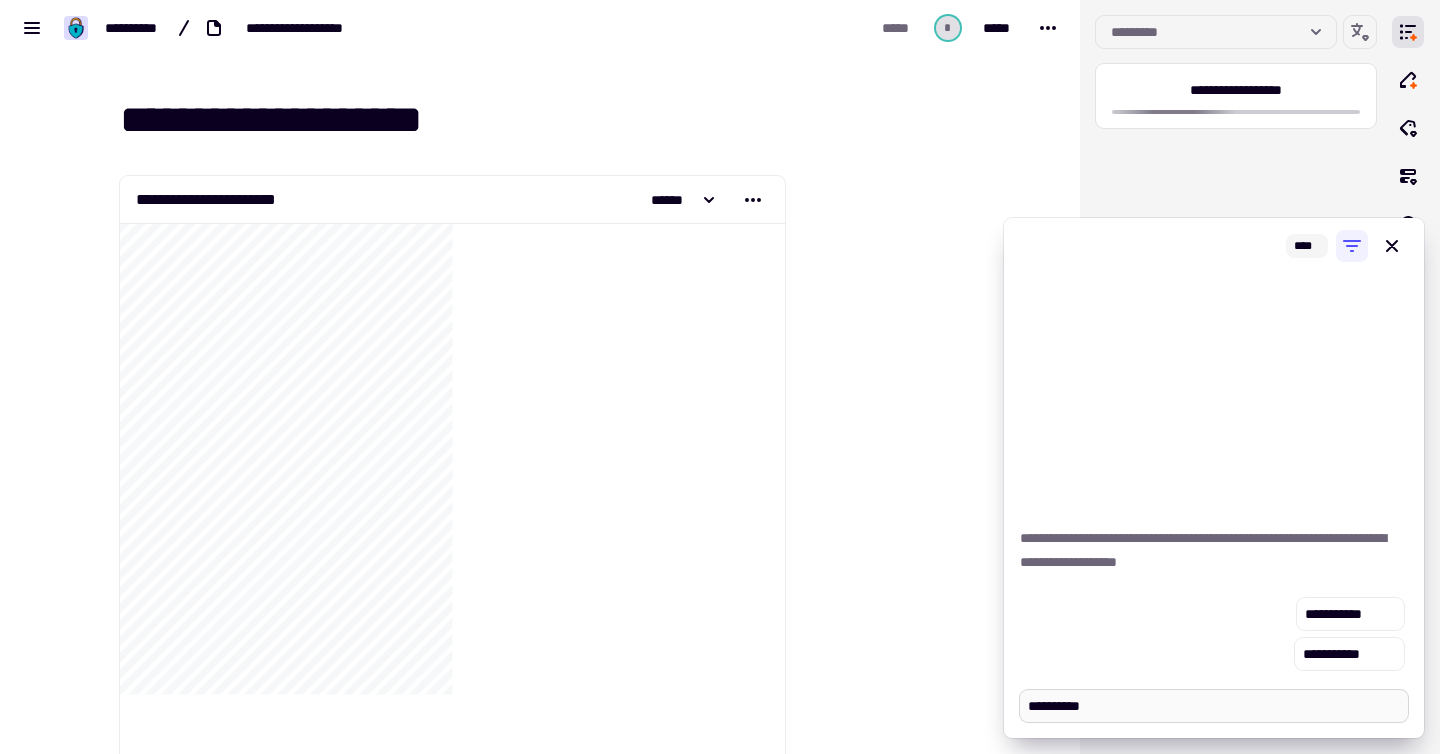 type on "*" 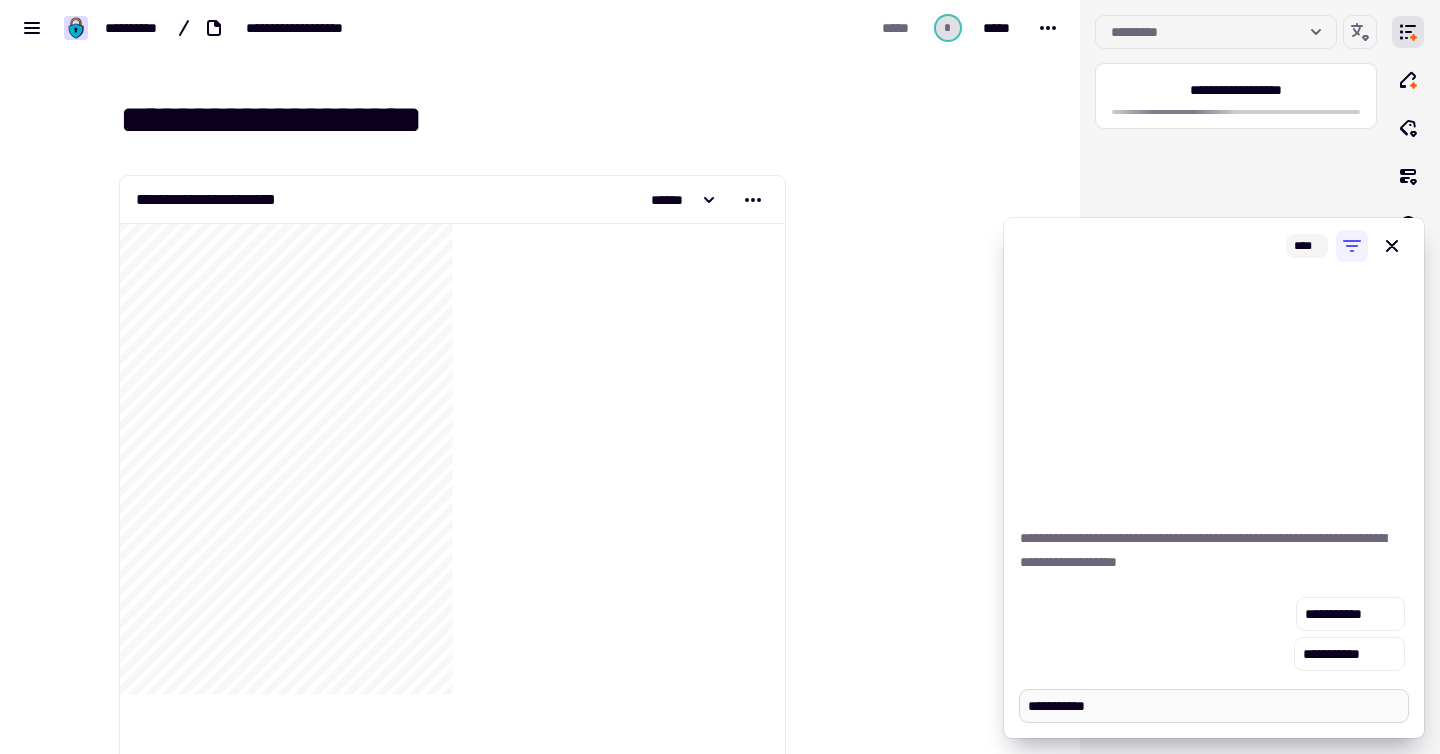 type on "*" 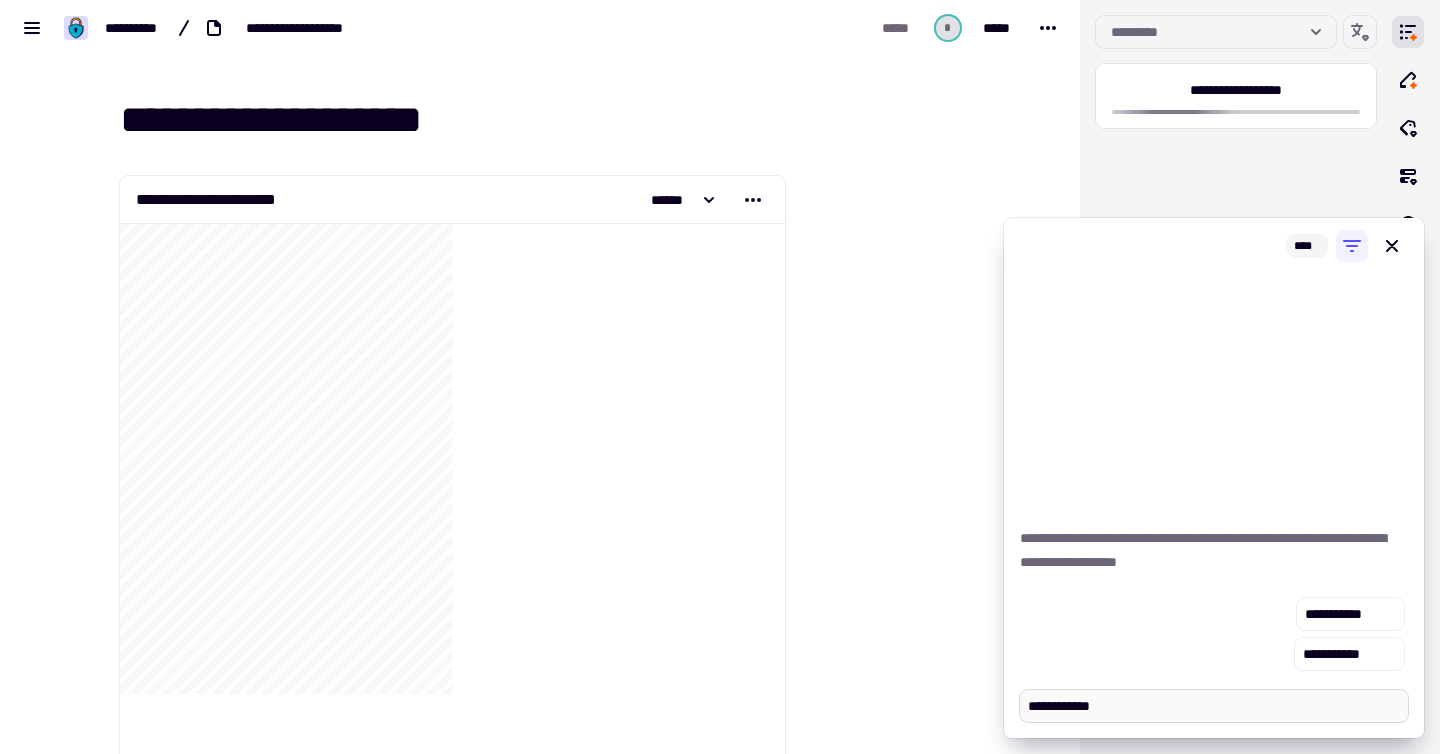 type on "*" 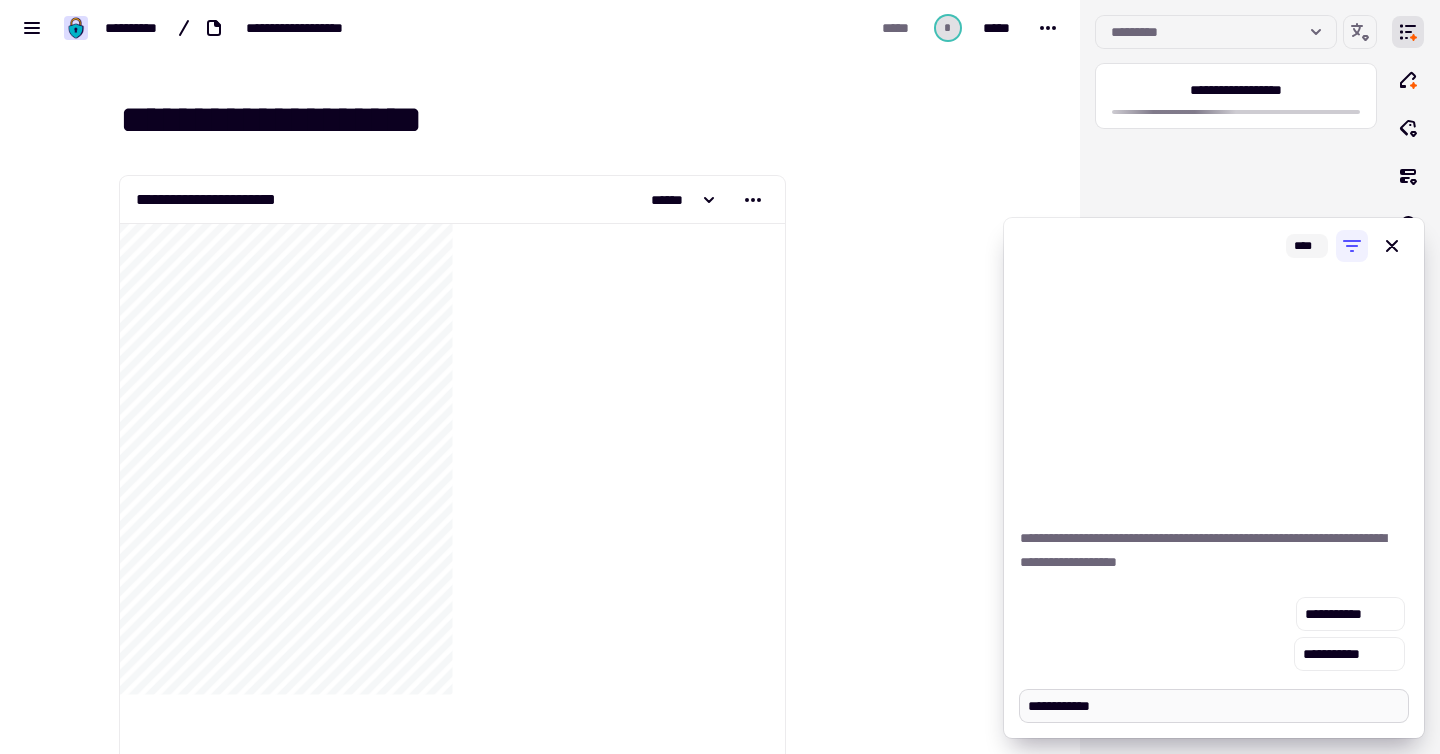 type on "**********" 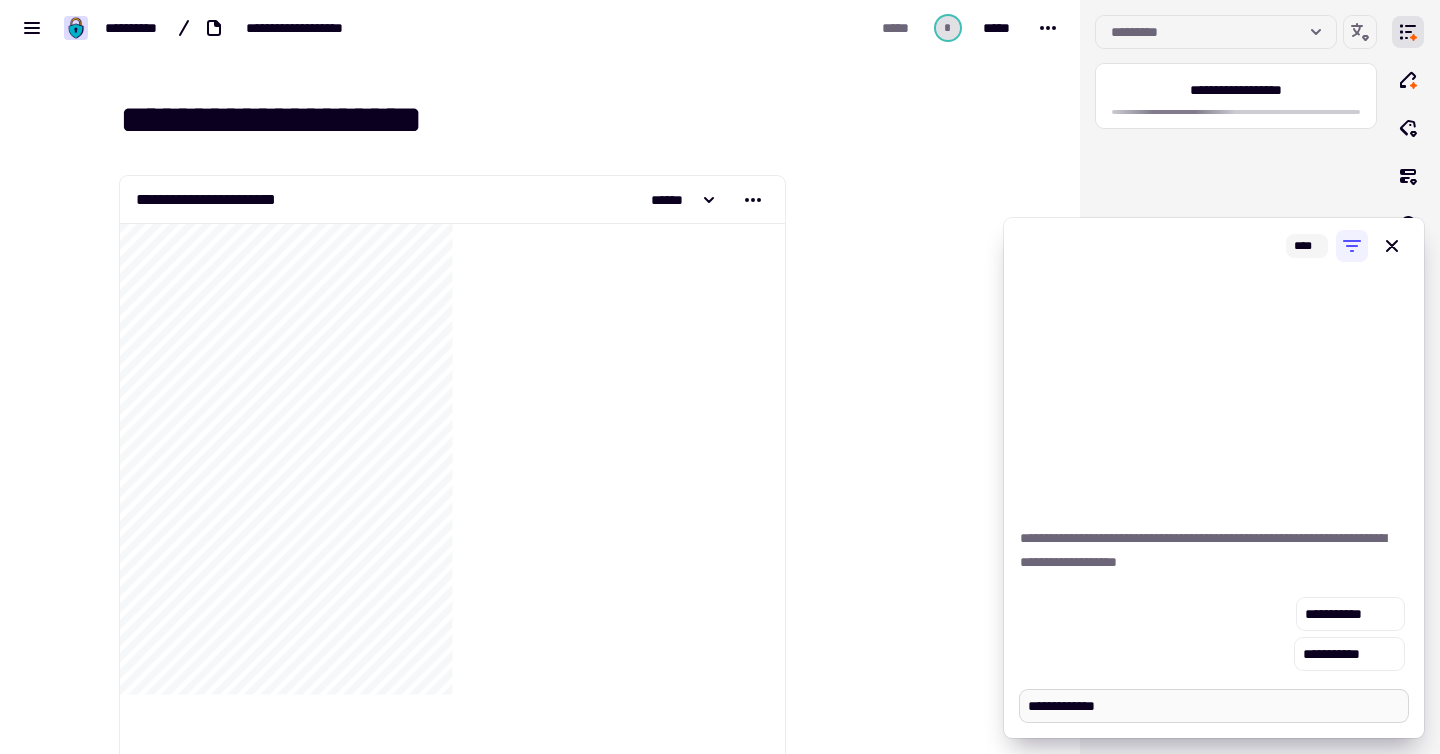 type on "*" 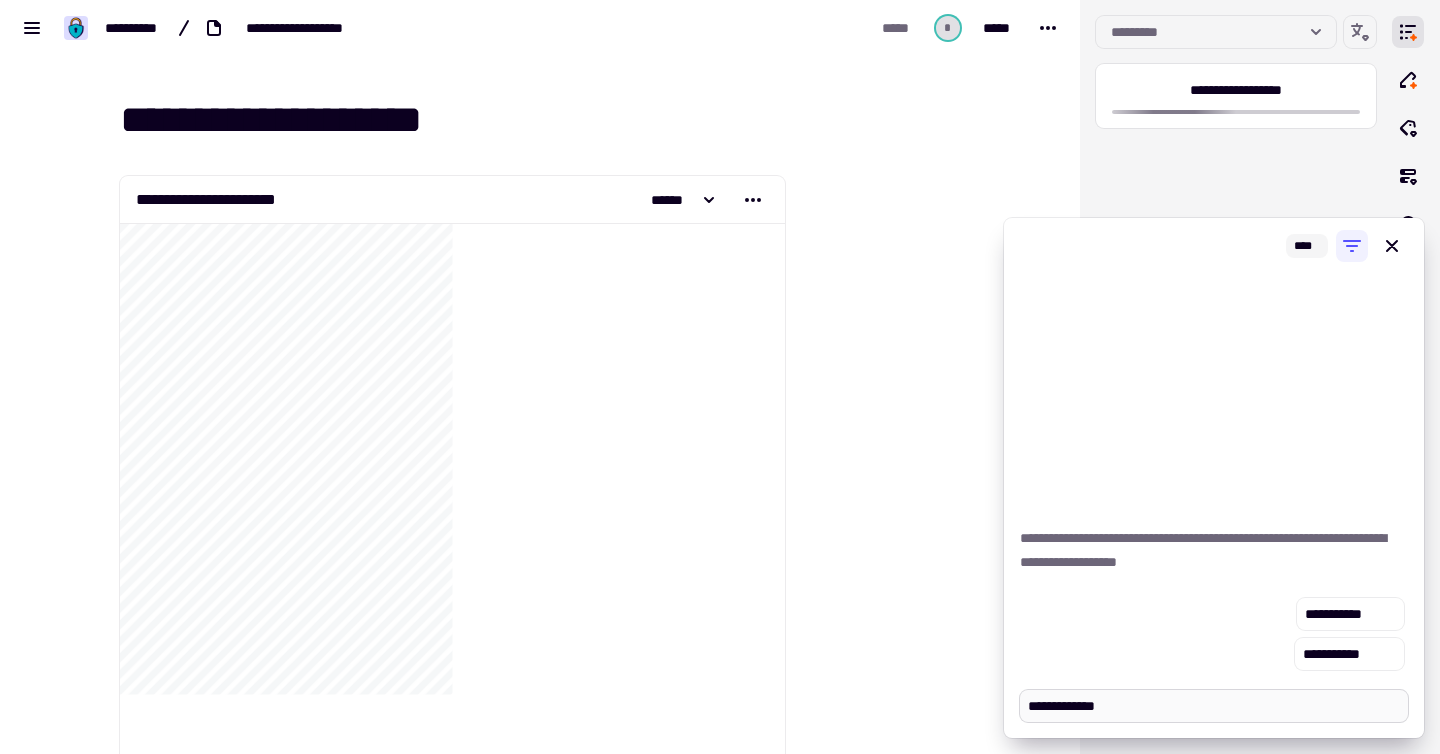 type on "**********" 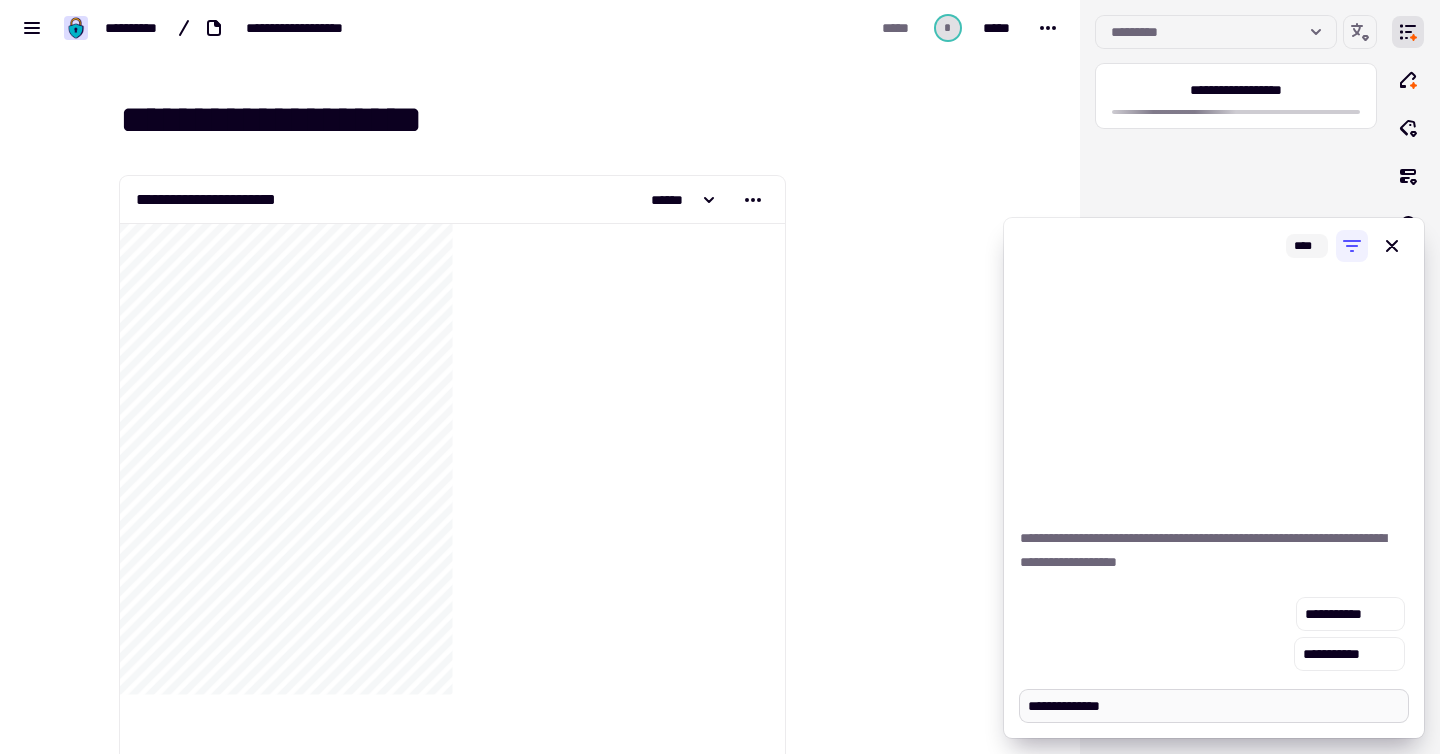 type on "*" 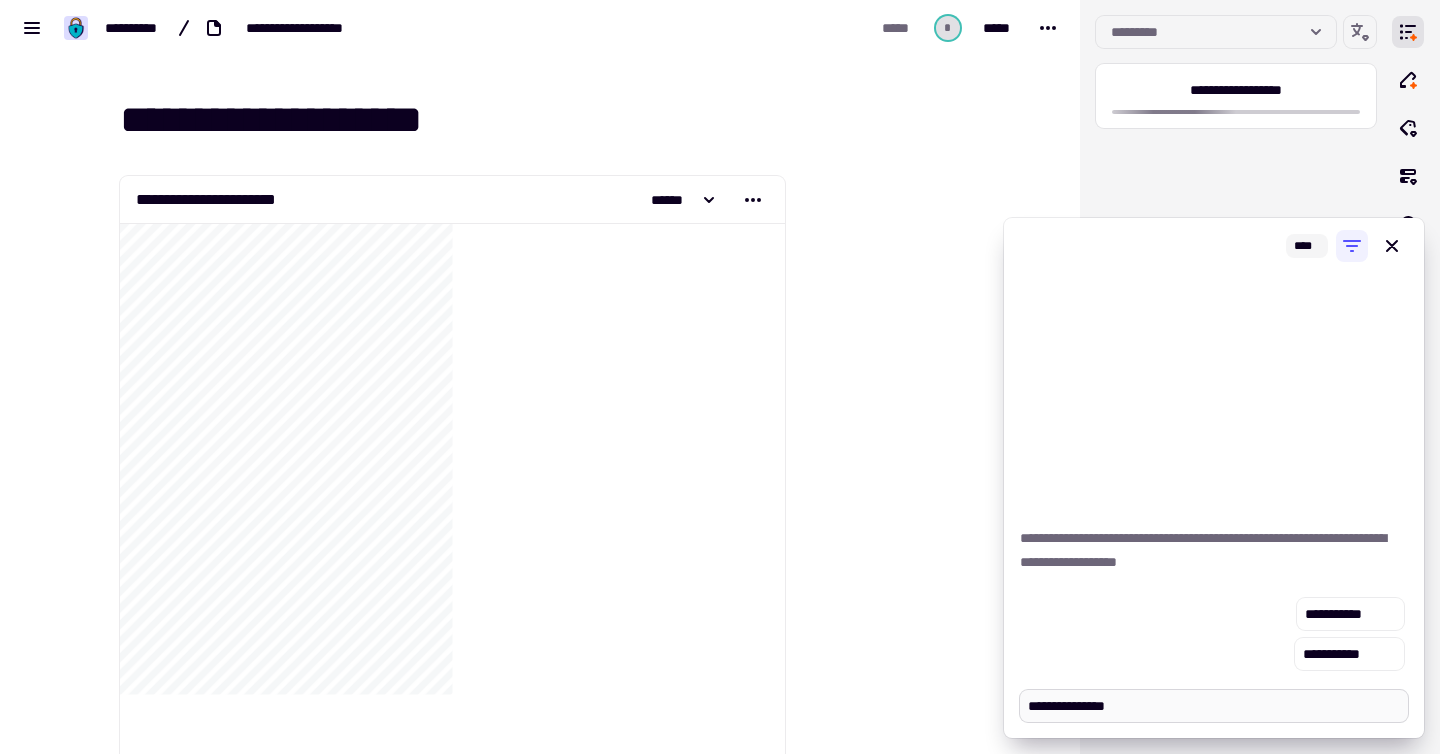 type on "*" 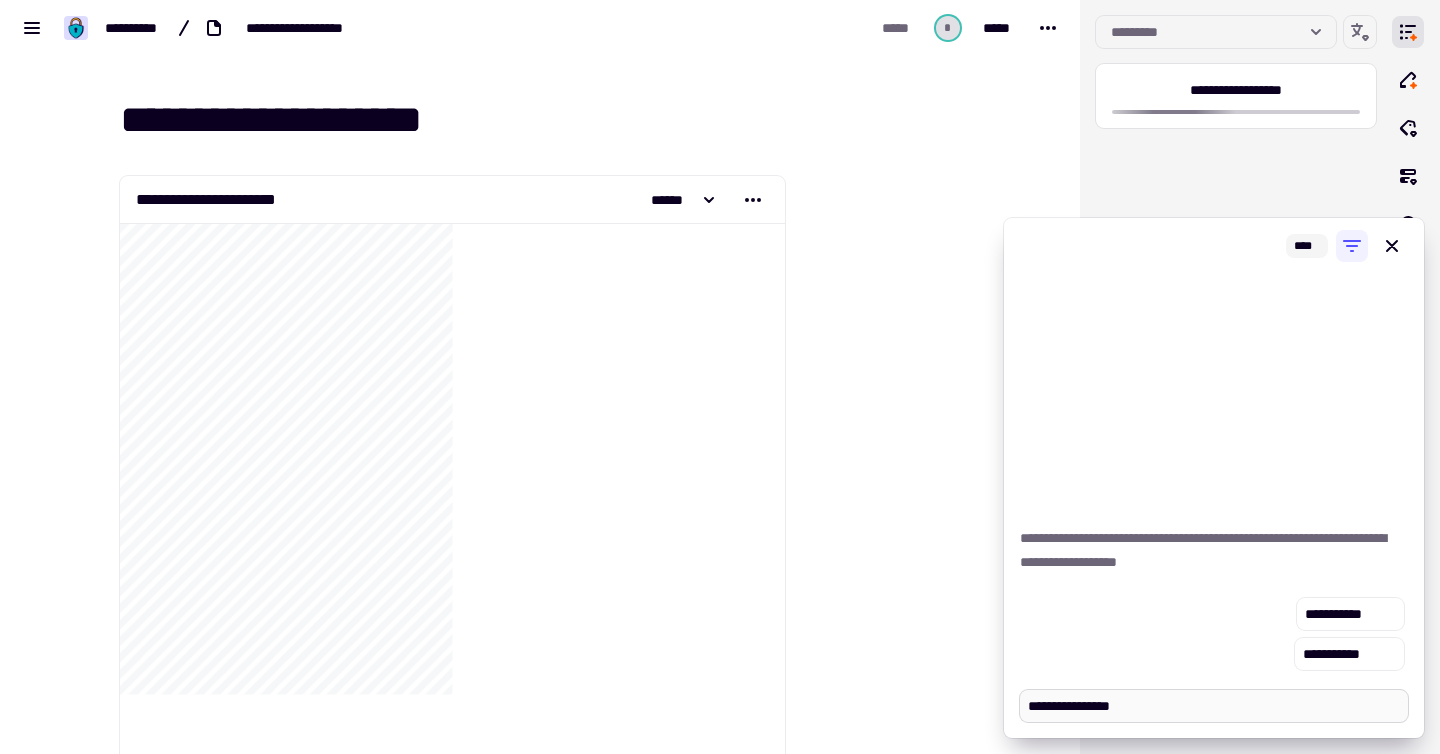 type on "*" 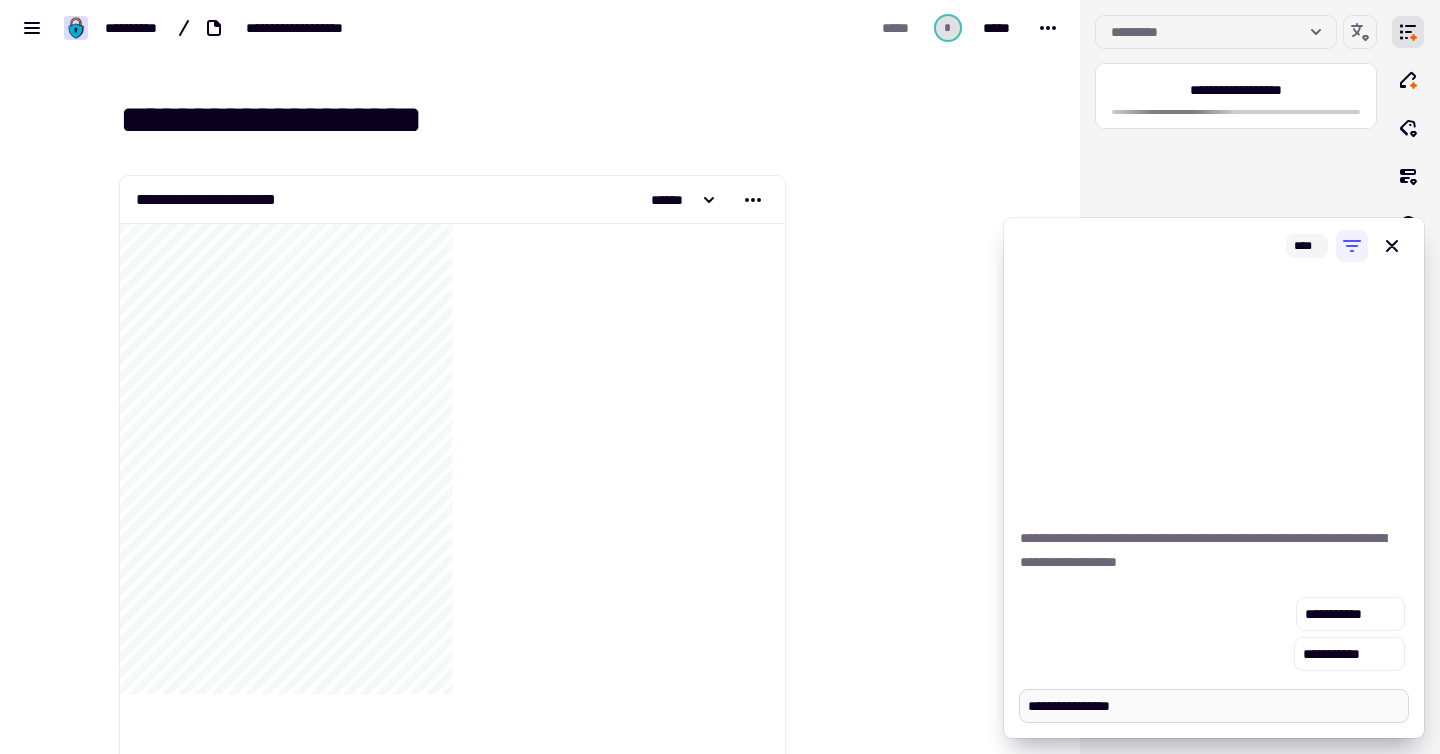type on "**********" 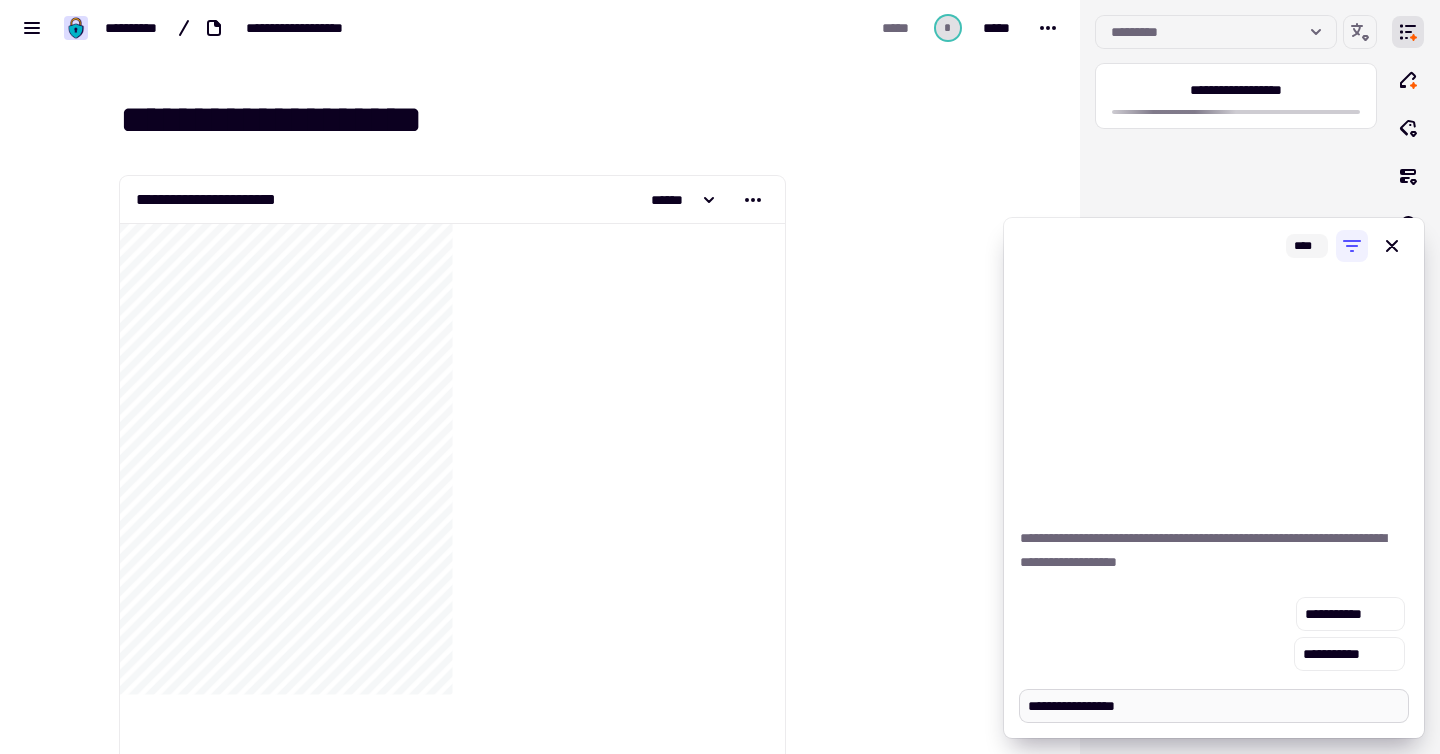 type on "*" 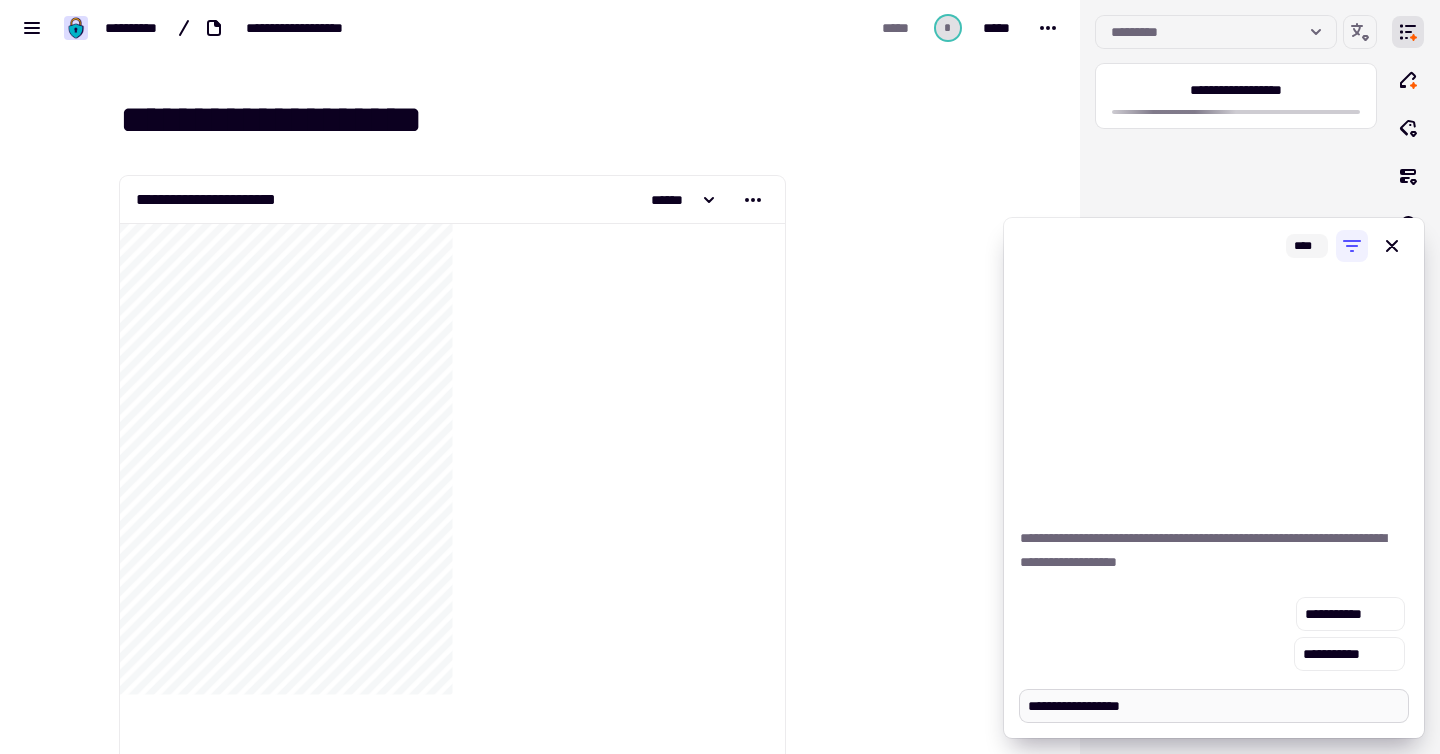 type on "*" 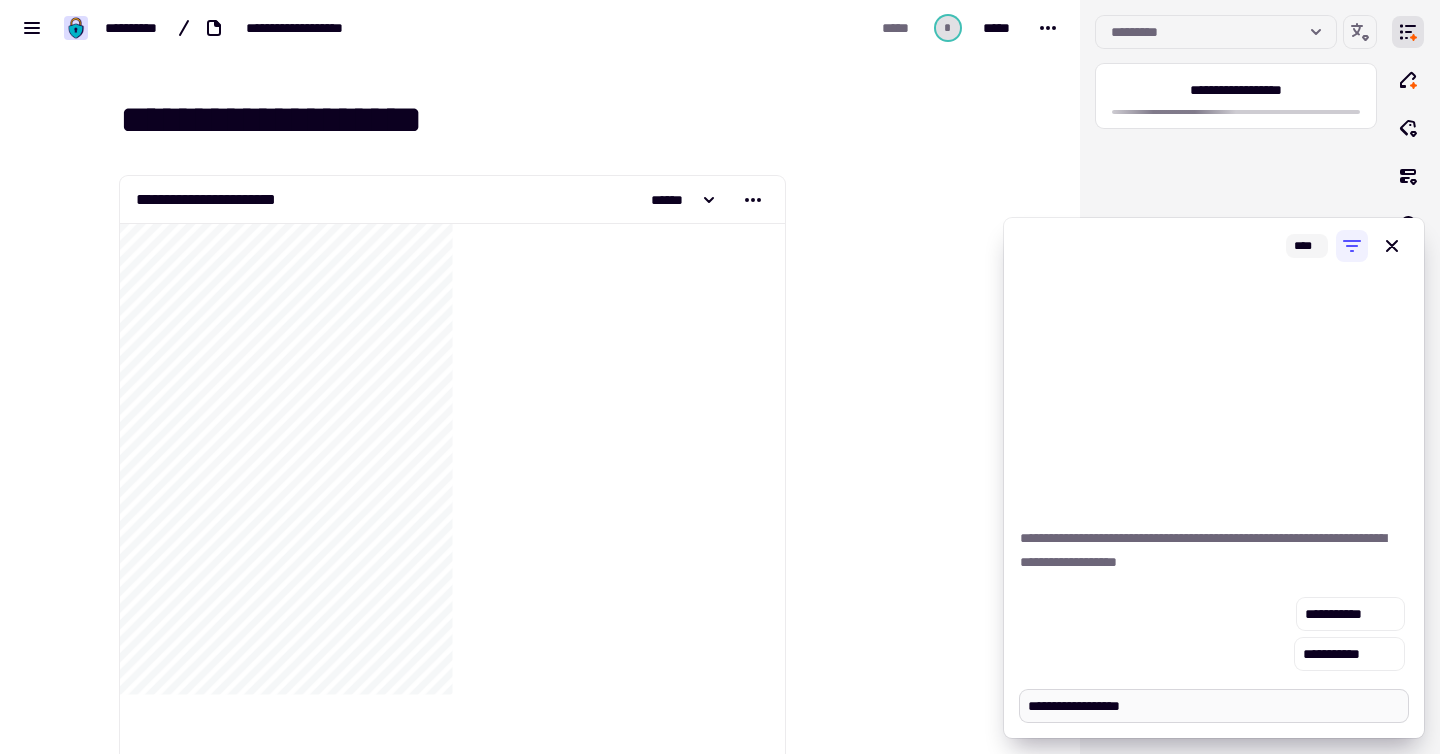 type on "**********" 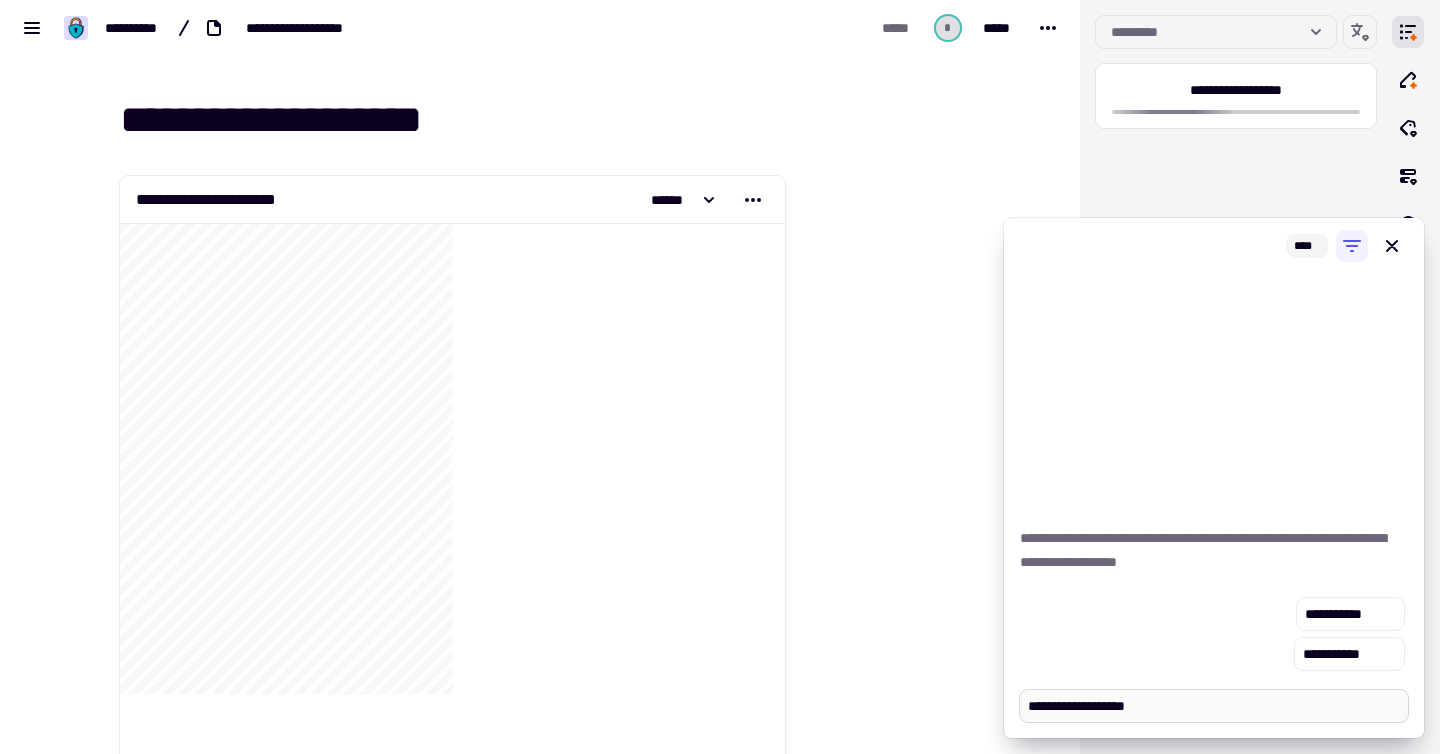 type on "*" 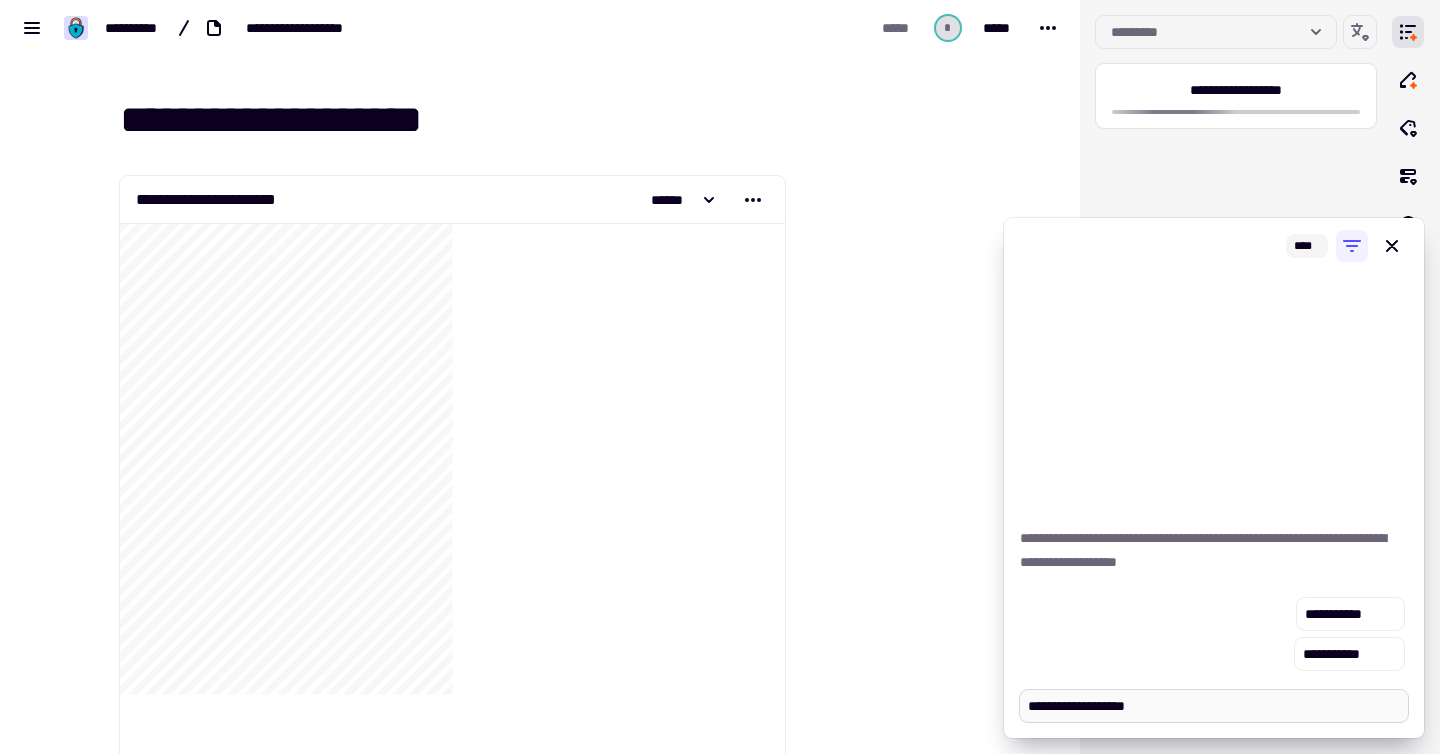 type on "**********" 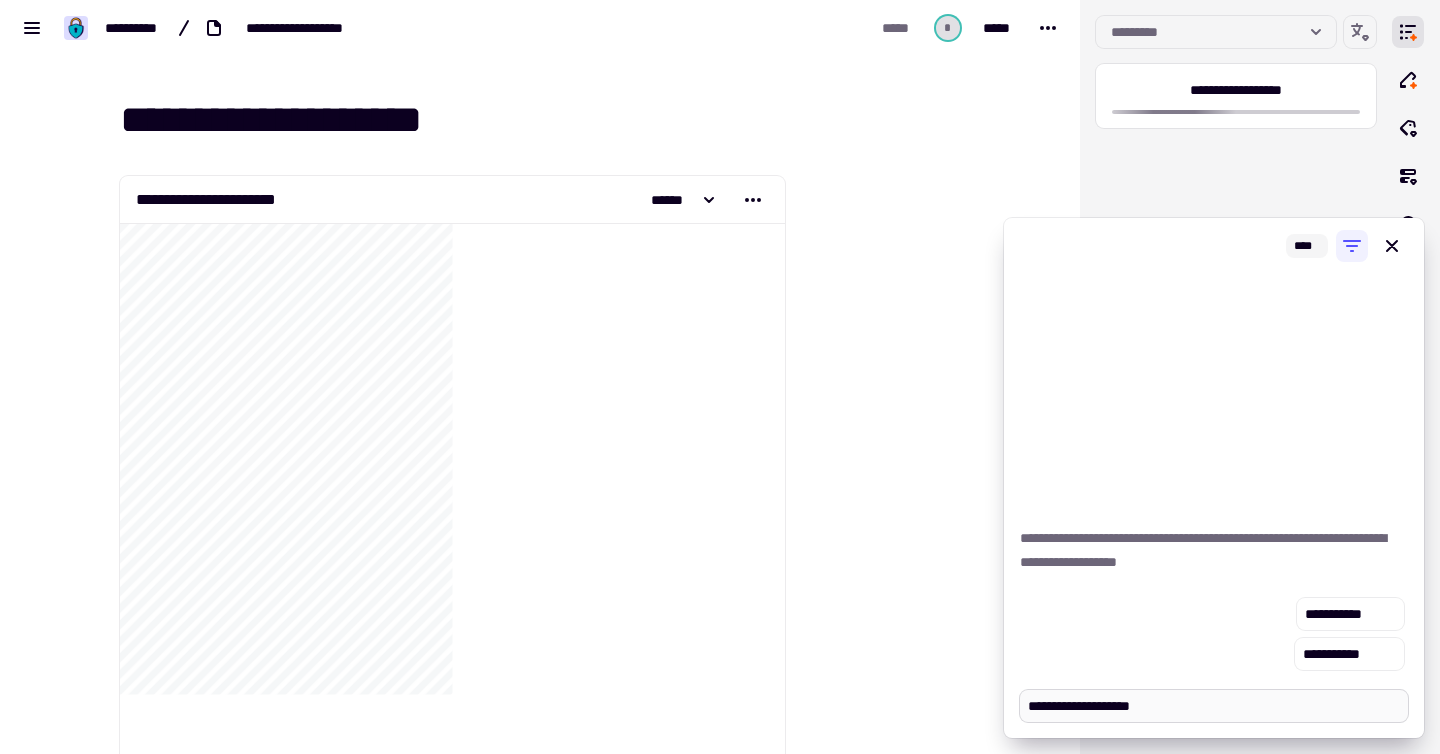 type on "*" 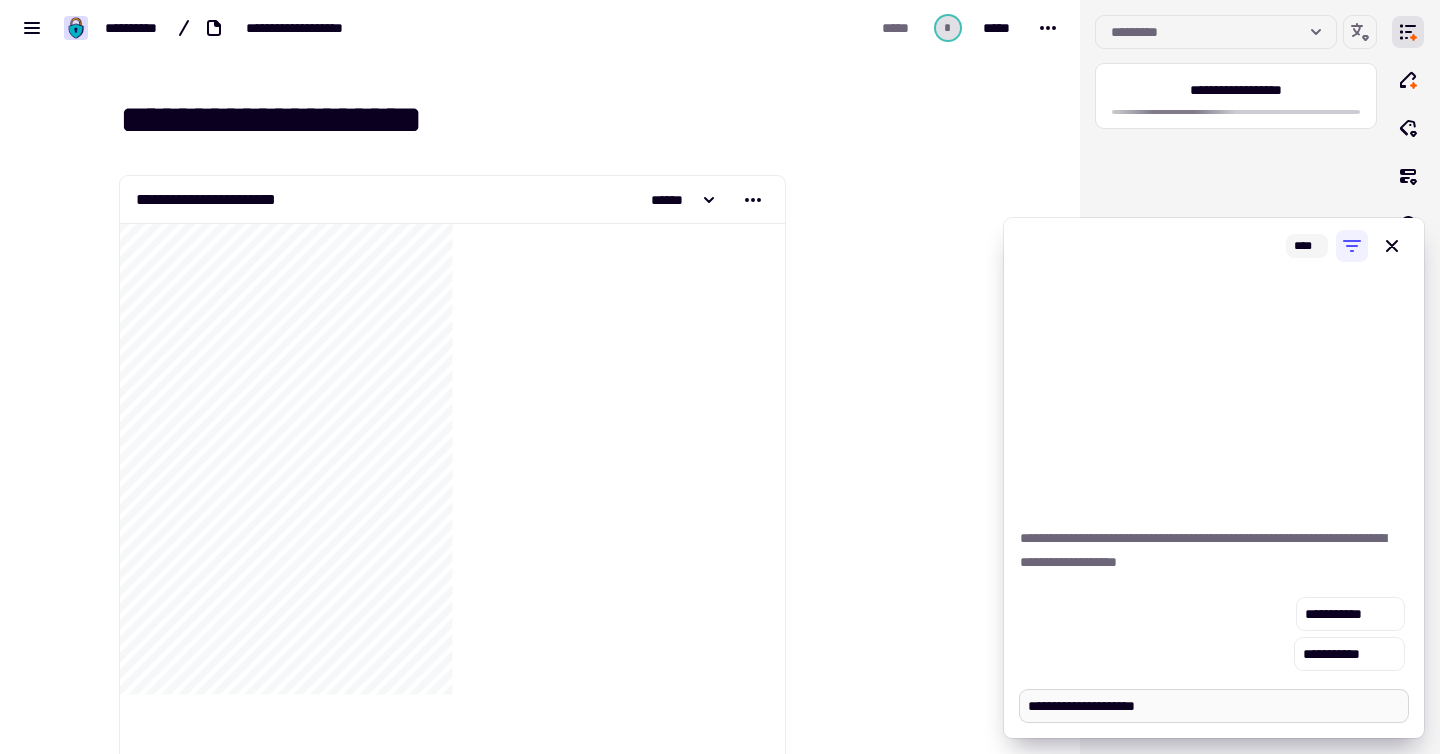 type on "*" 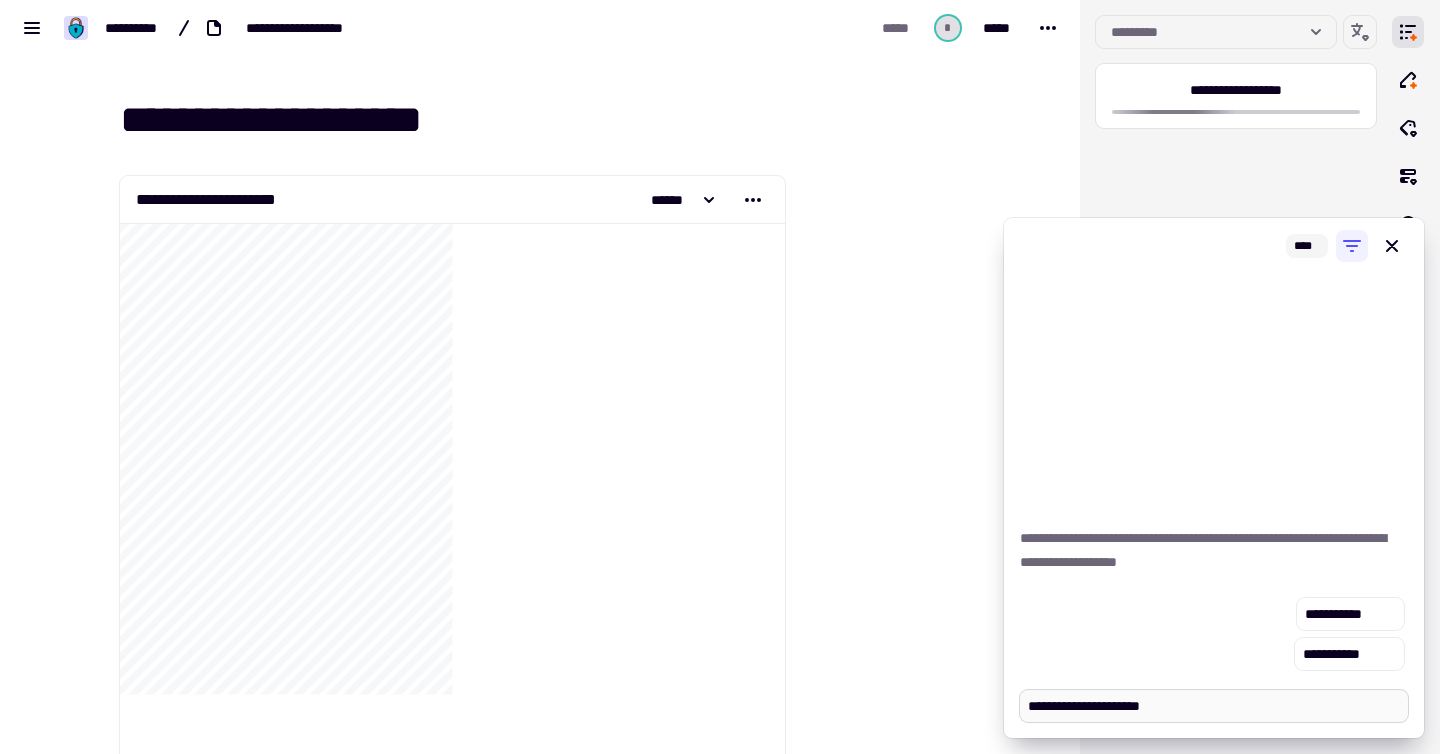 type on "*" 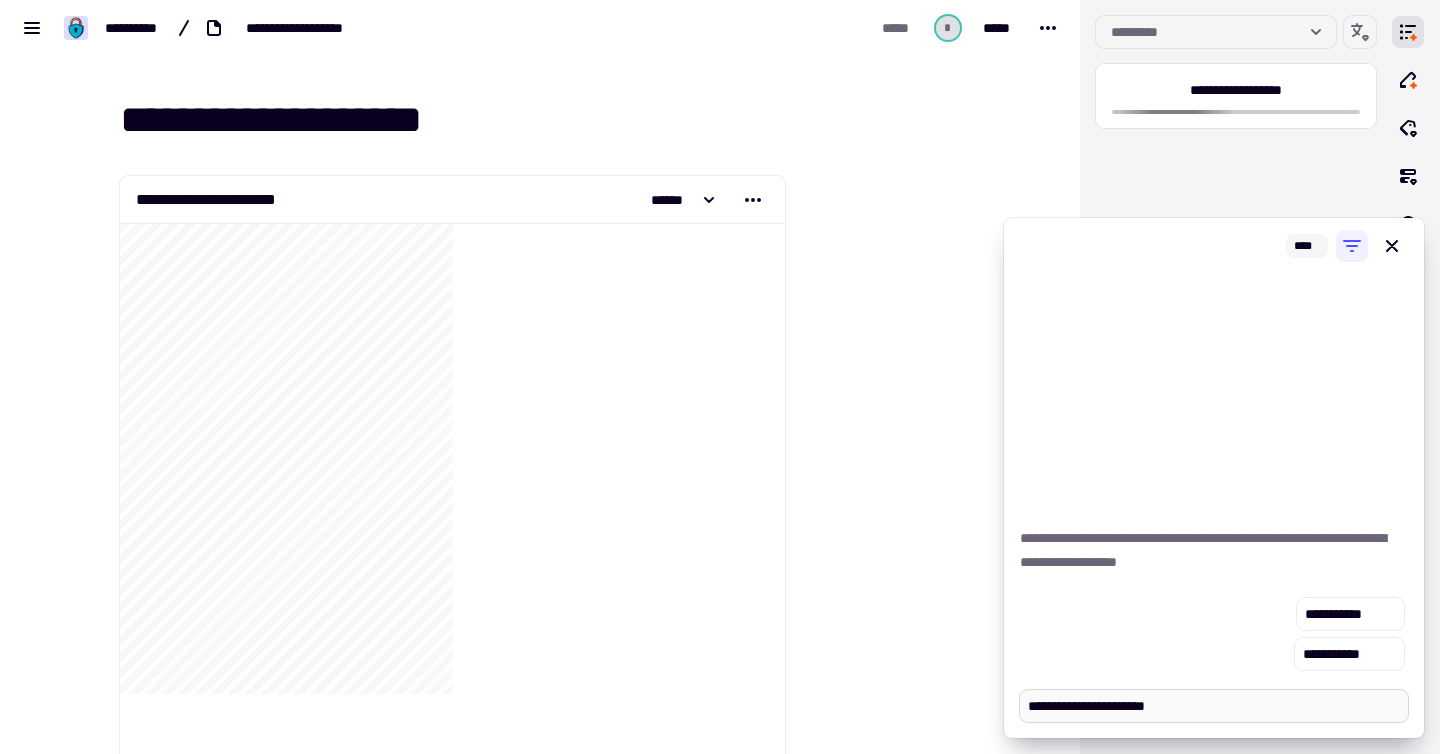 type on "*" 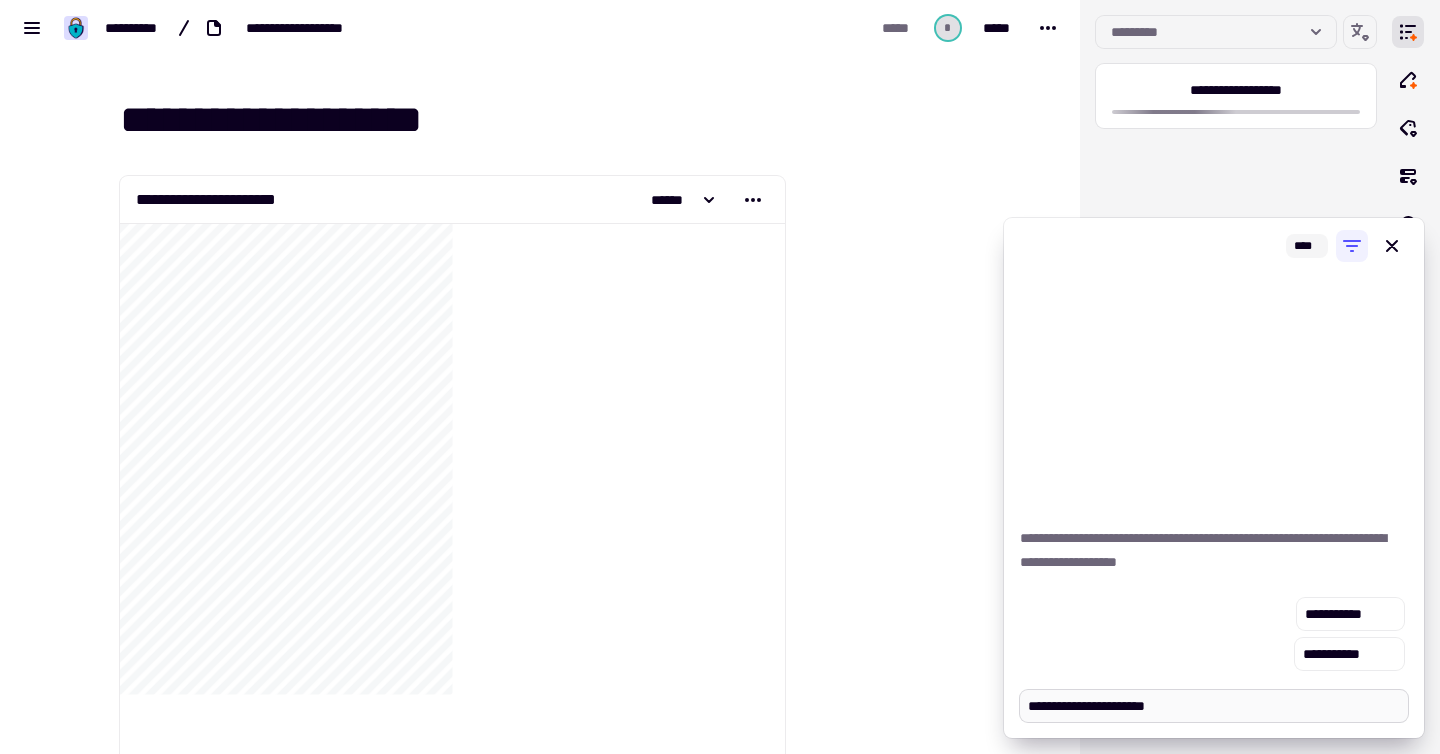 type on "**********" 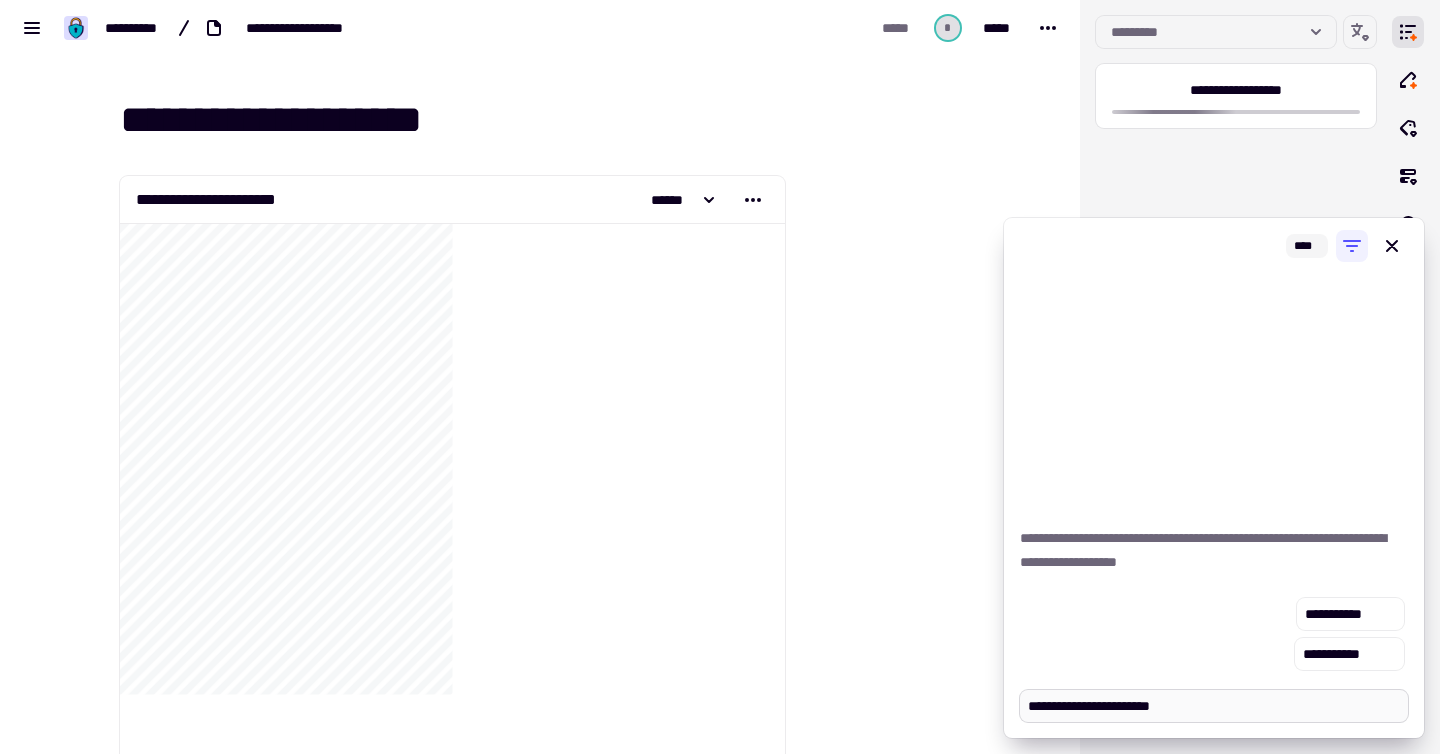 type on "*" 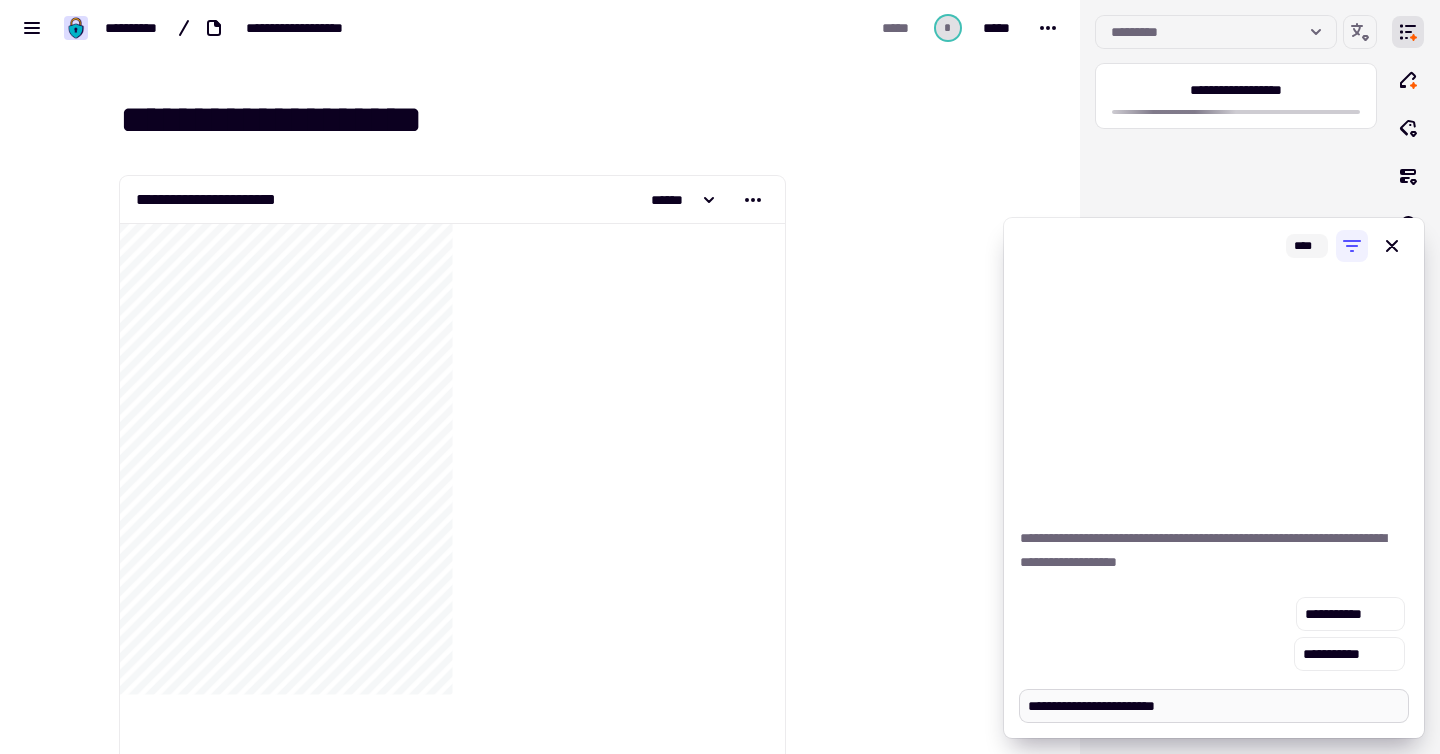 type on "*" 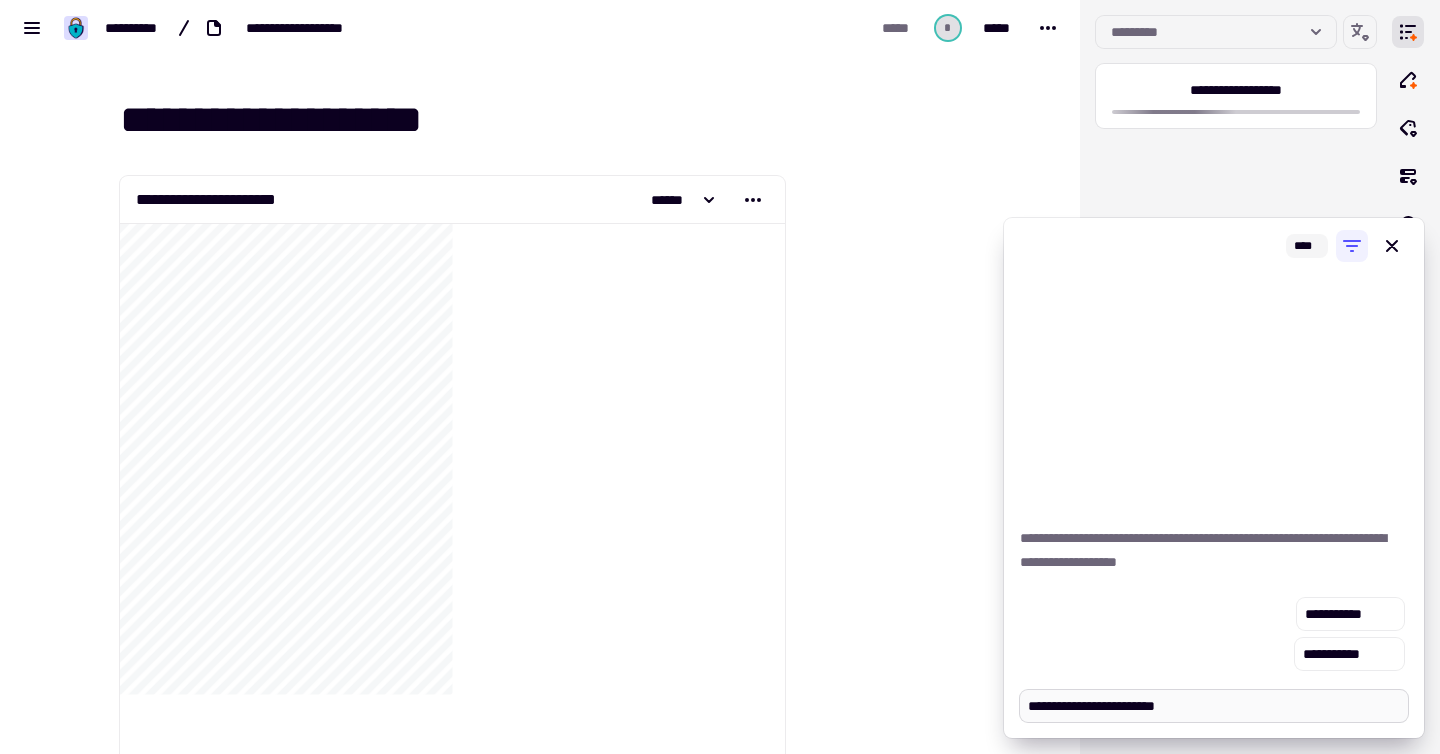 type on "**********" 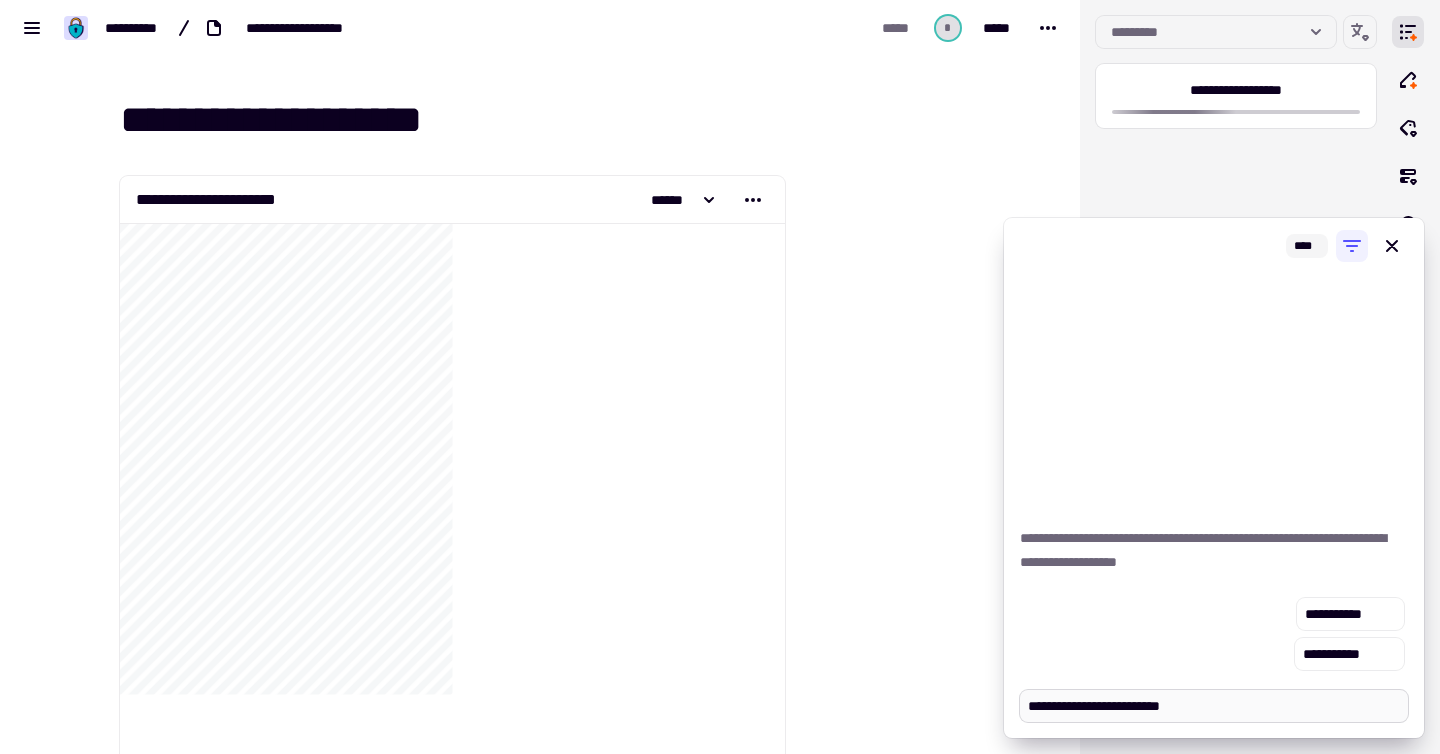 type on "*" 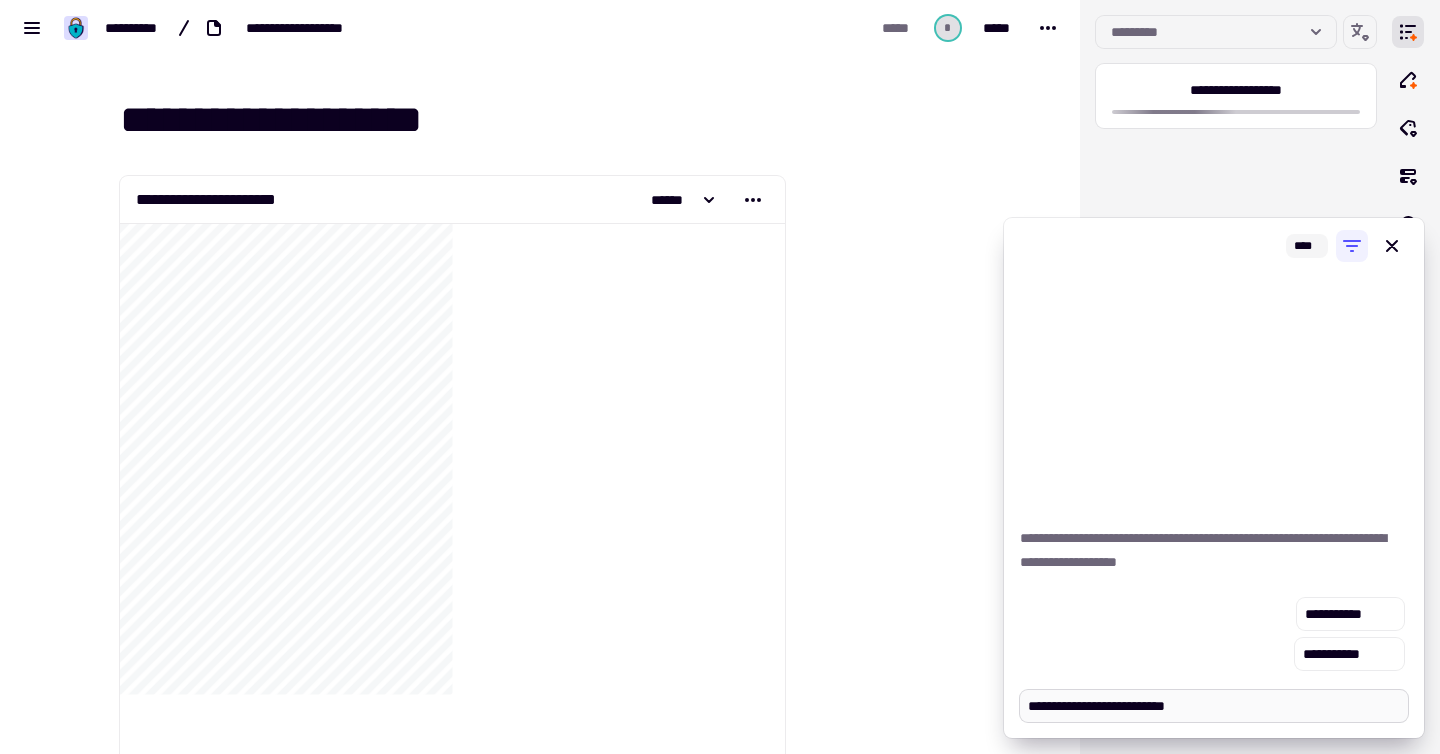 type on "*" 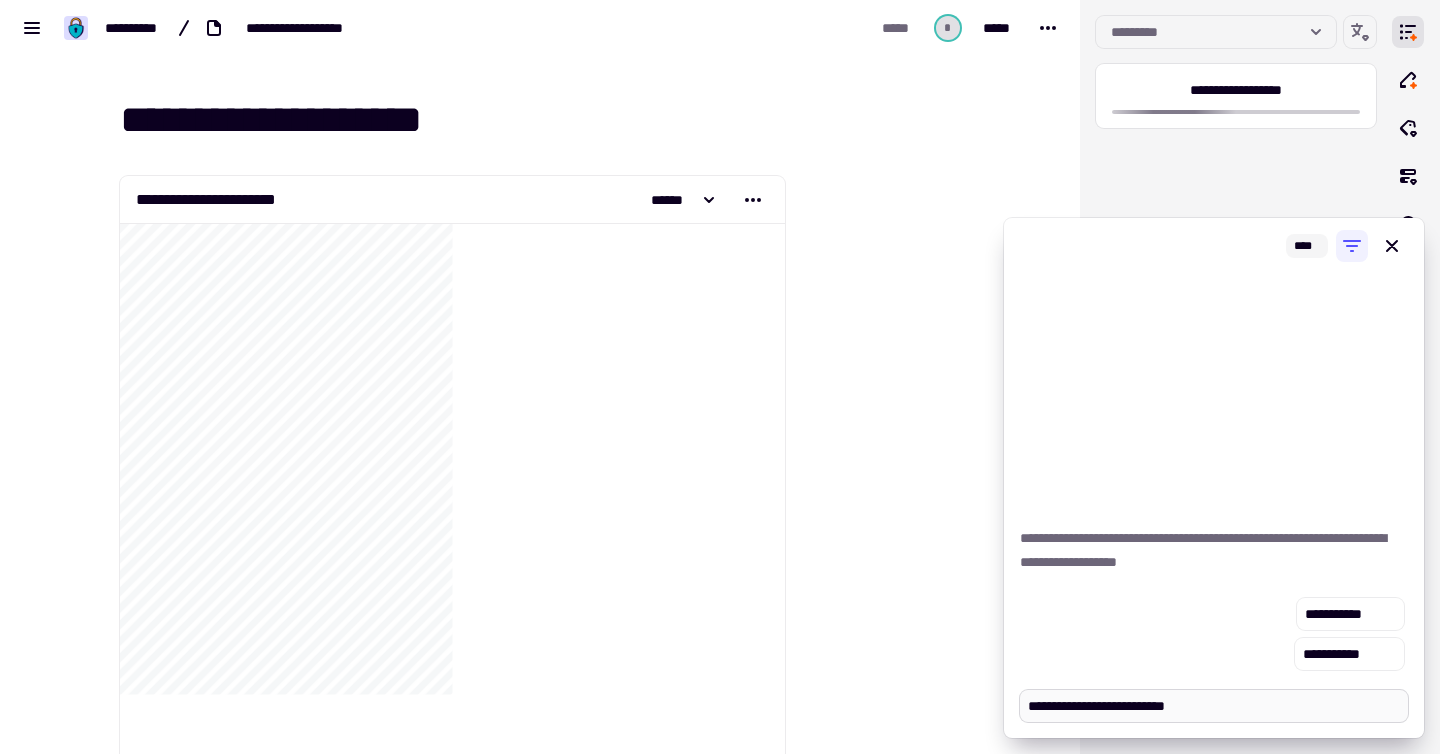 type on "*" 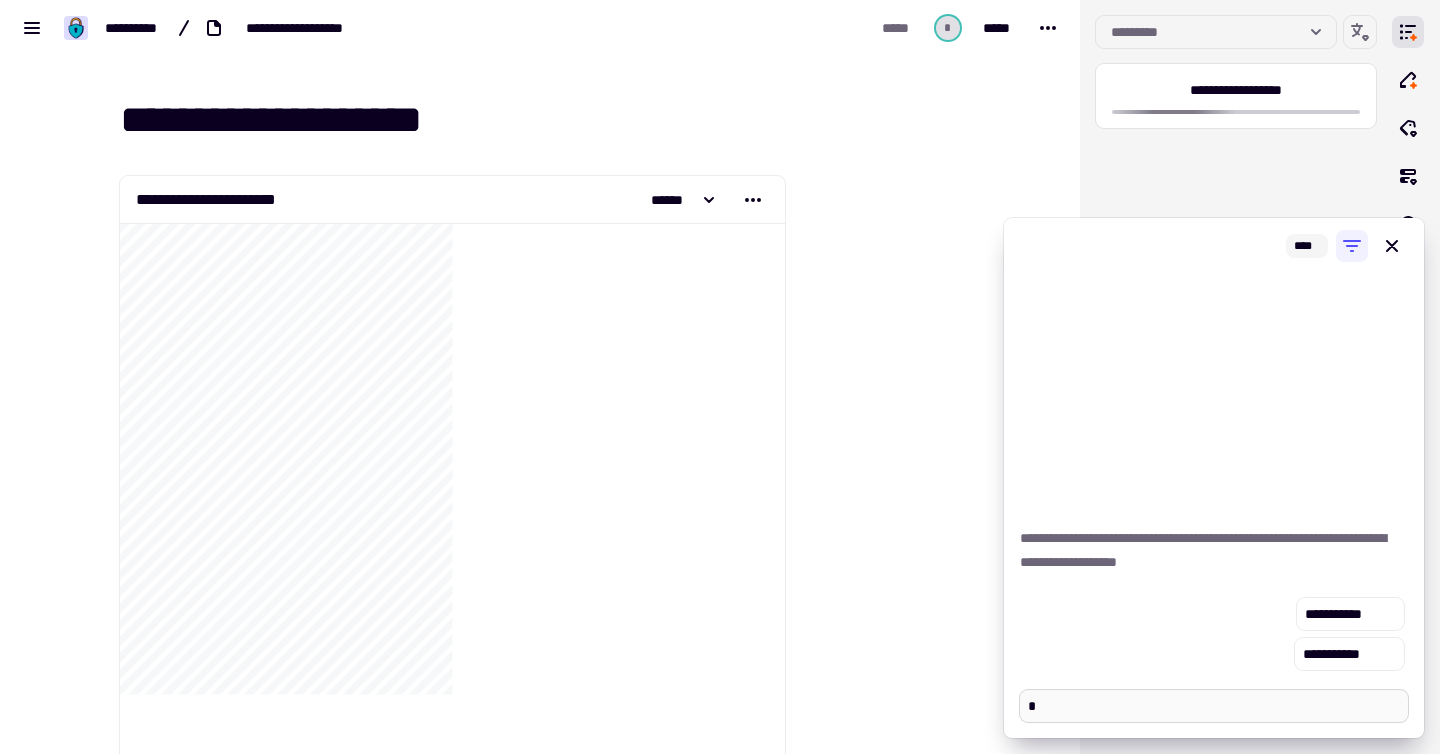 type on "*" 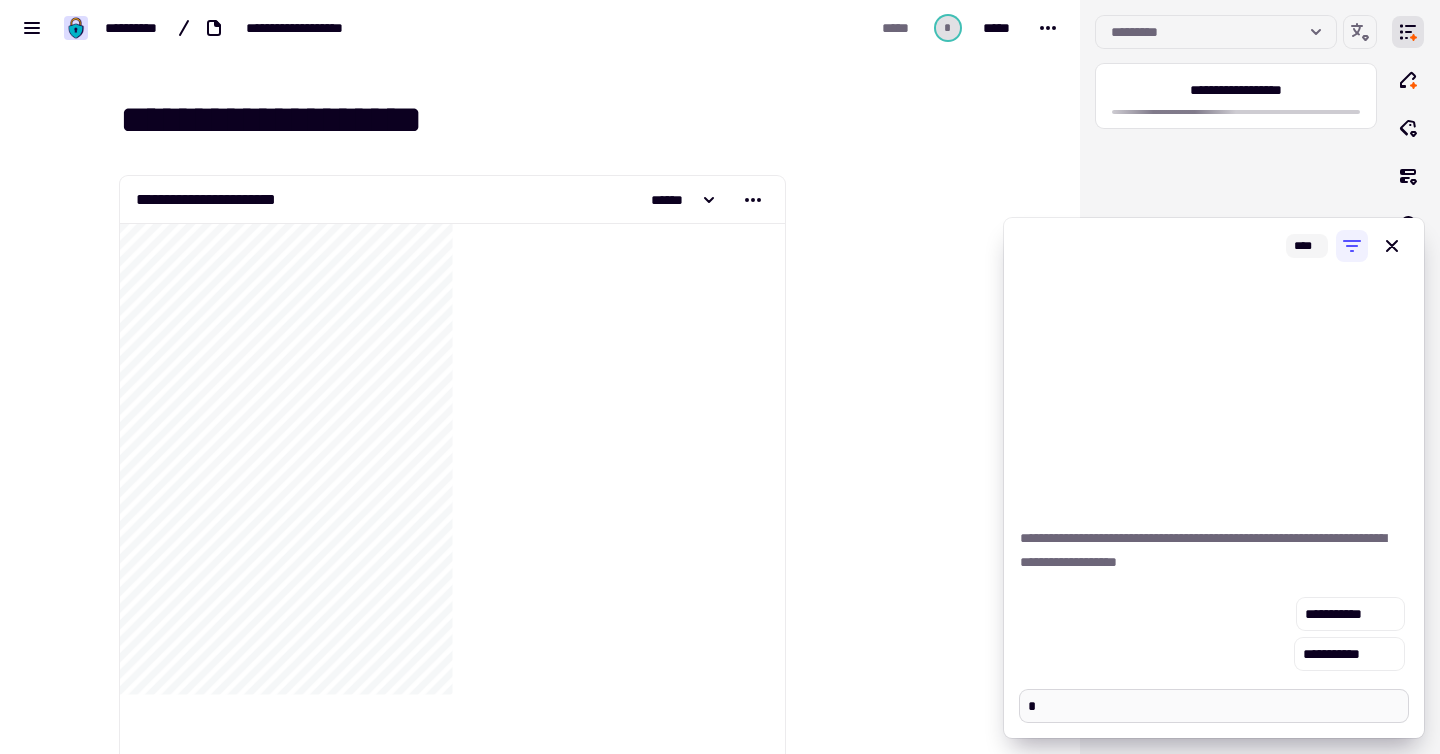 type on "**" 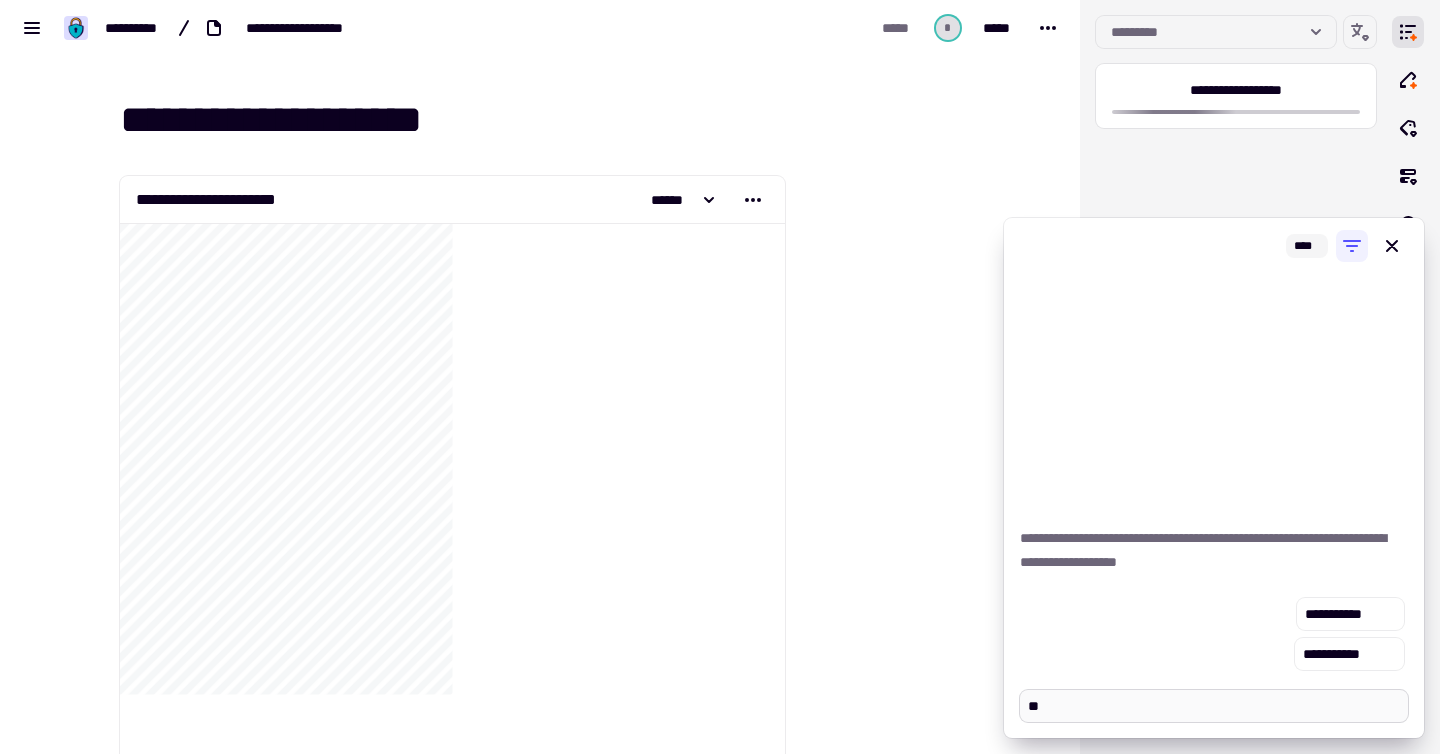 type on "*" 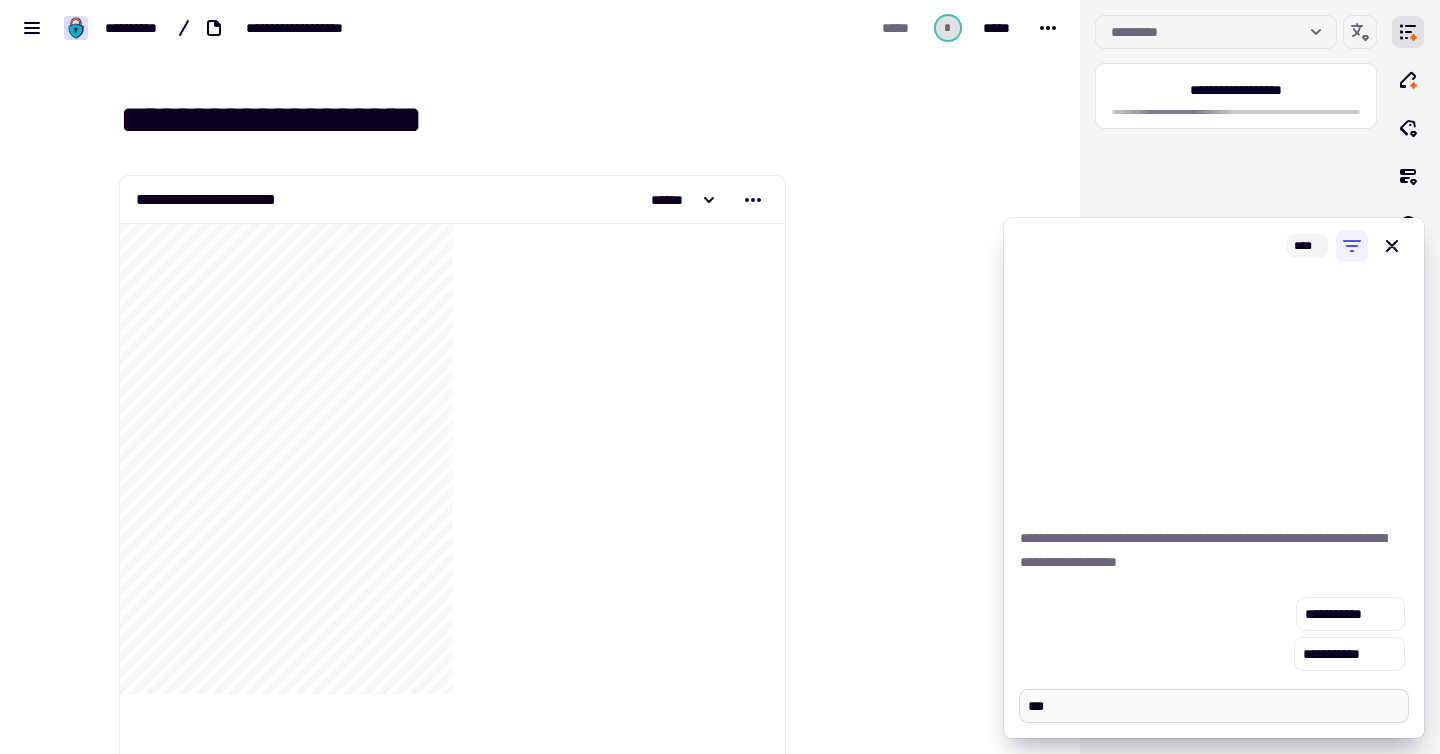 type on "*" 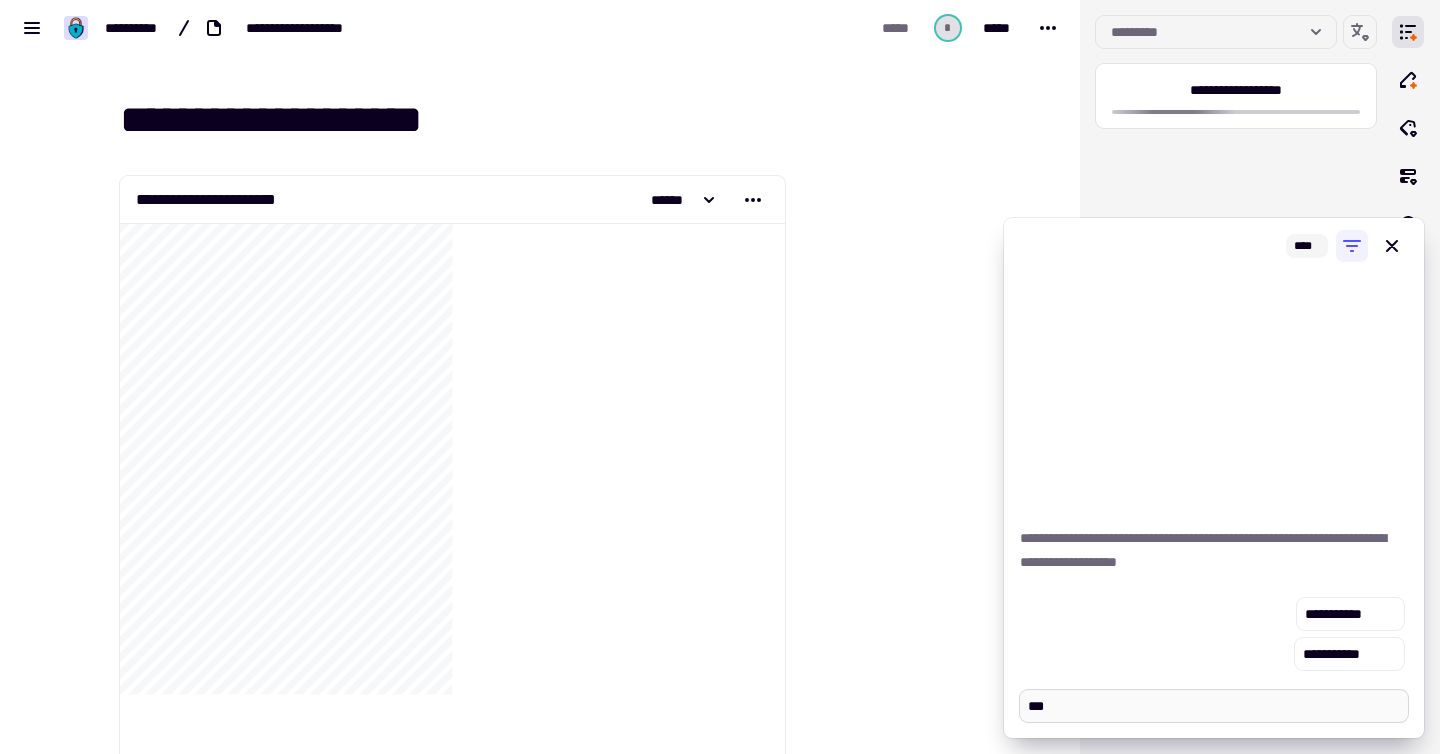 type on "****" 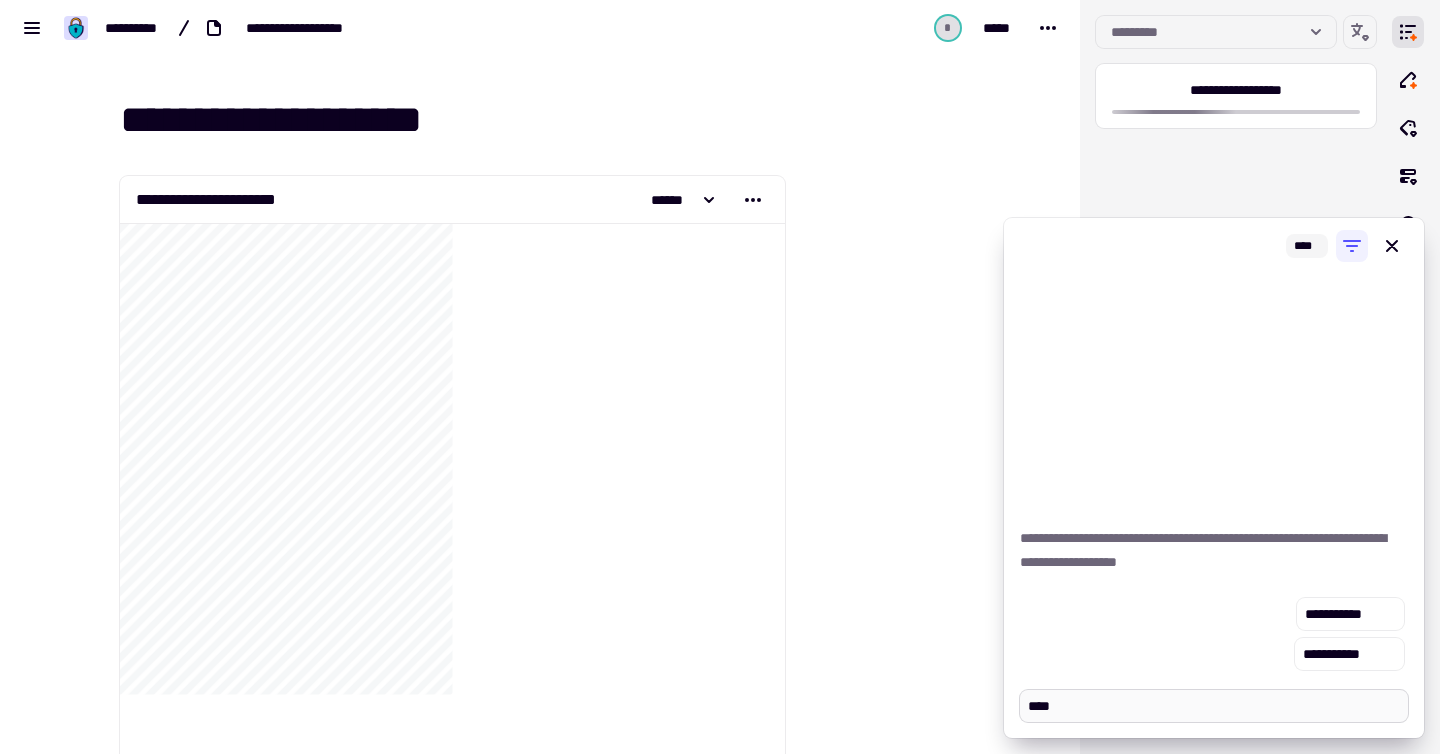 type on "*" 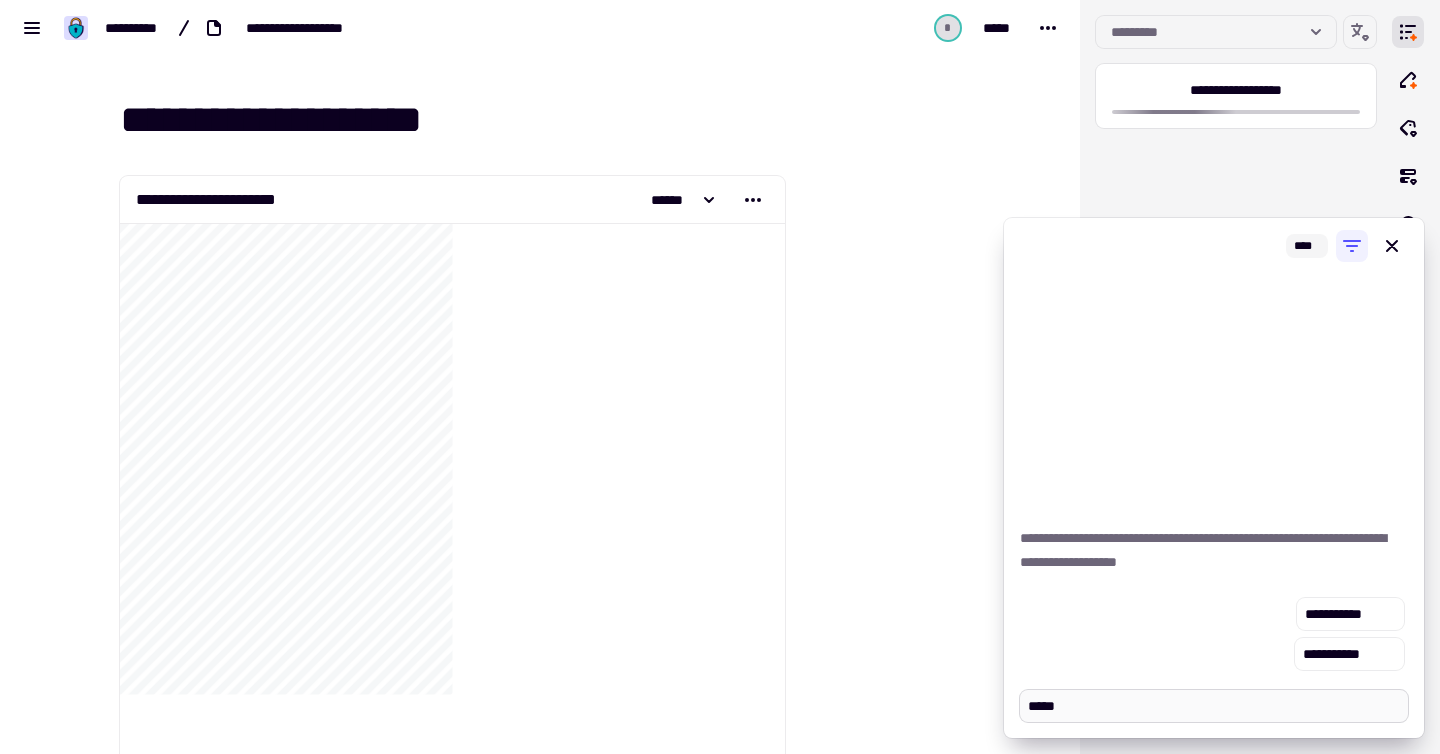 type on "*" 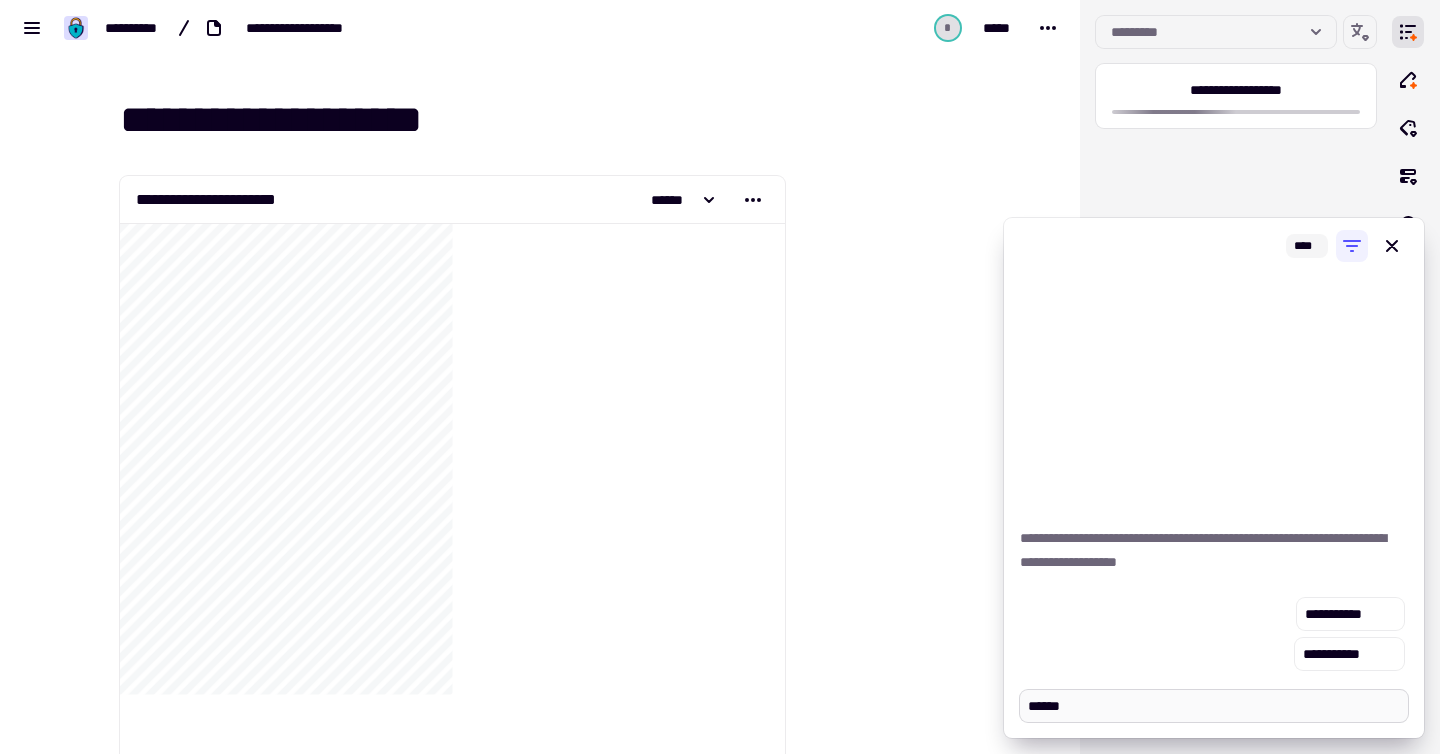 type on "*" 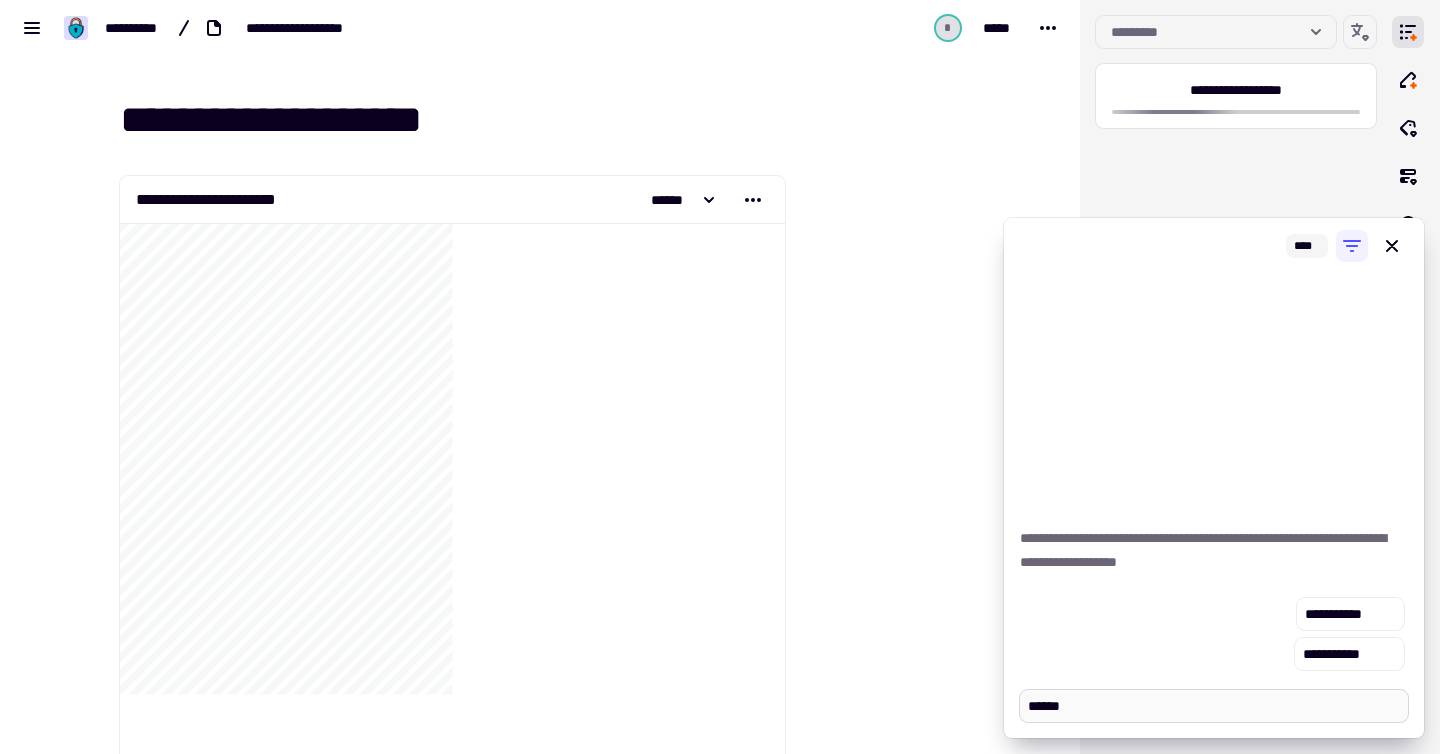 type on "*******" 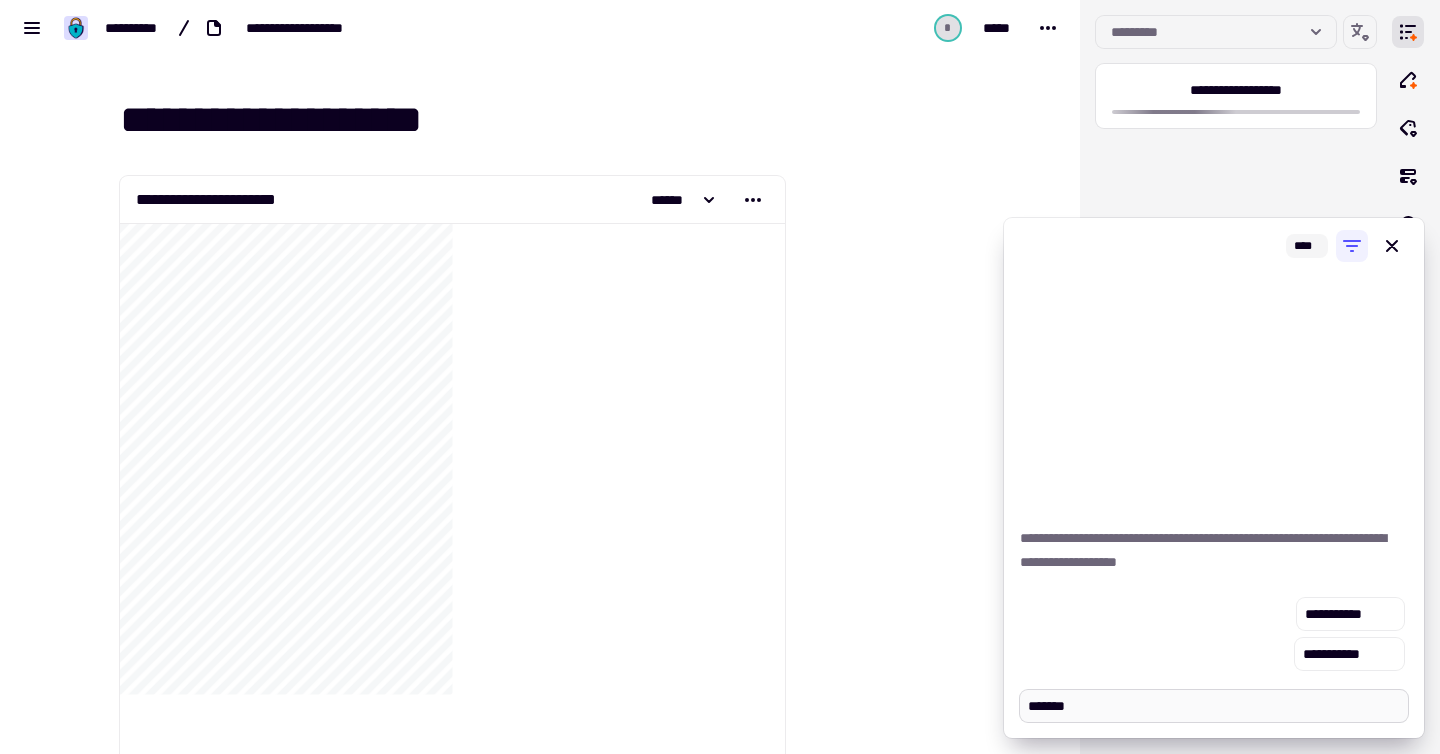 type on "*" 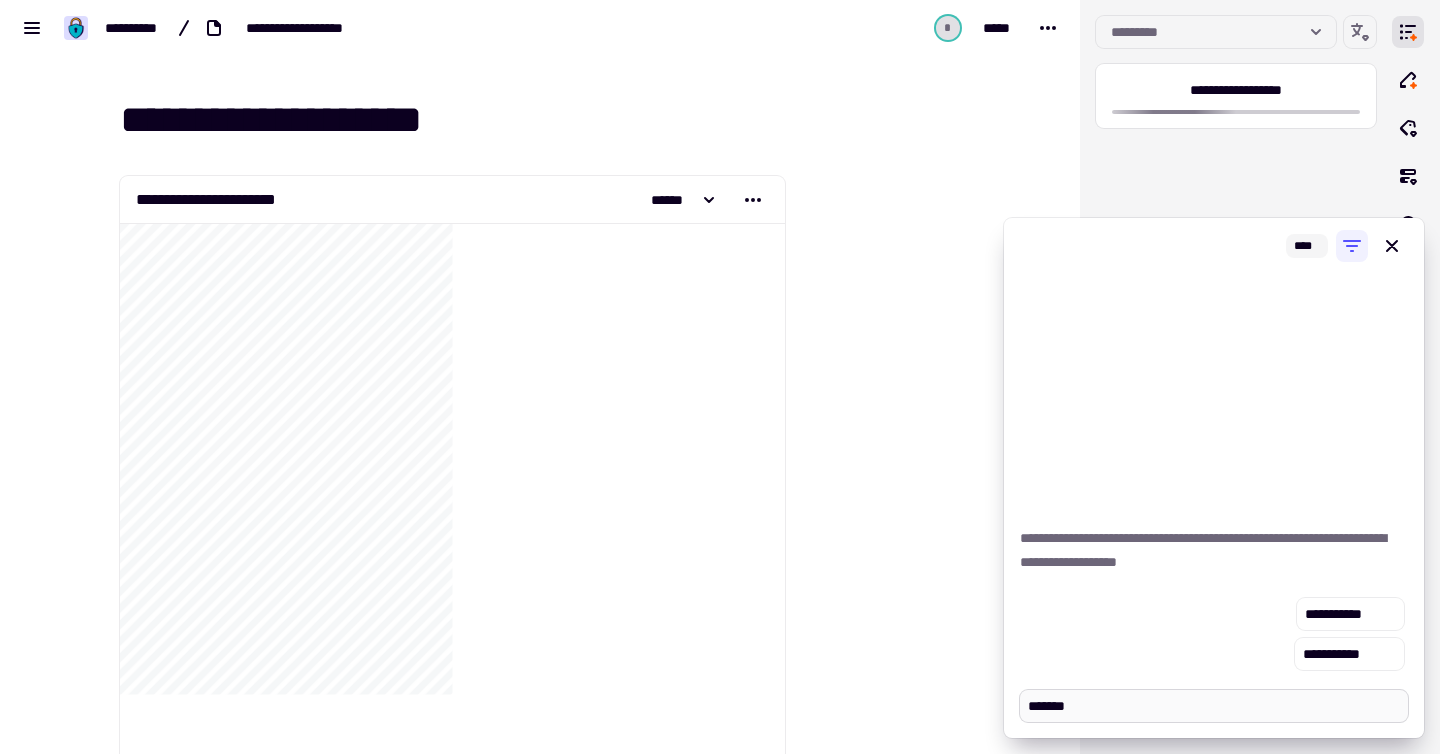 type on "********" 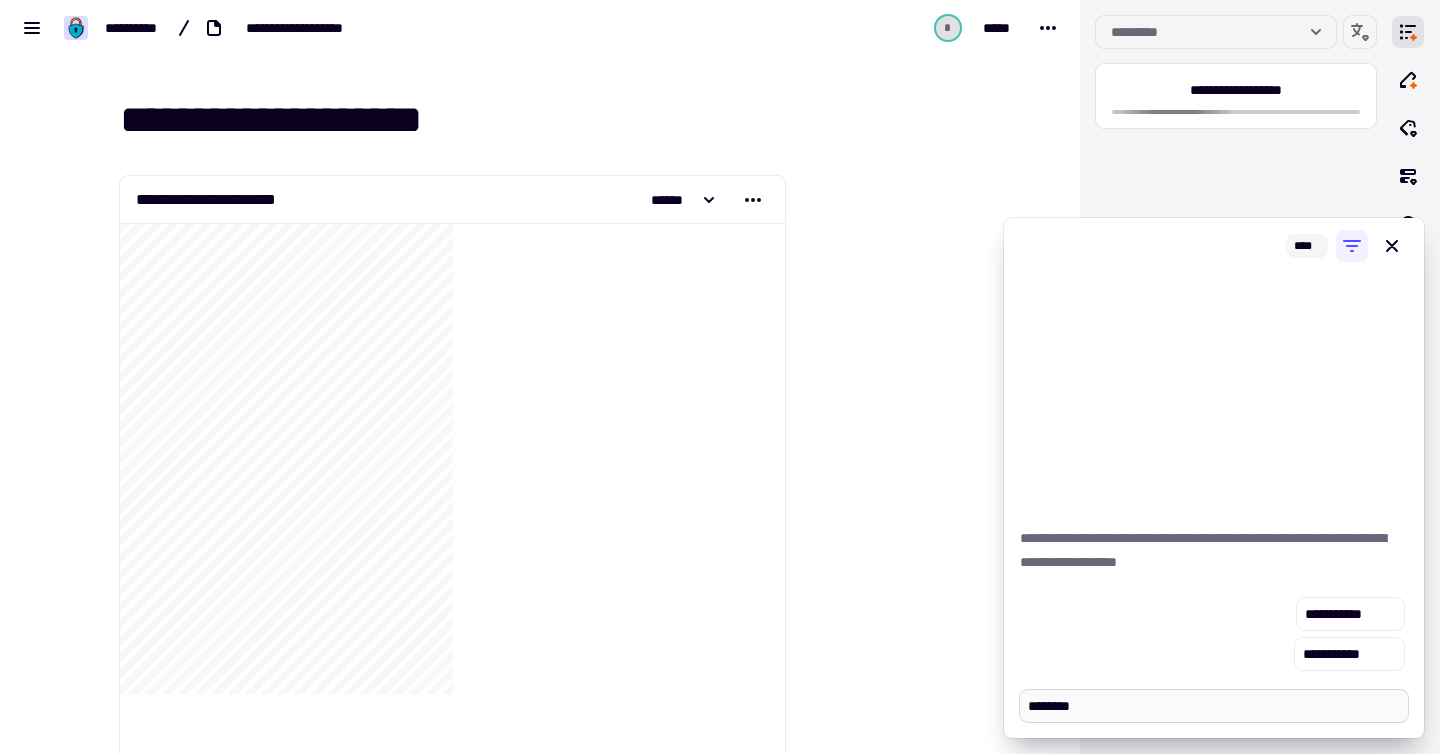 type on "*" 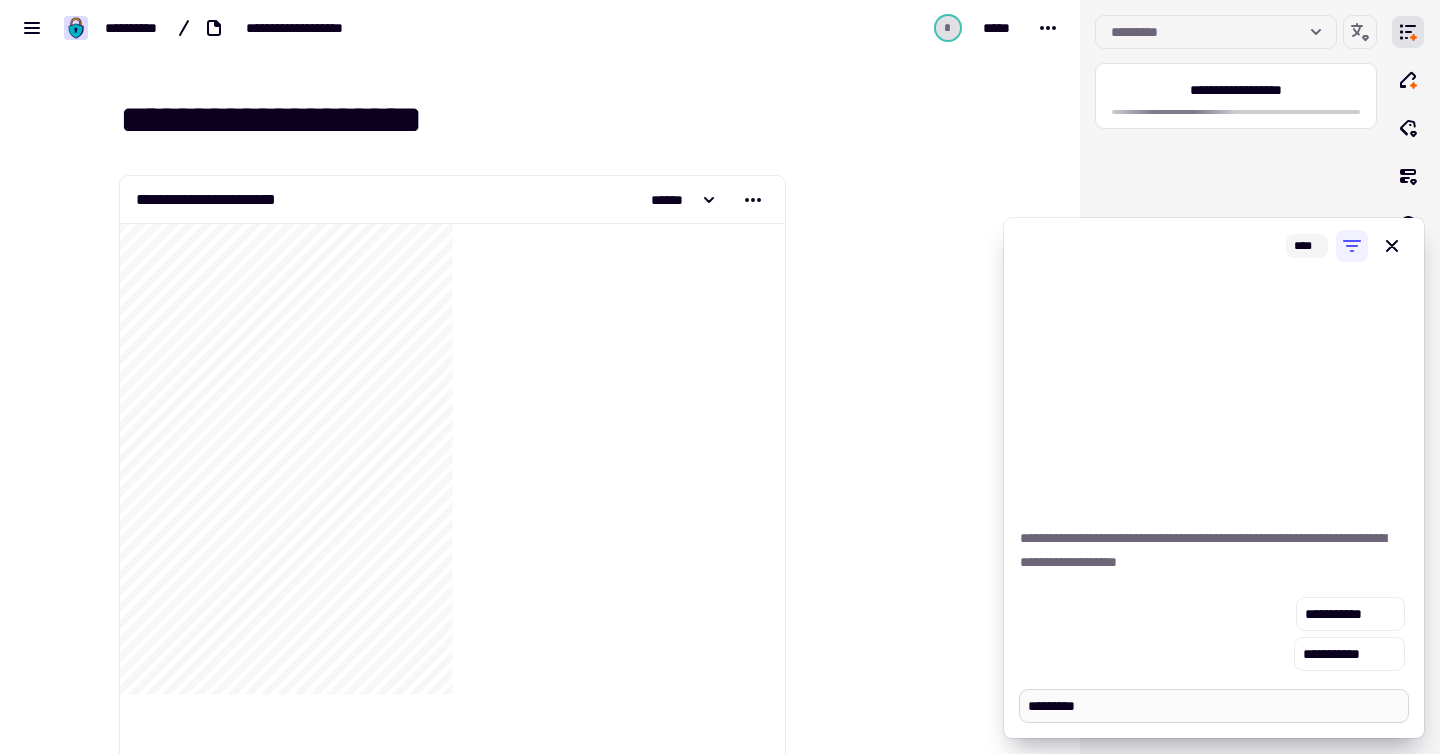 type on "*" 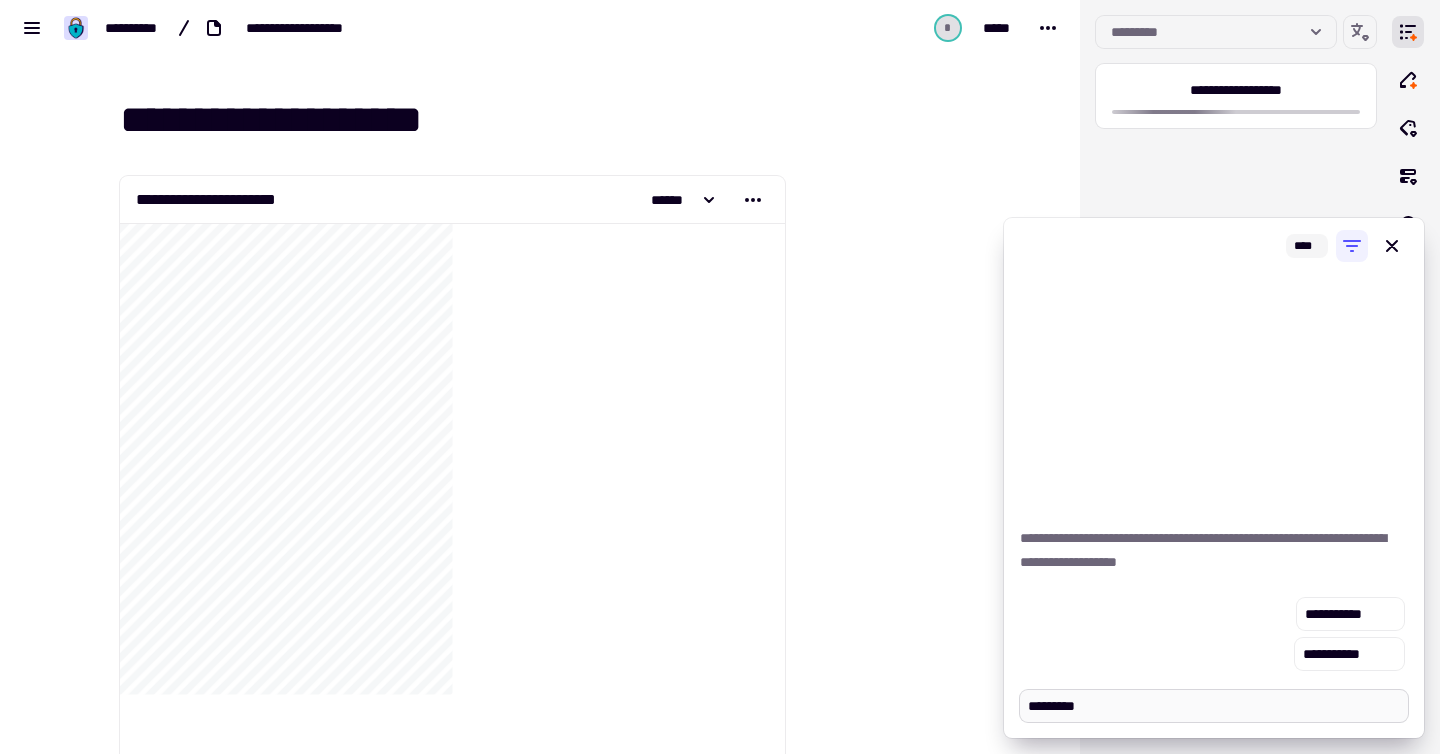 type on "**********" 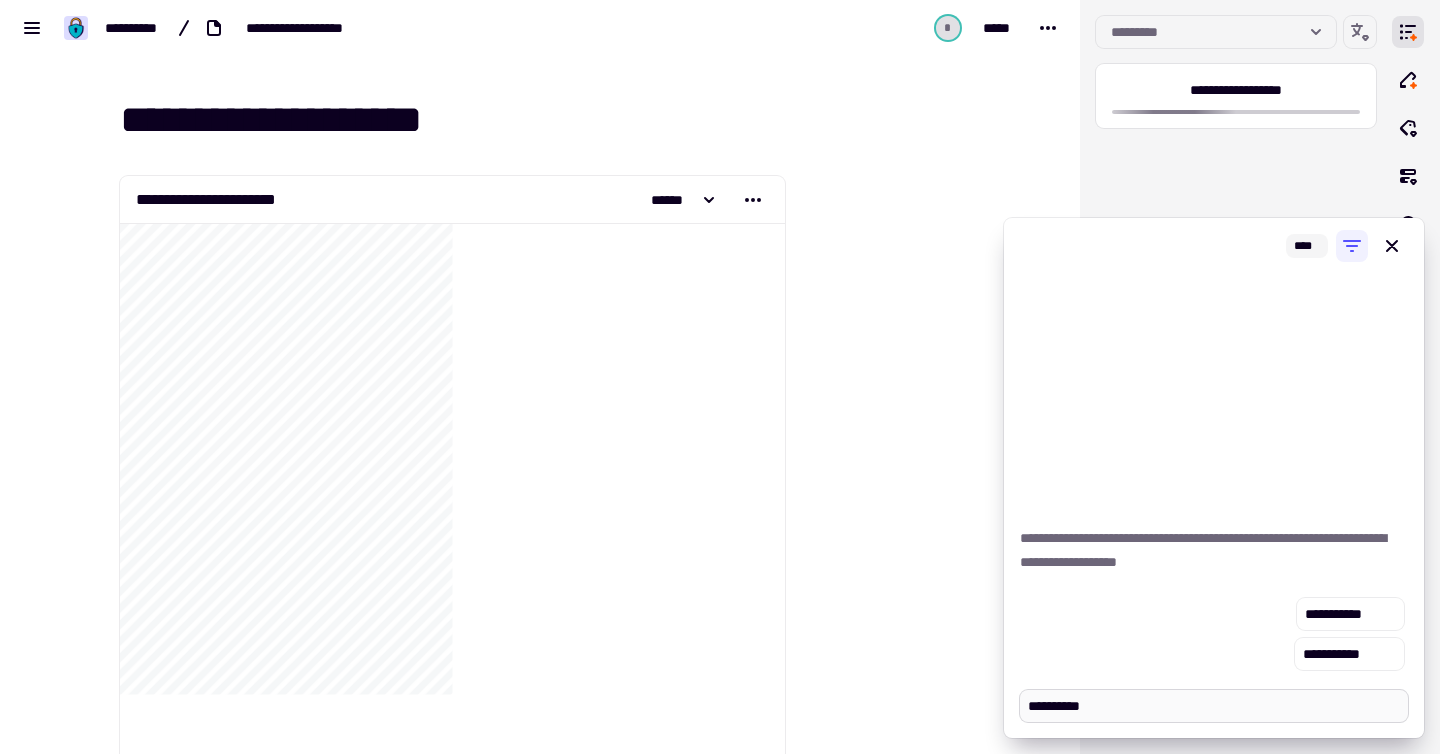 type on "*" 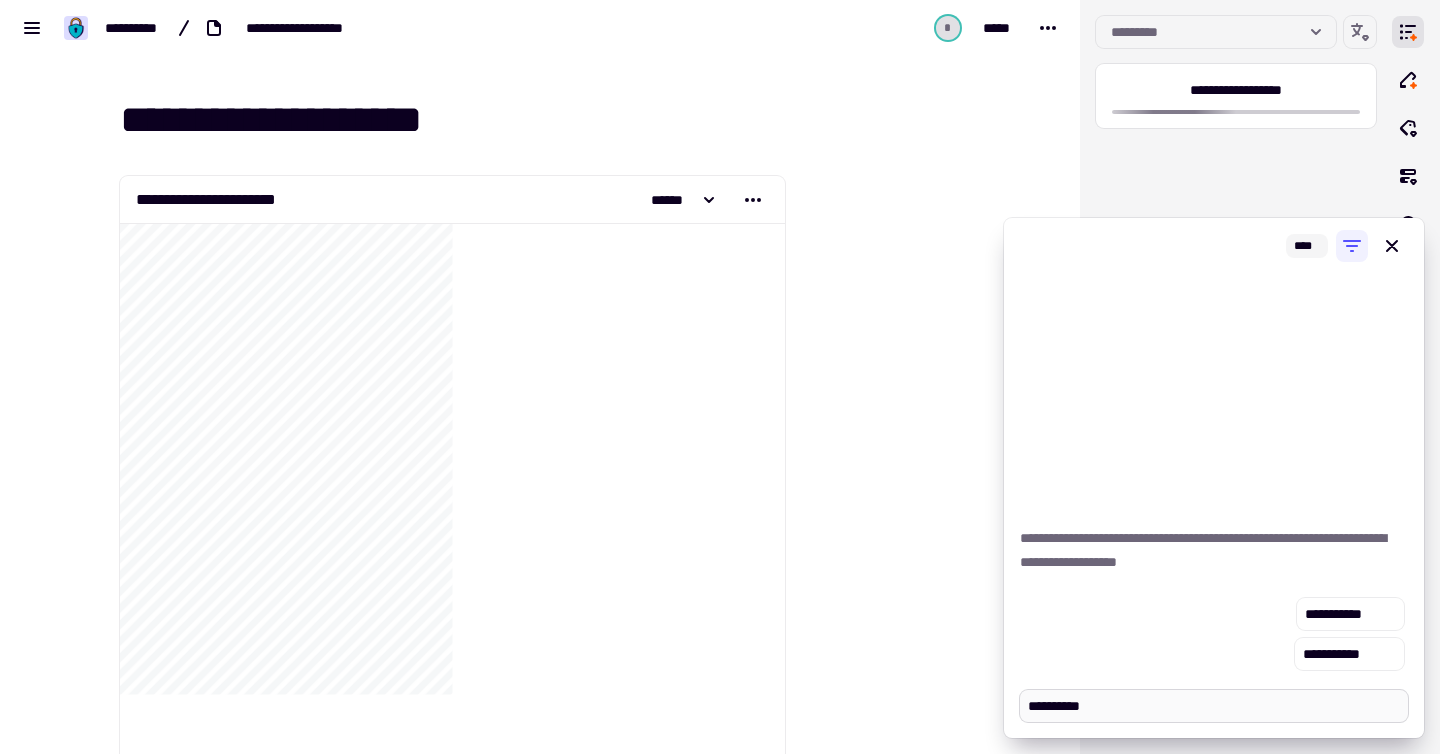 type on "**********" 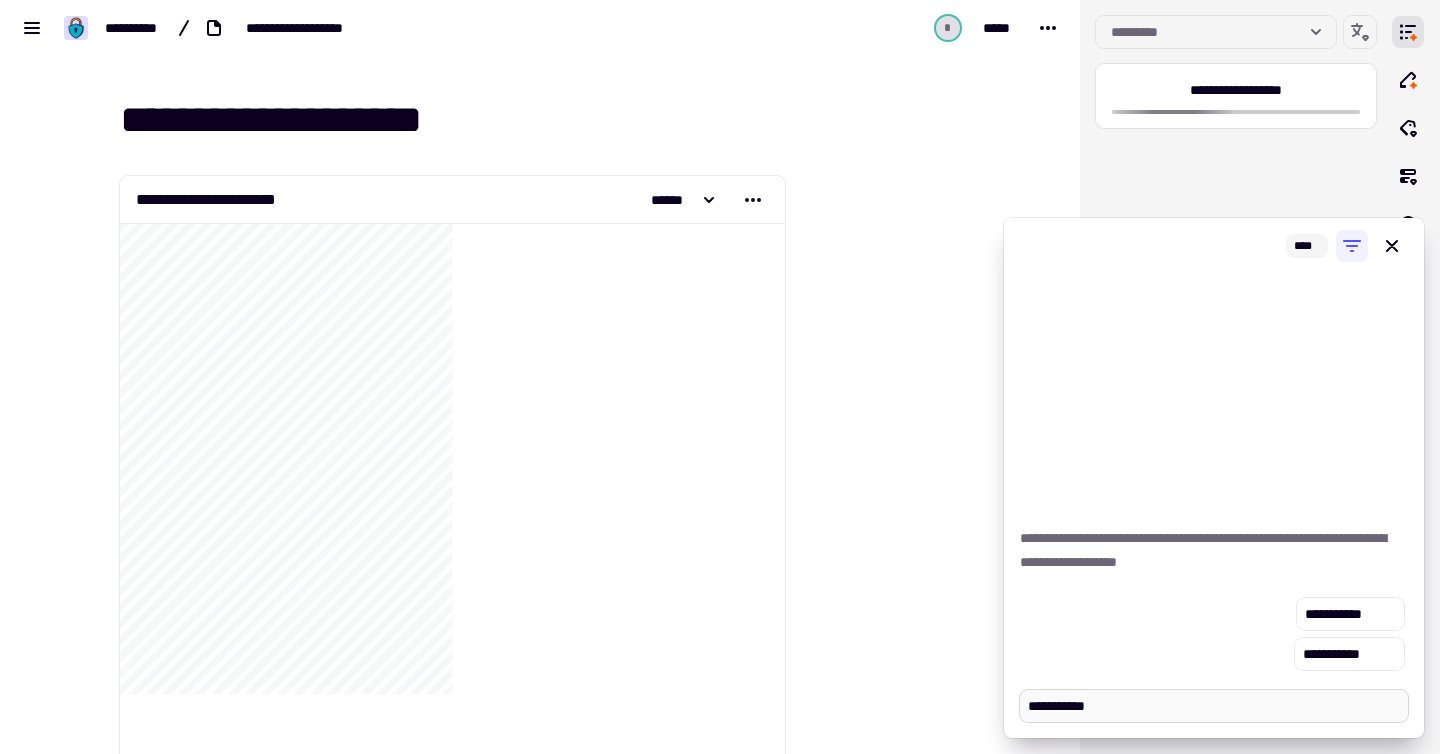 type on "*" 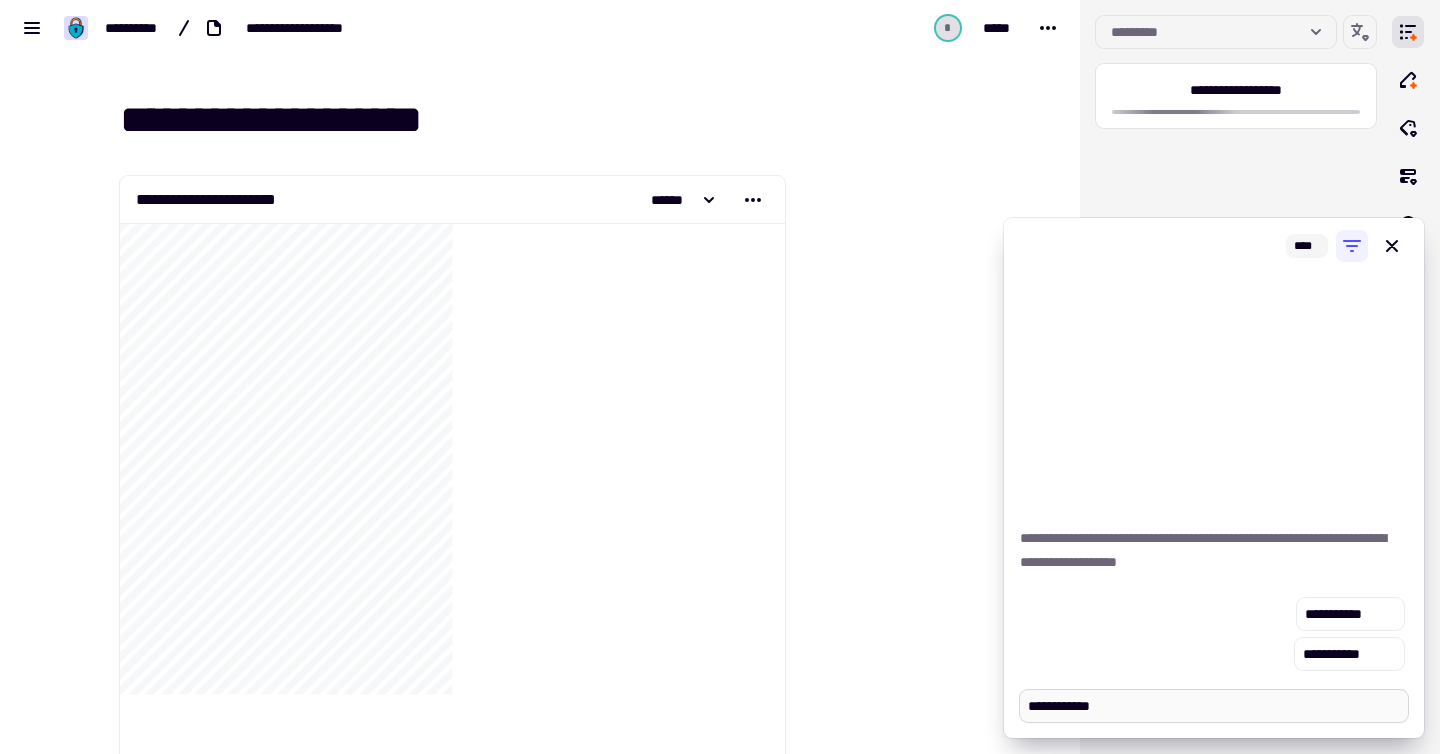 type on "*" 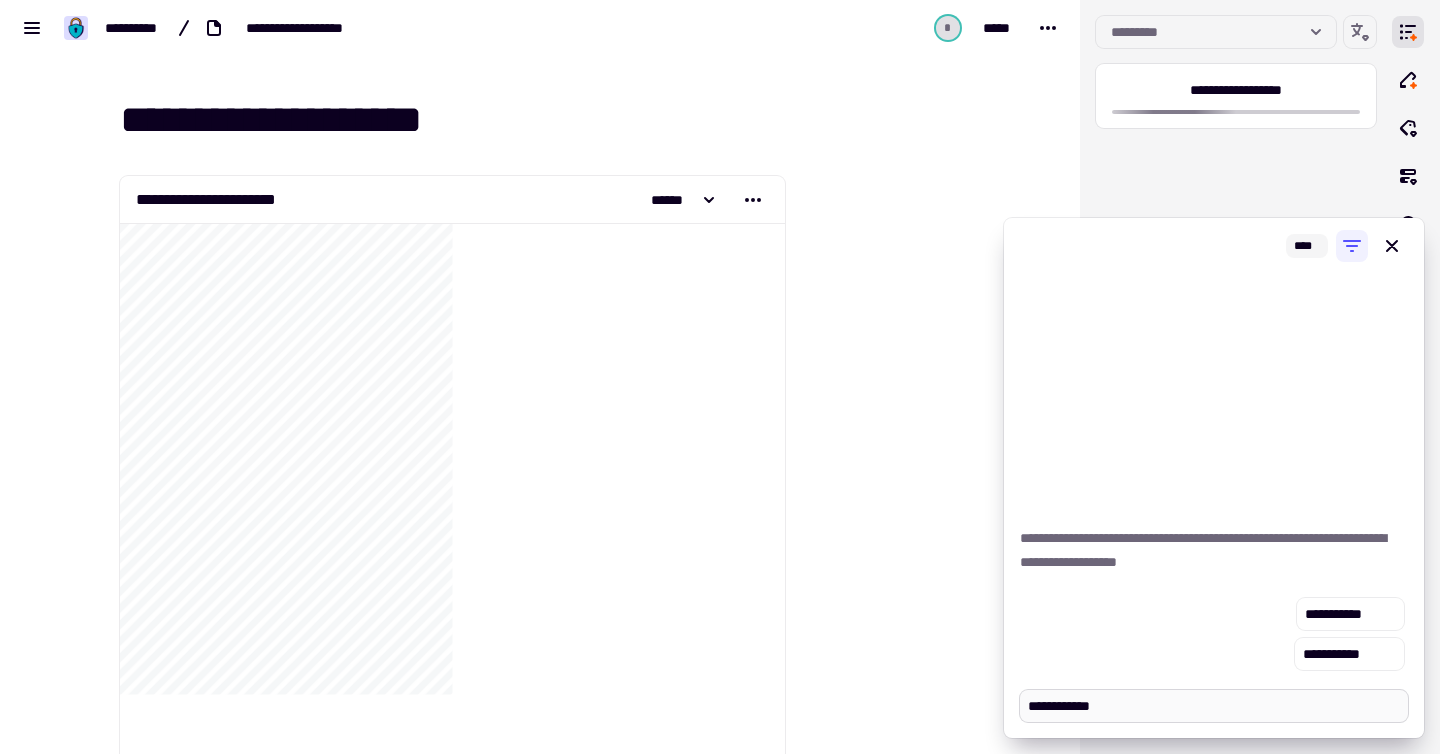 type on "**********" 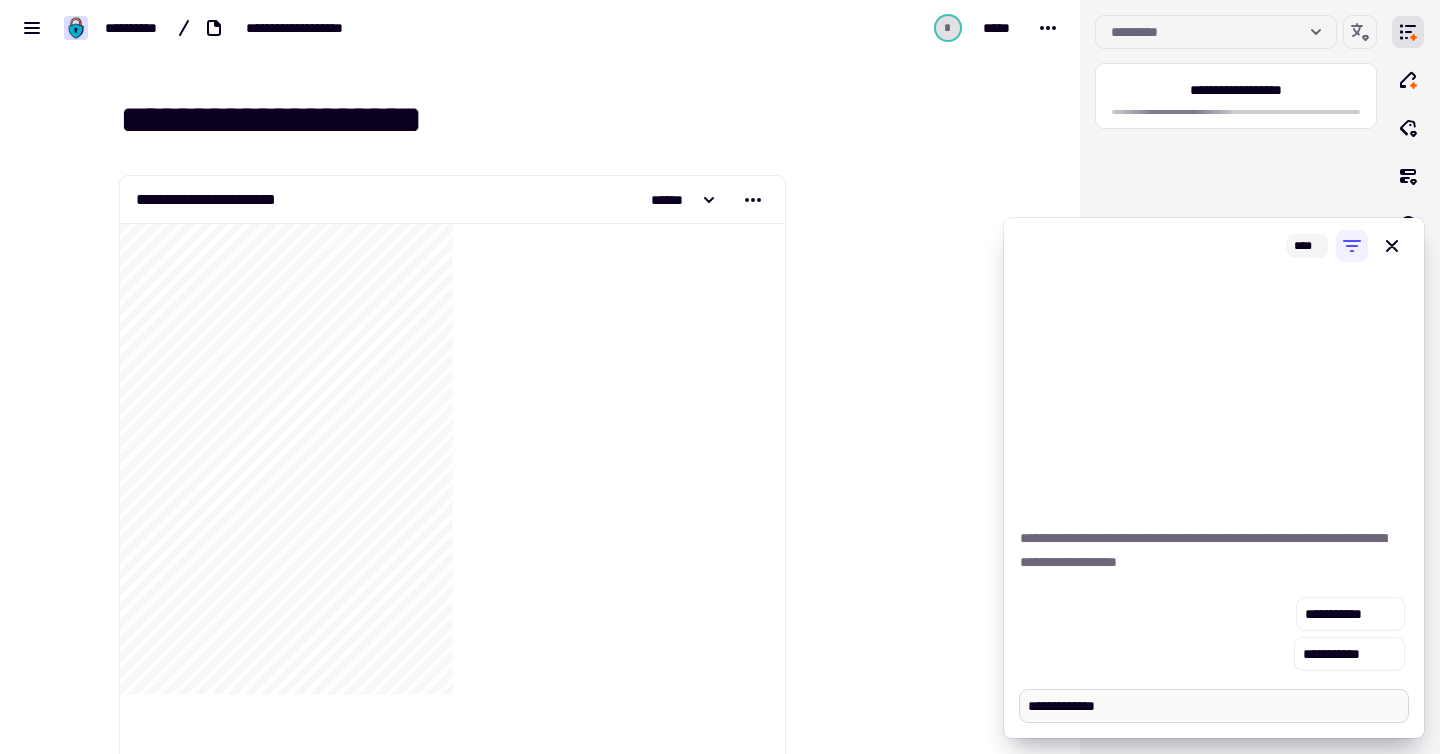 type on "*" 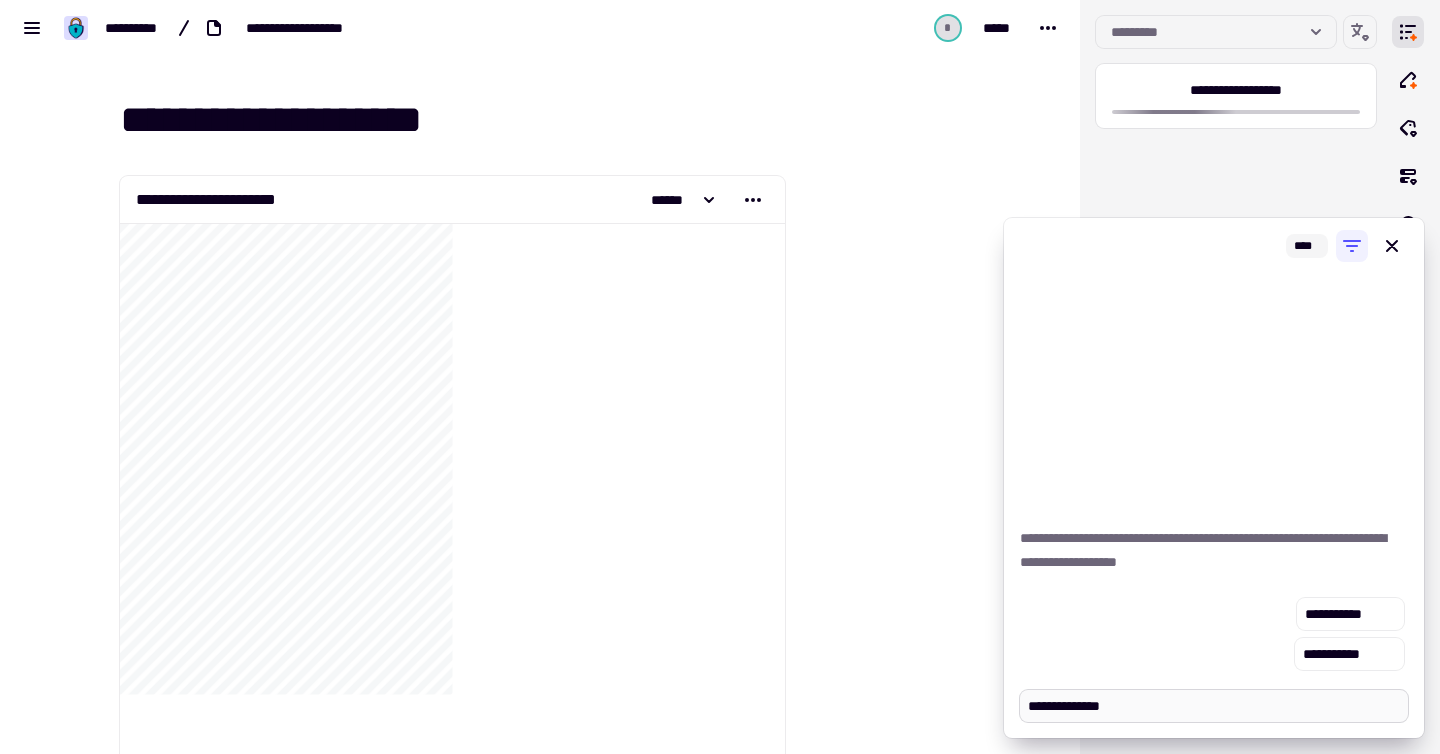 type on "*" 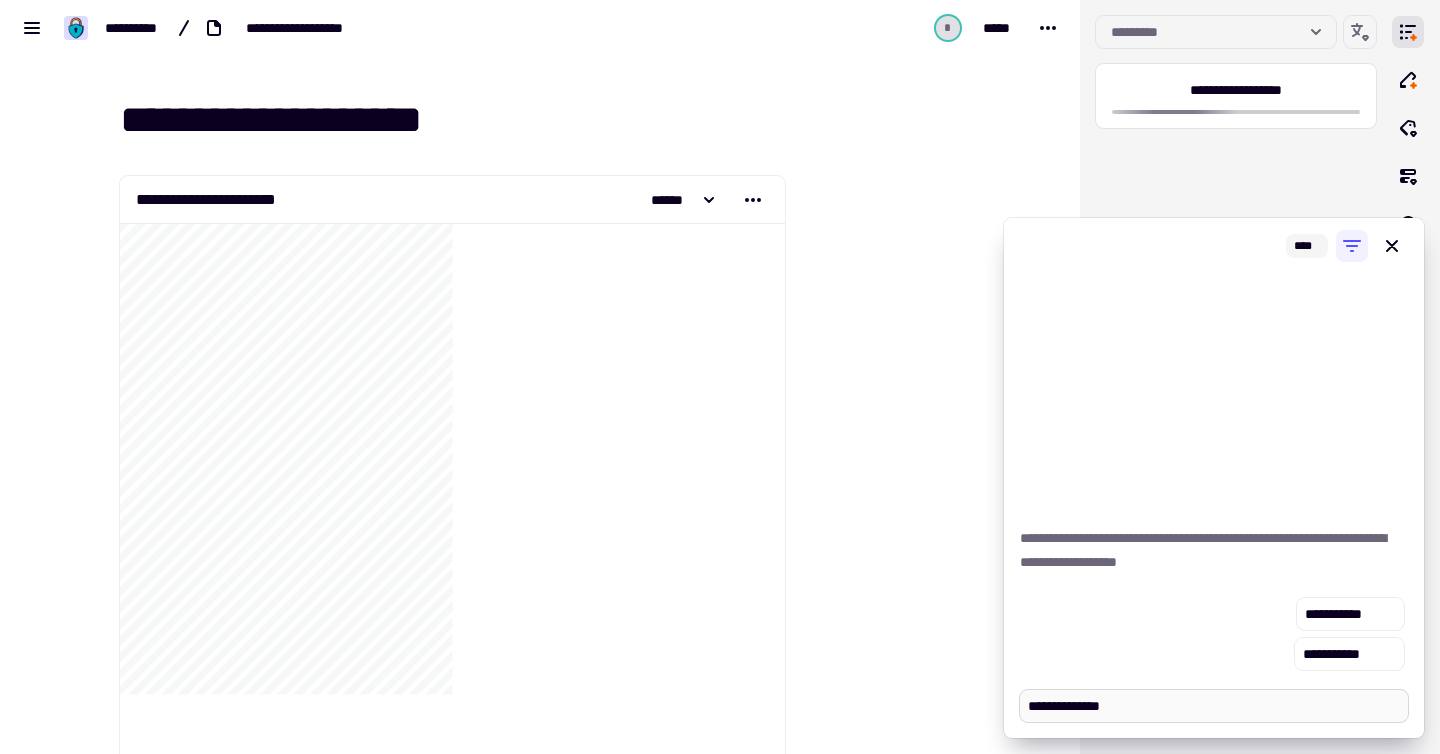 type on "**********" 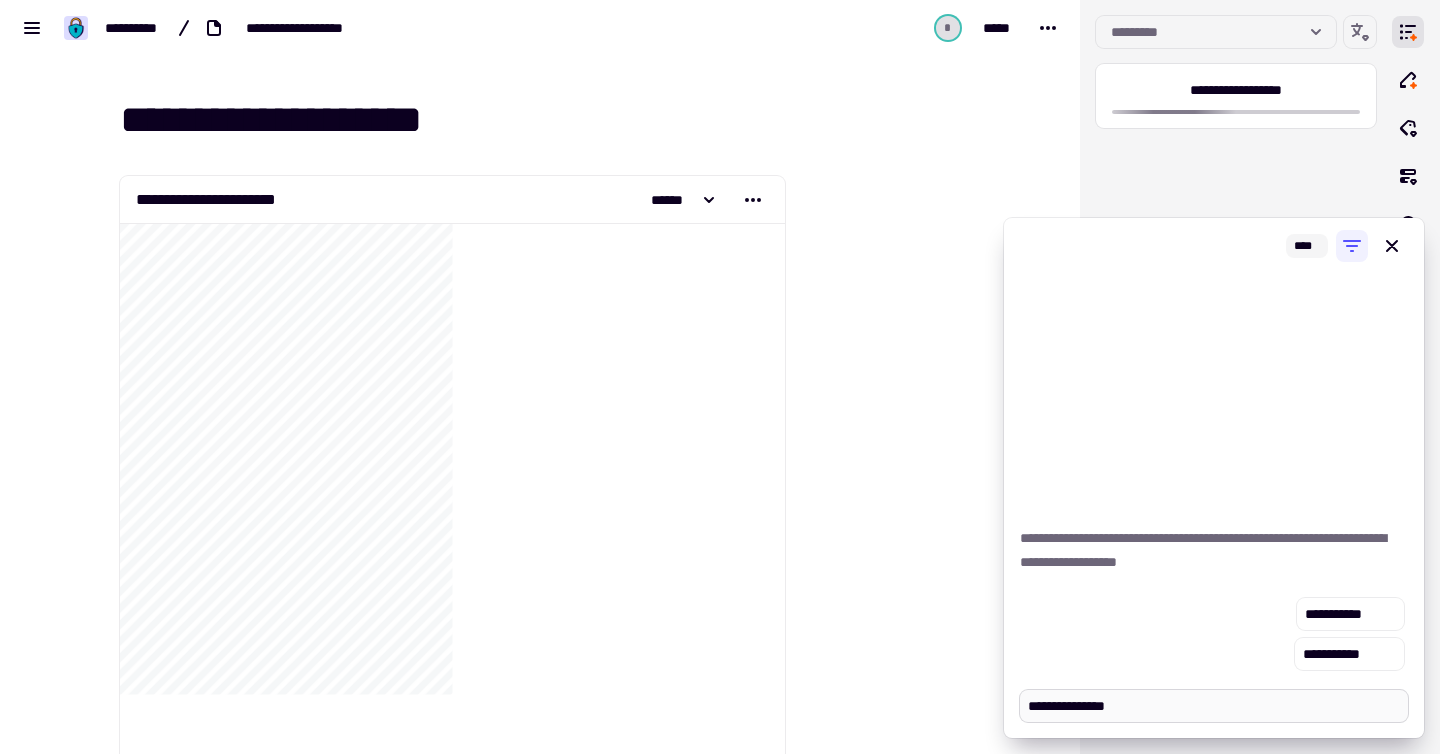 type on "*" 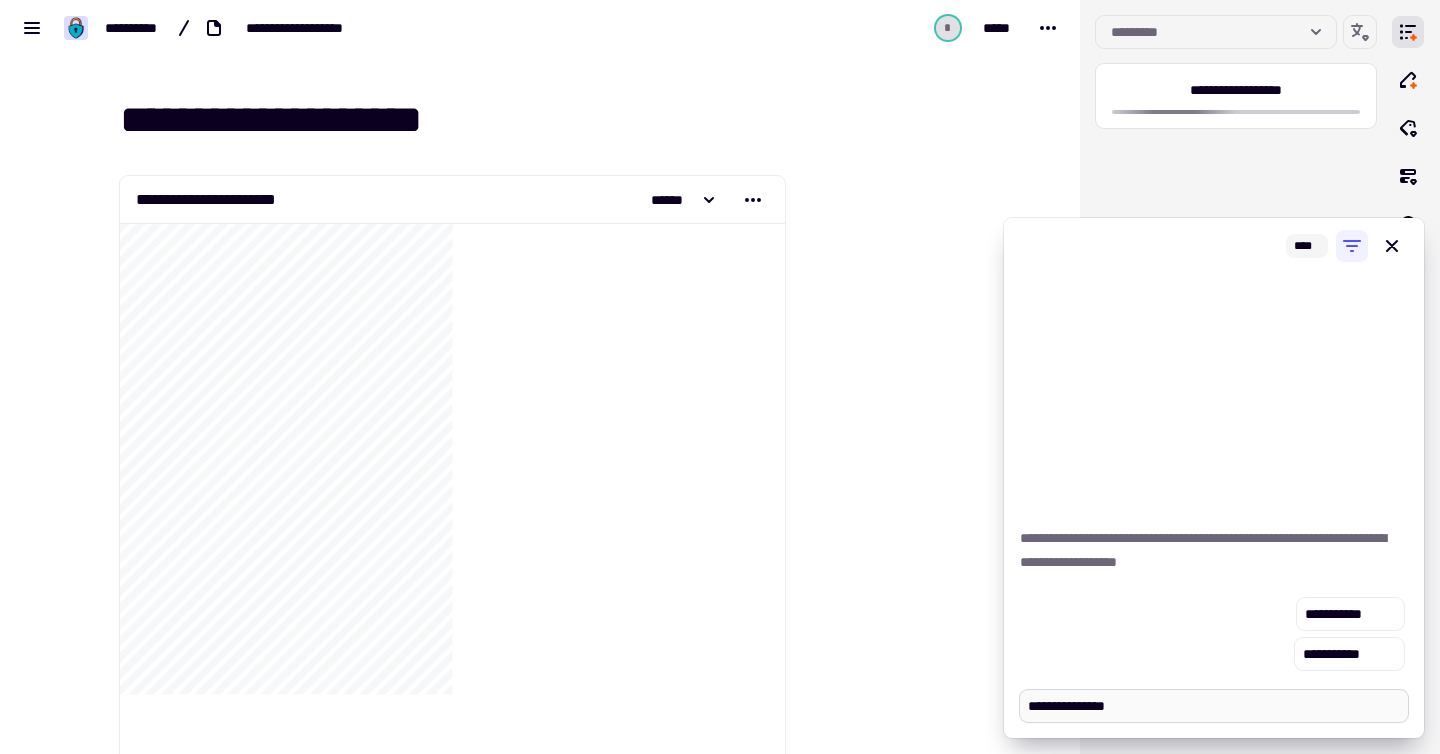 type on "**********" 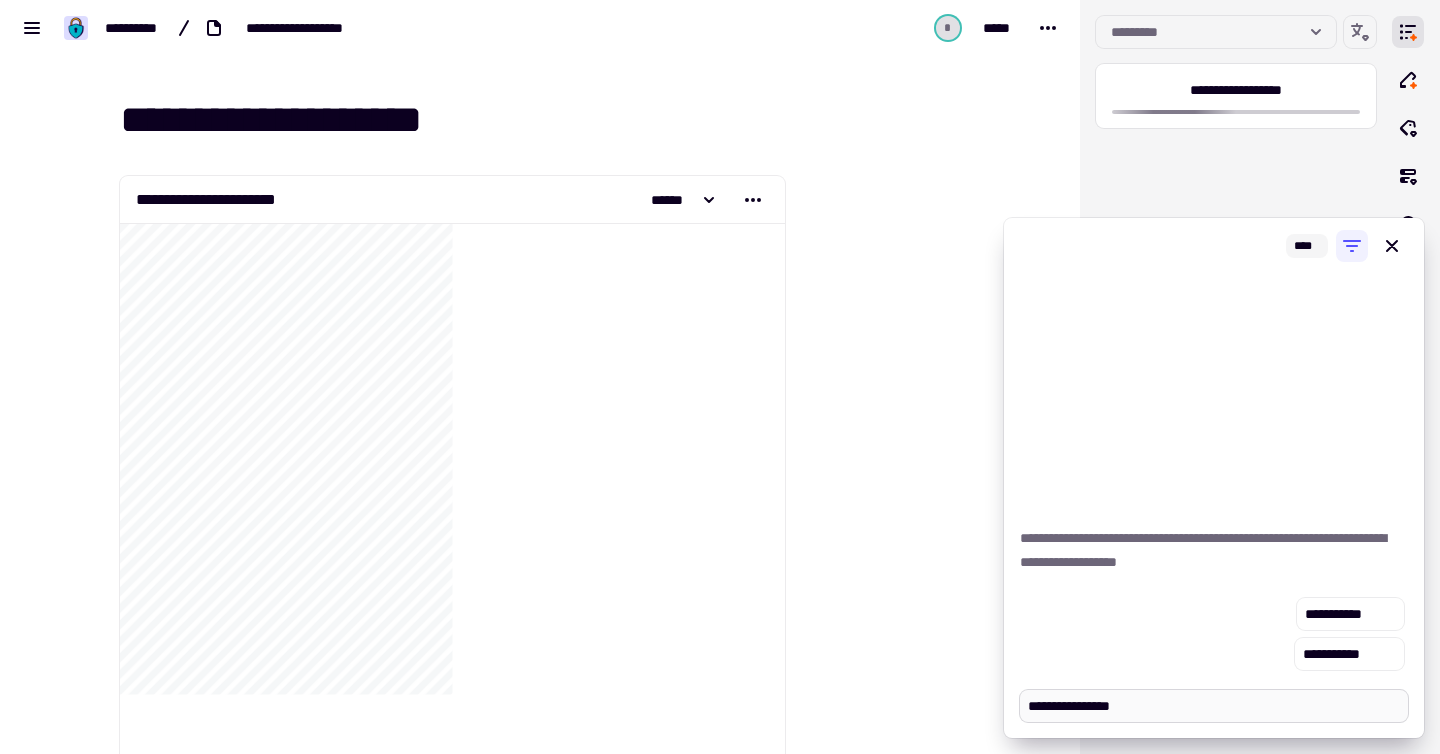 type on "*" 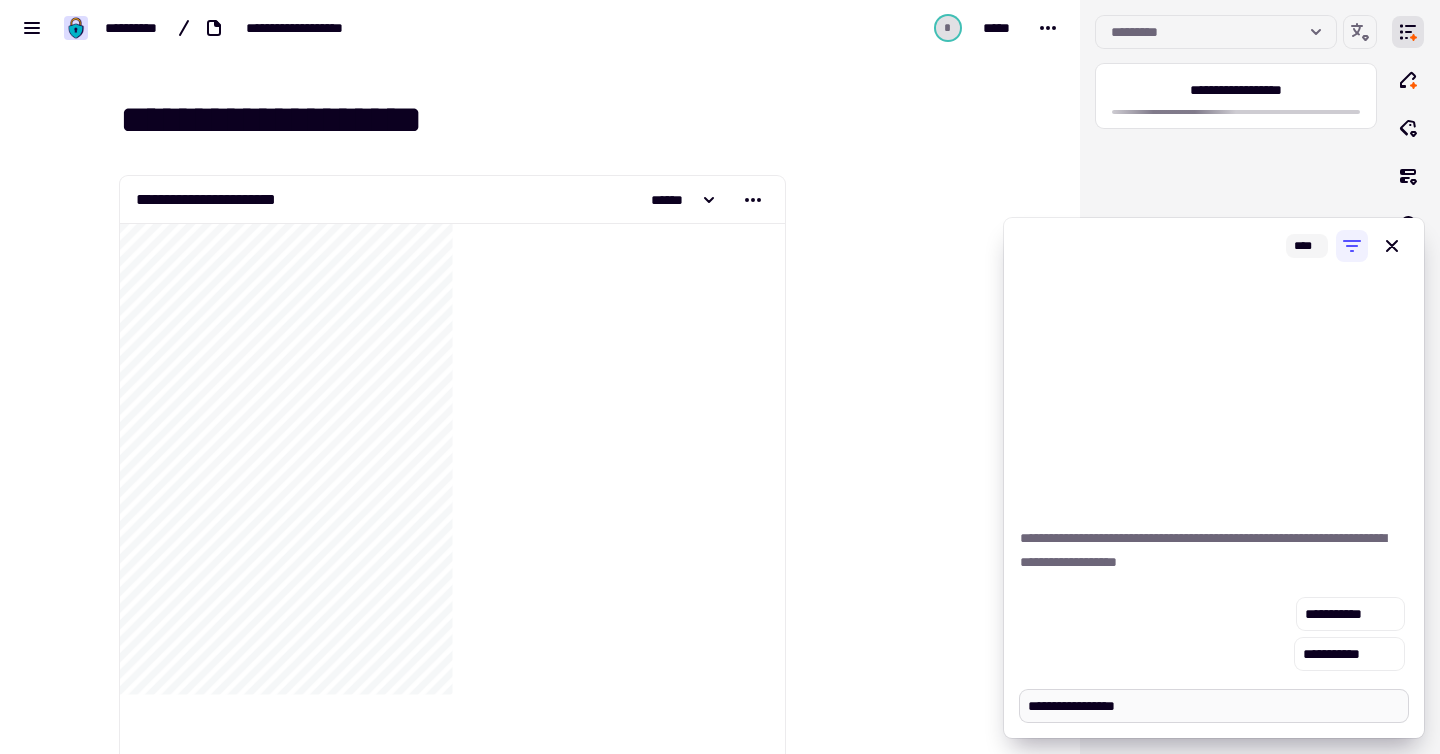 type on "*" 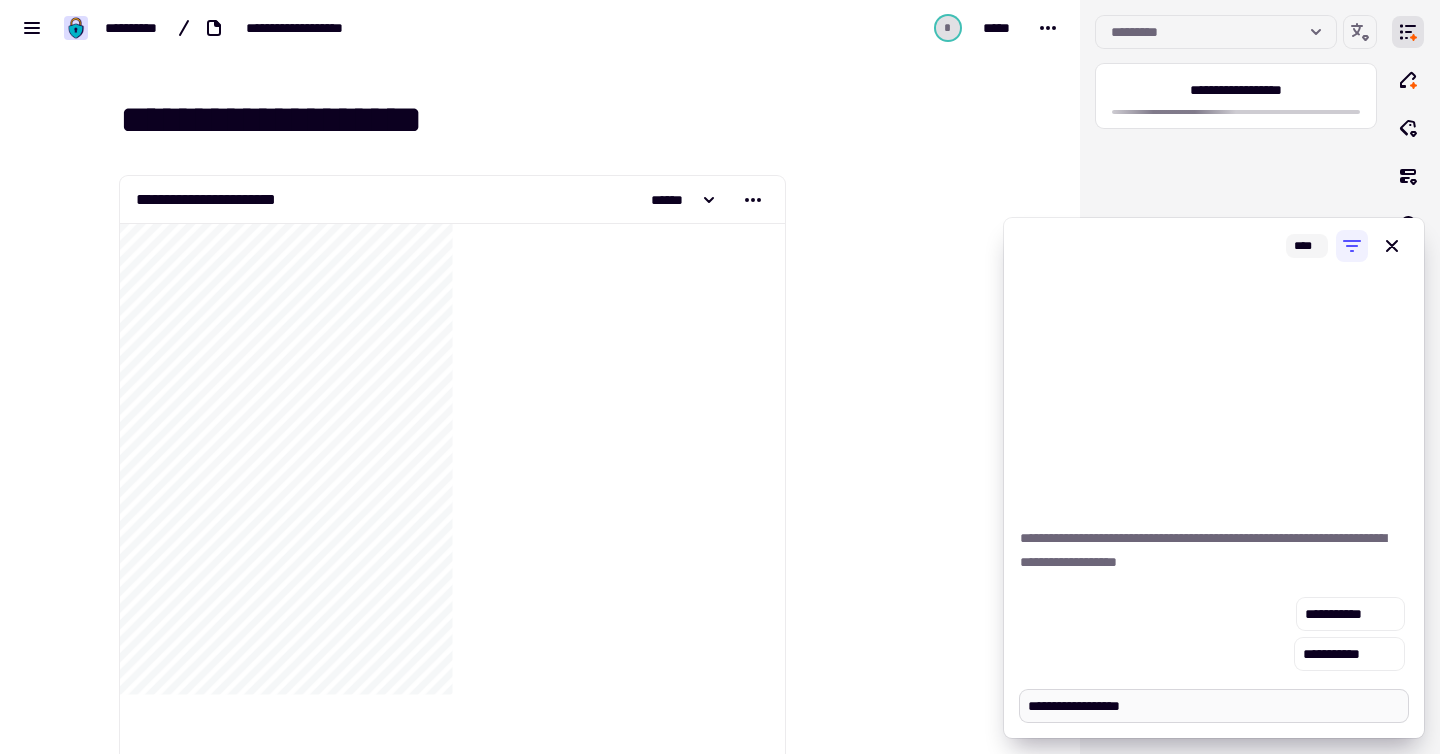 type on "*" 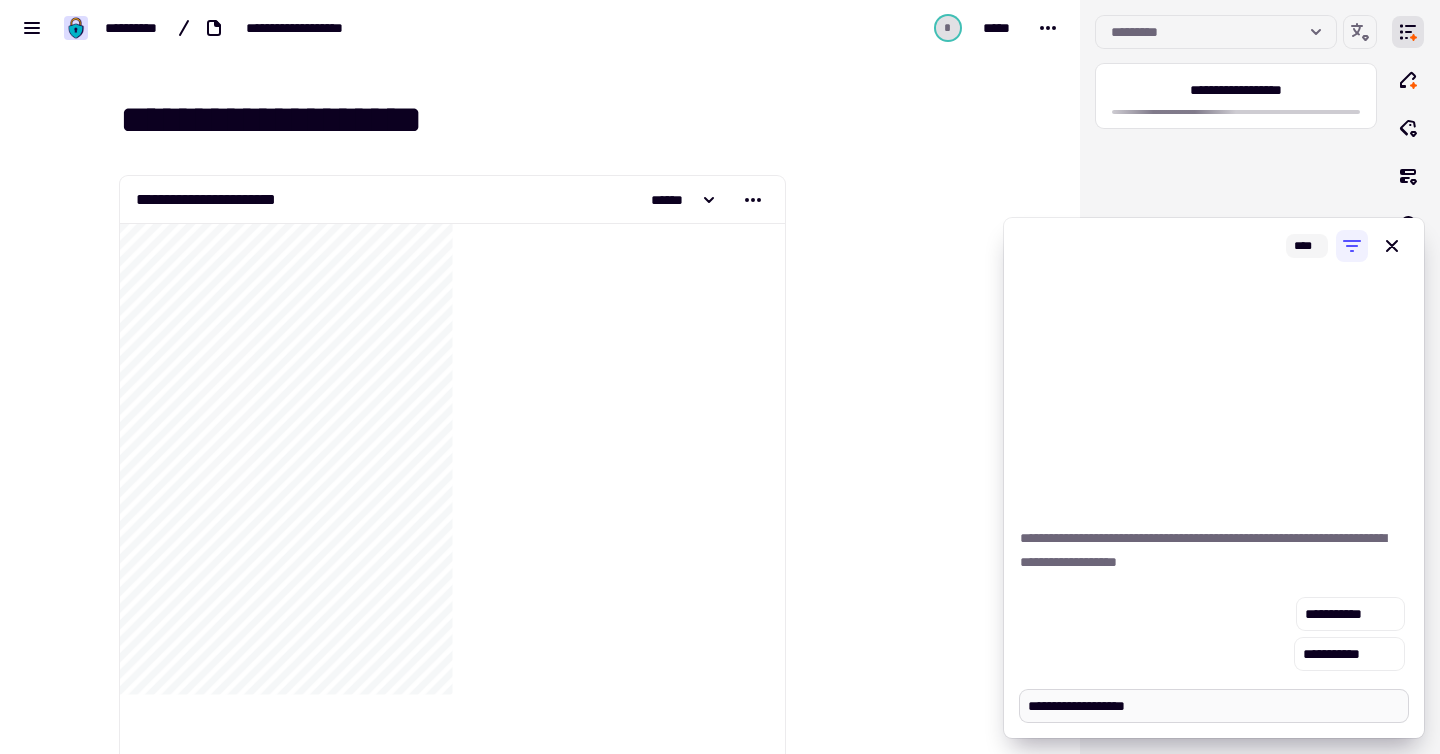 type on "*" 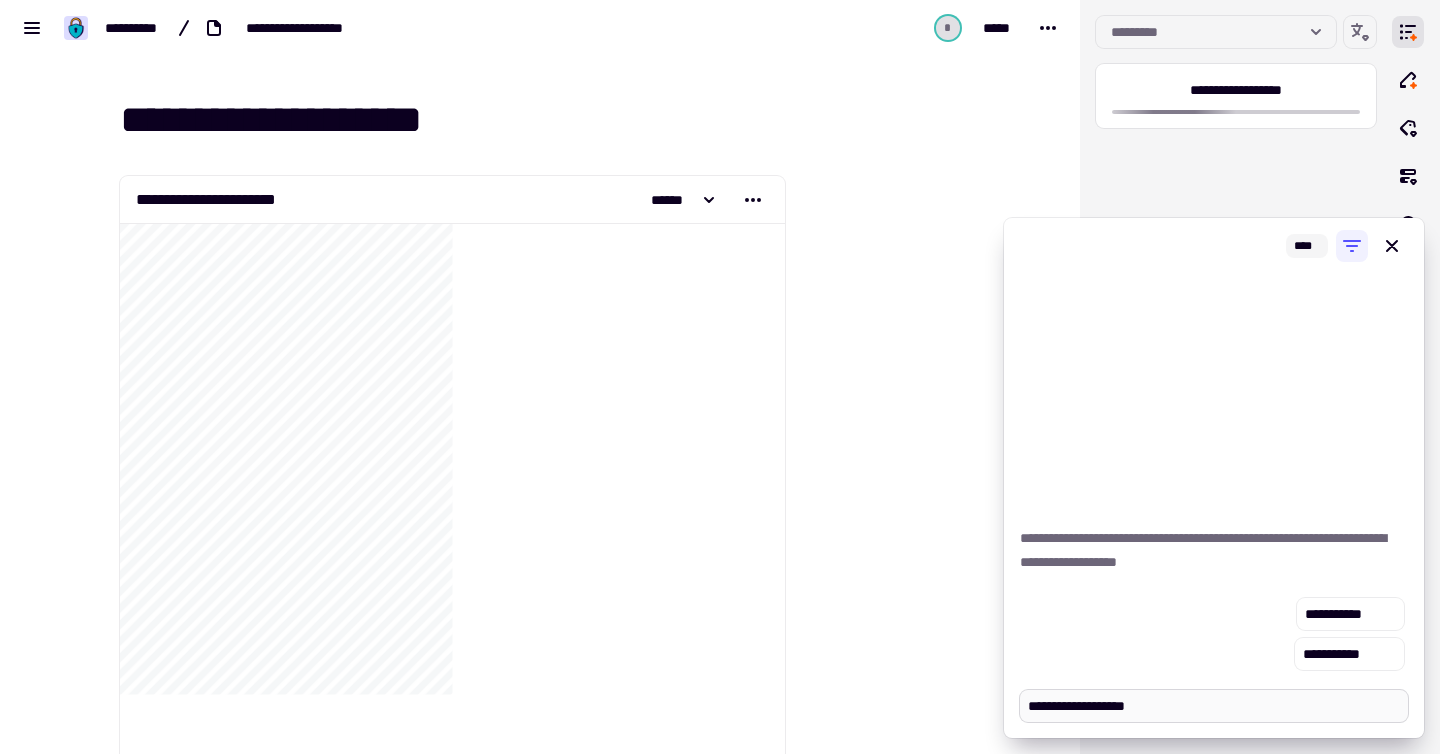 type on "**********" 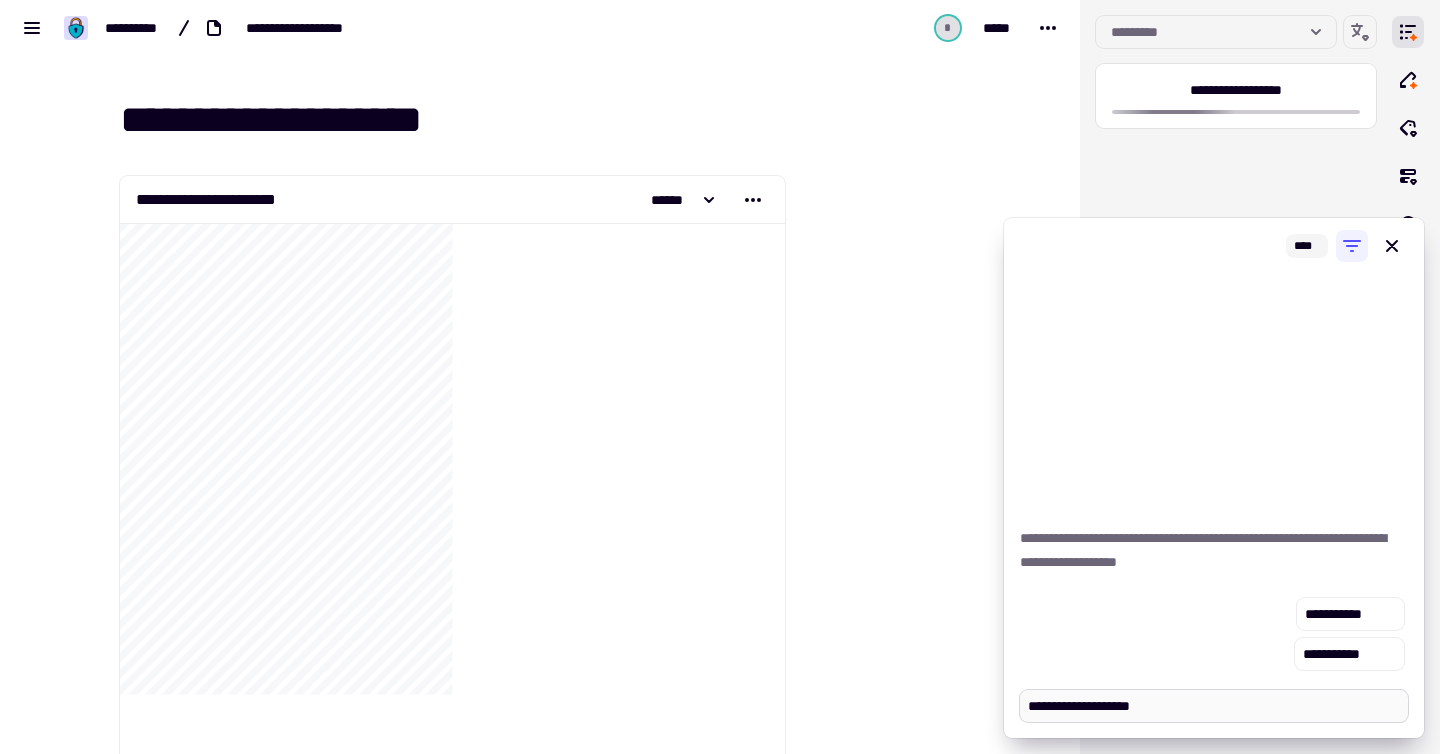 type on "*" 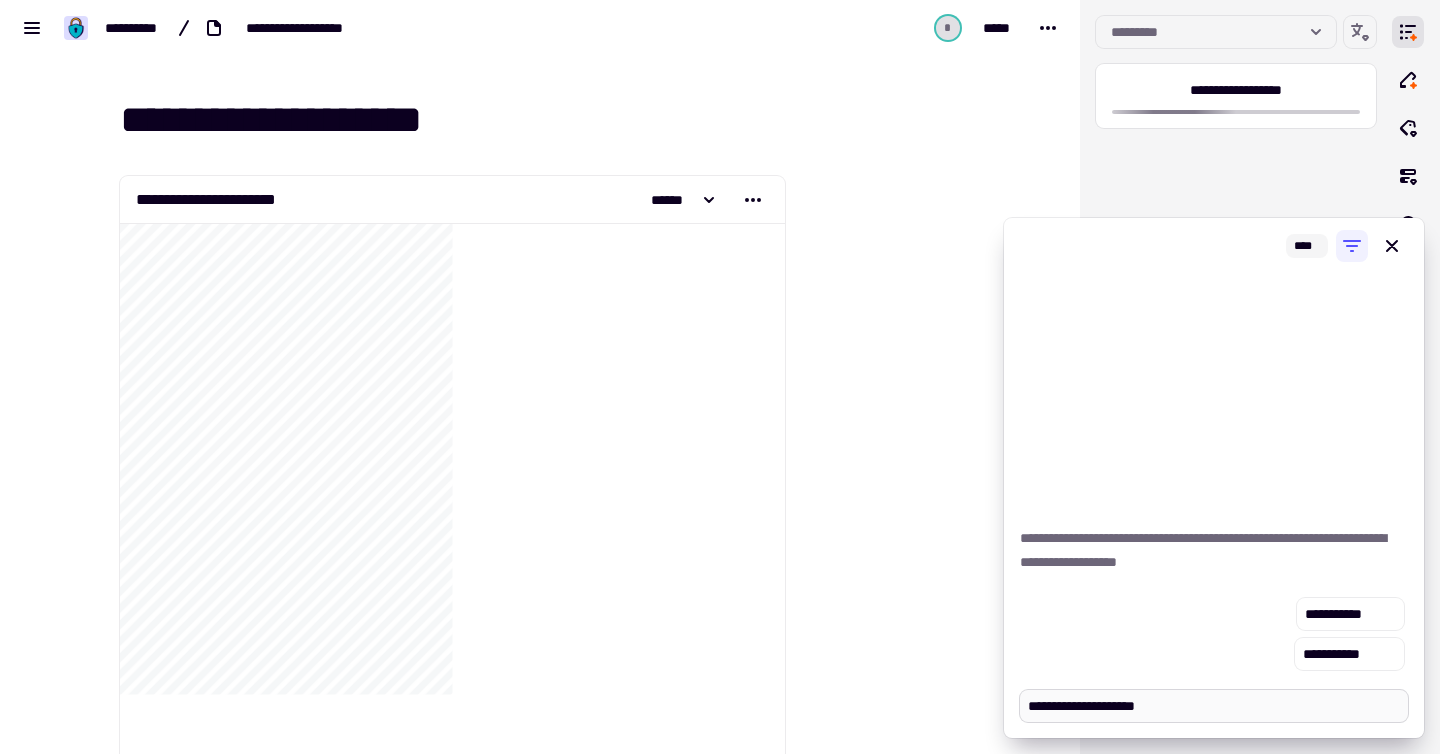 type on "*" 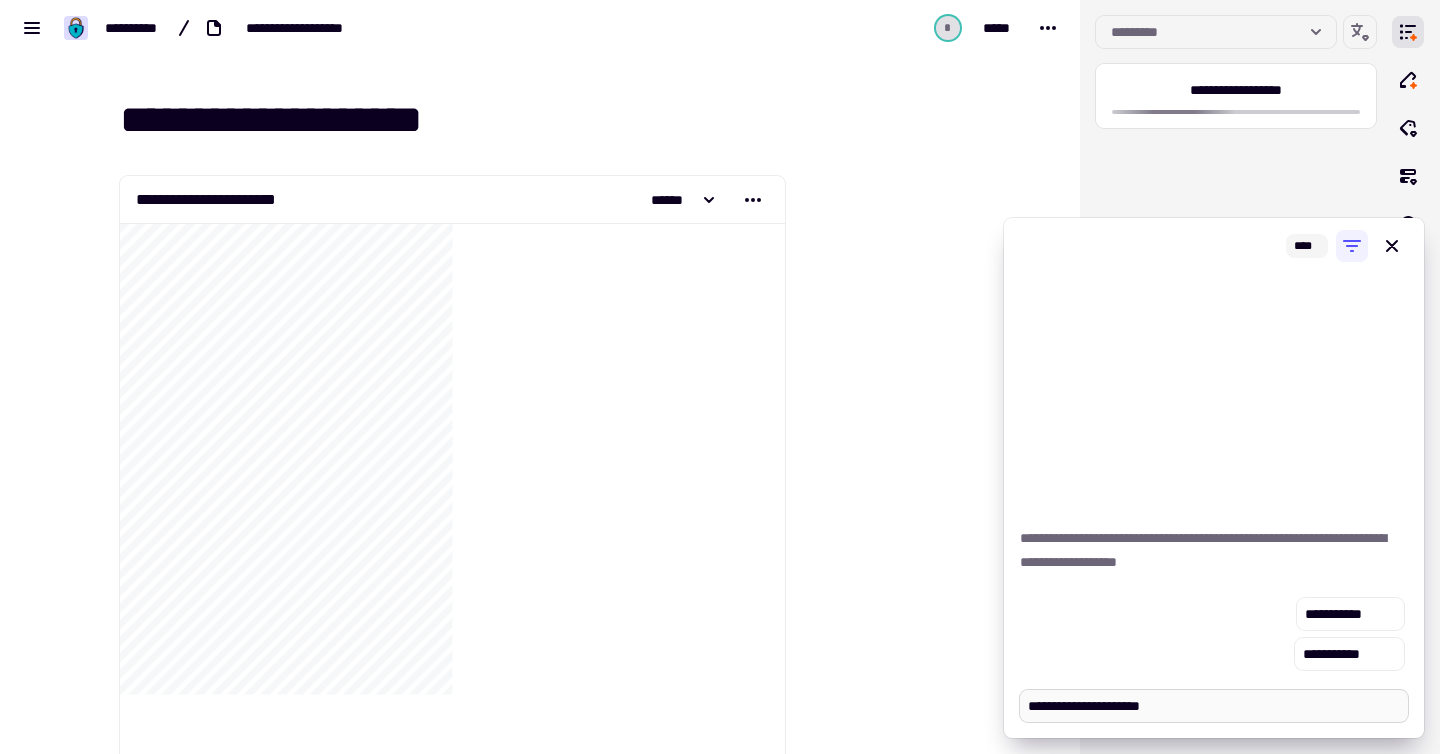 type on "*" 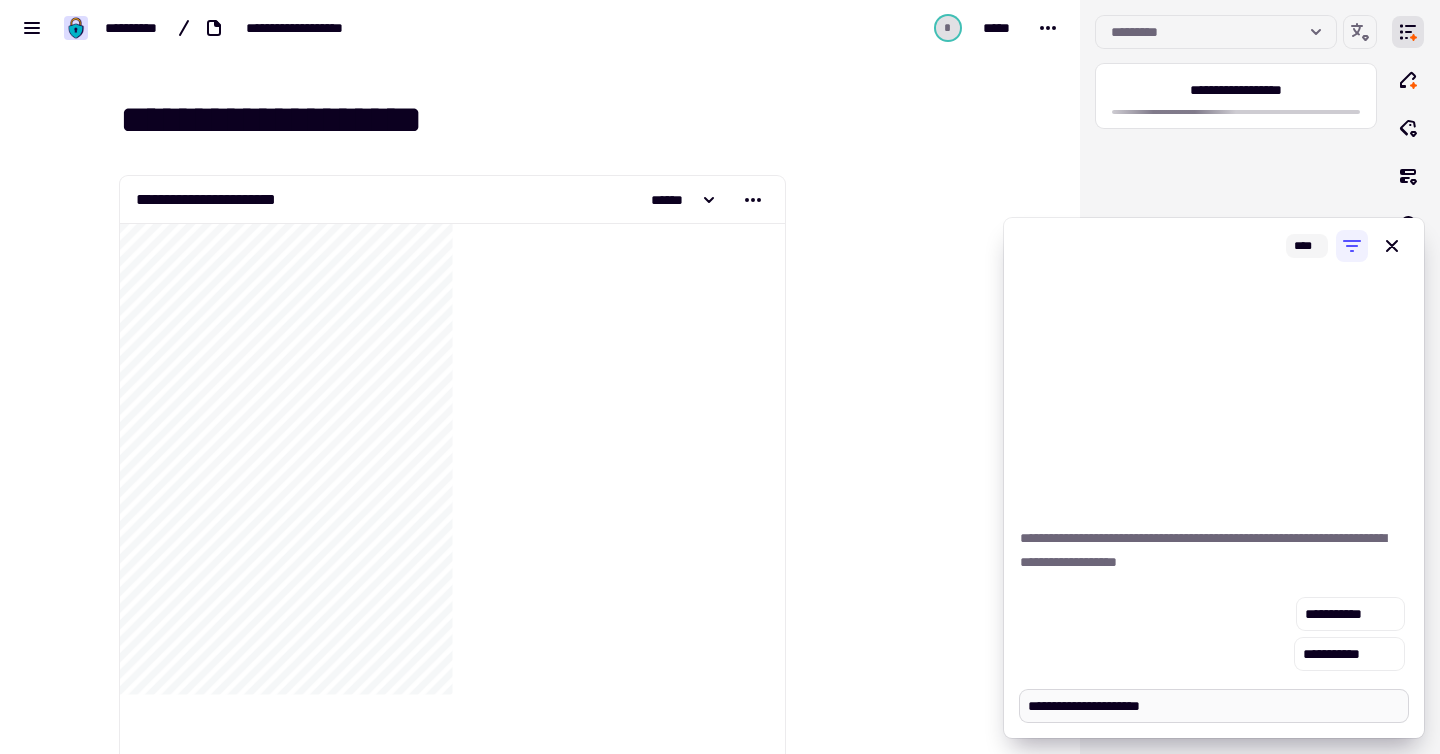 type on "**********" 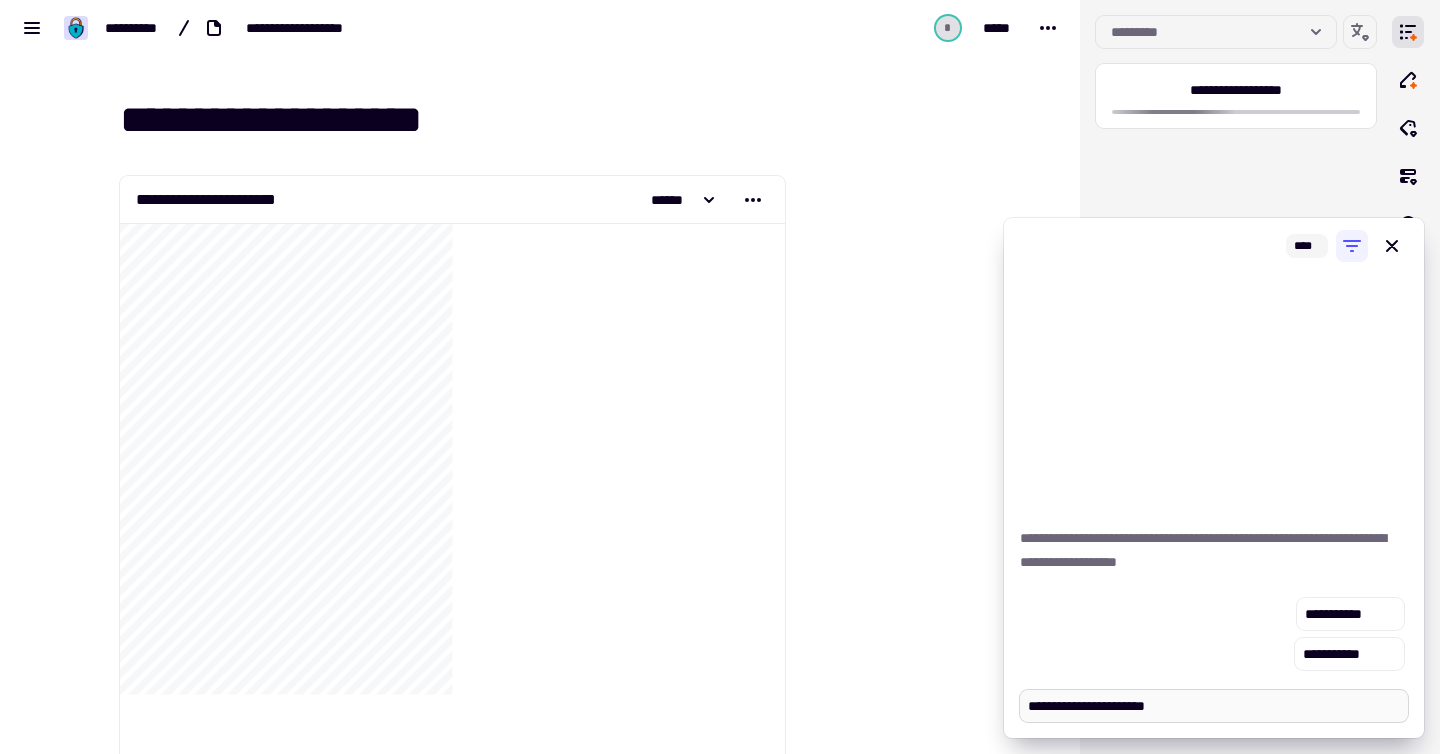 type on "*" 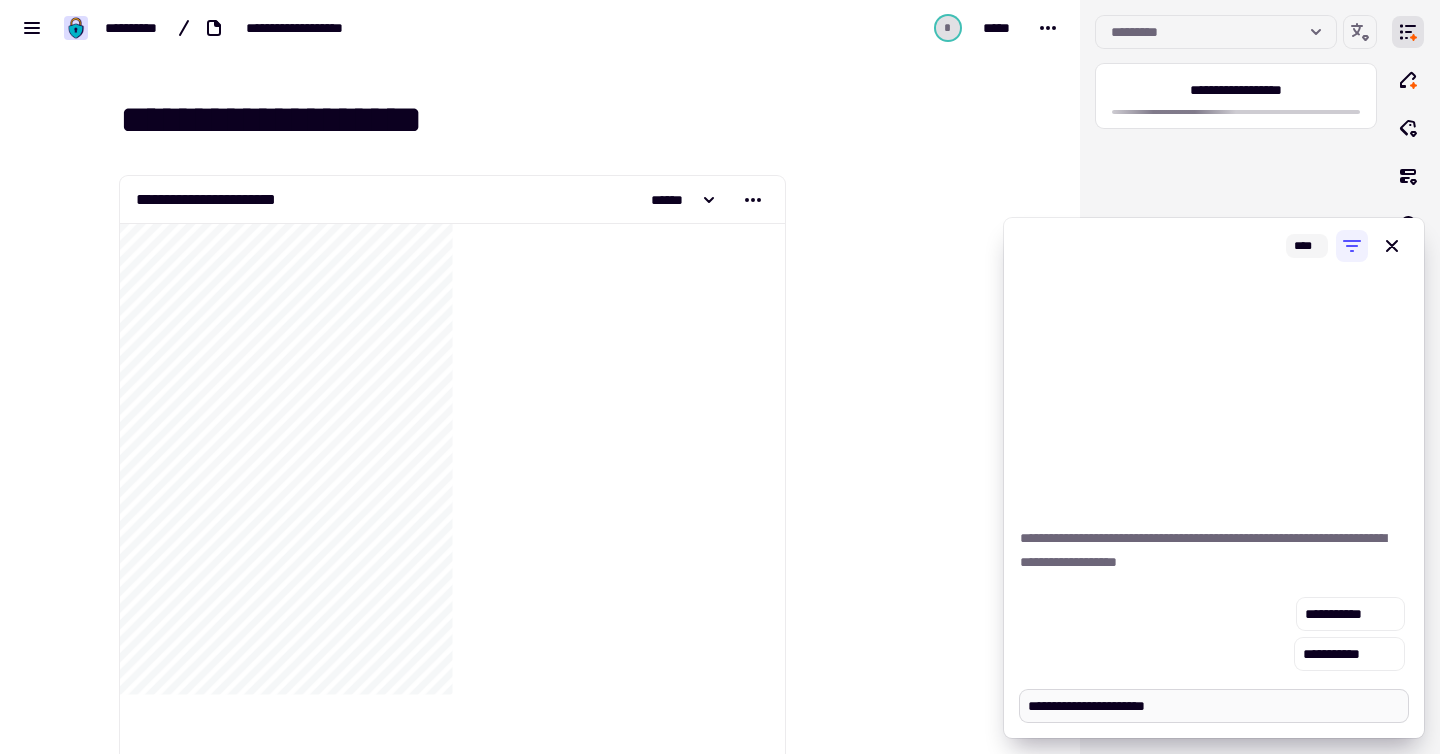 type on "**********" 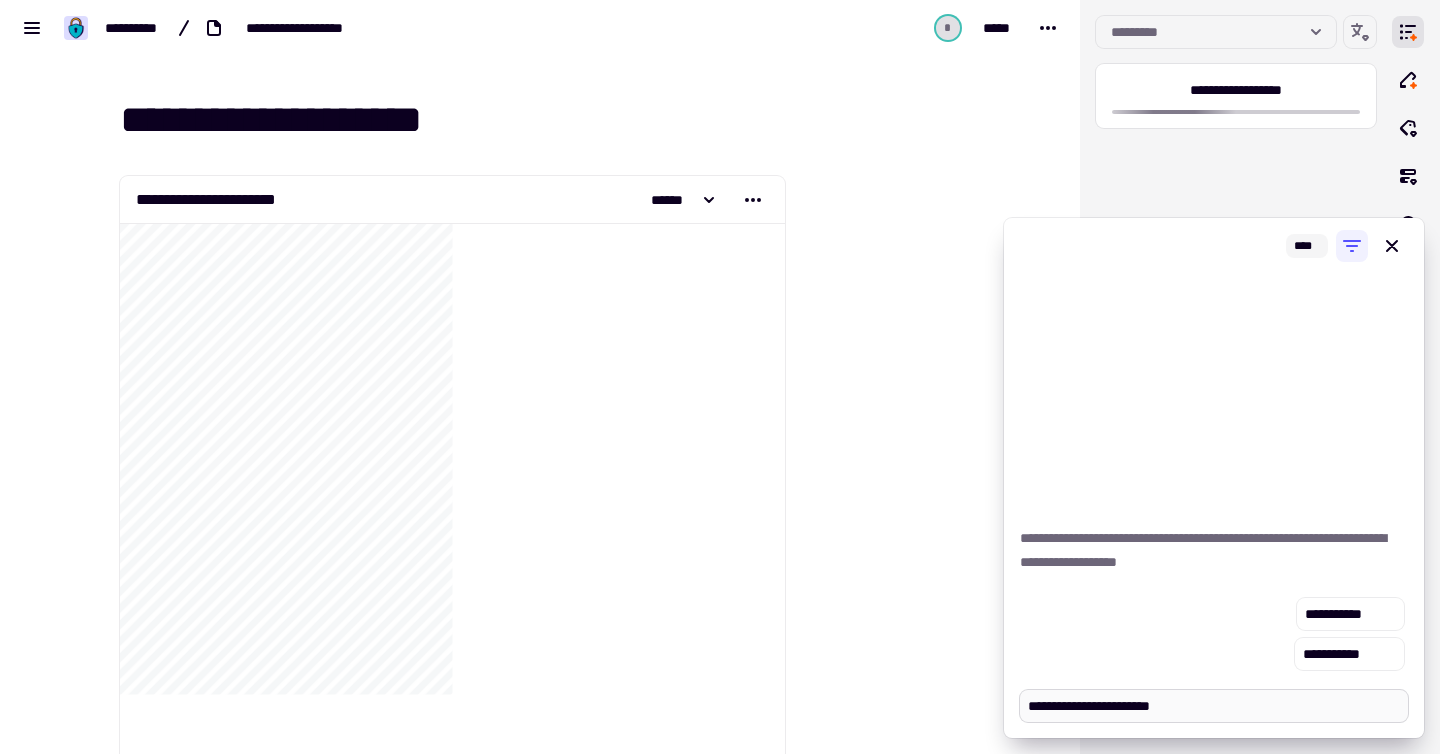 type on "*" 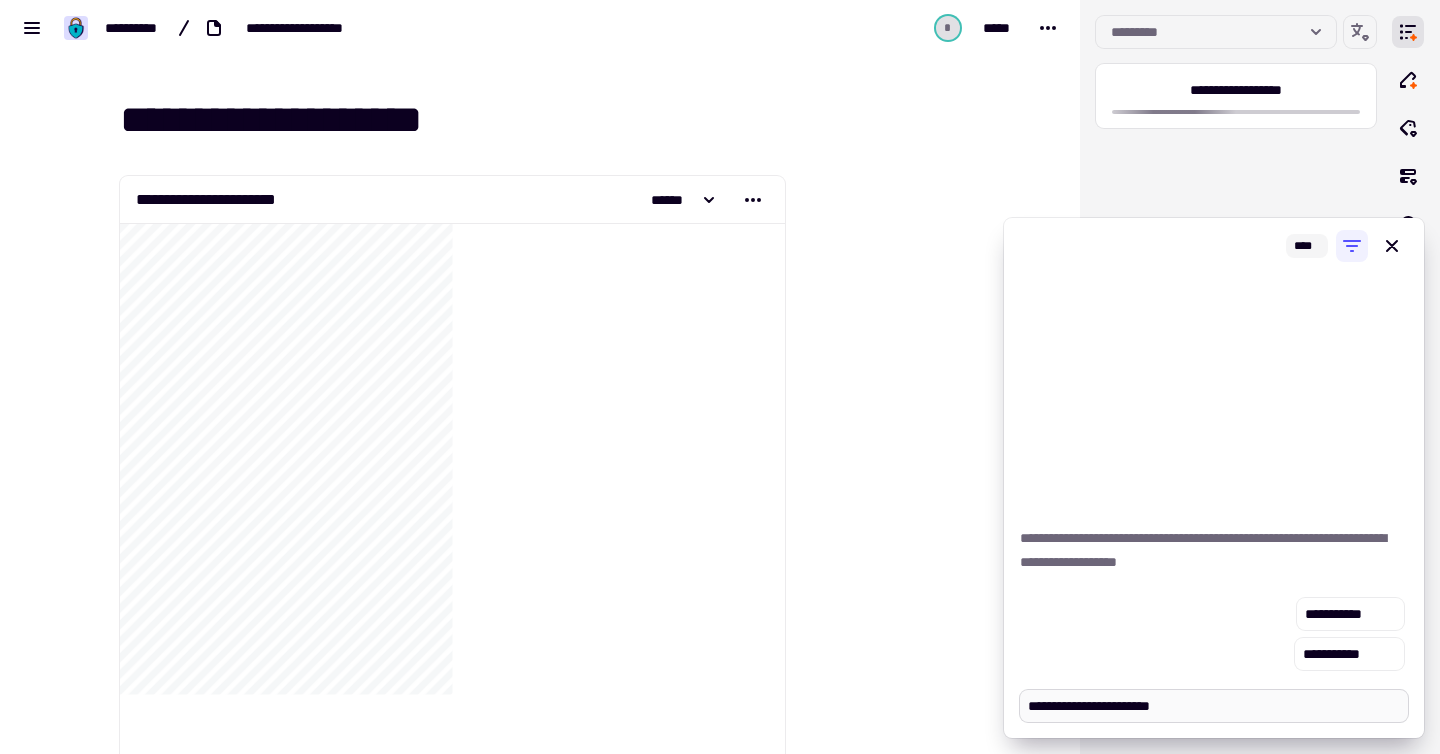 type on "**********" 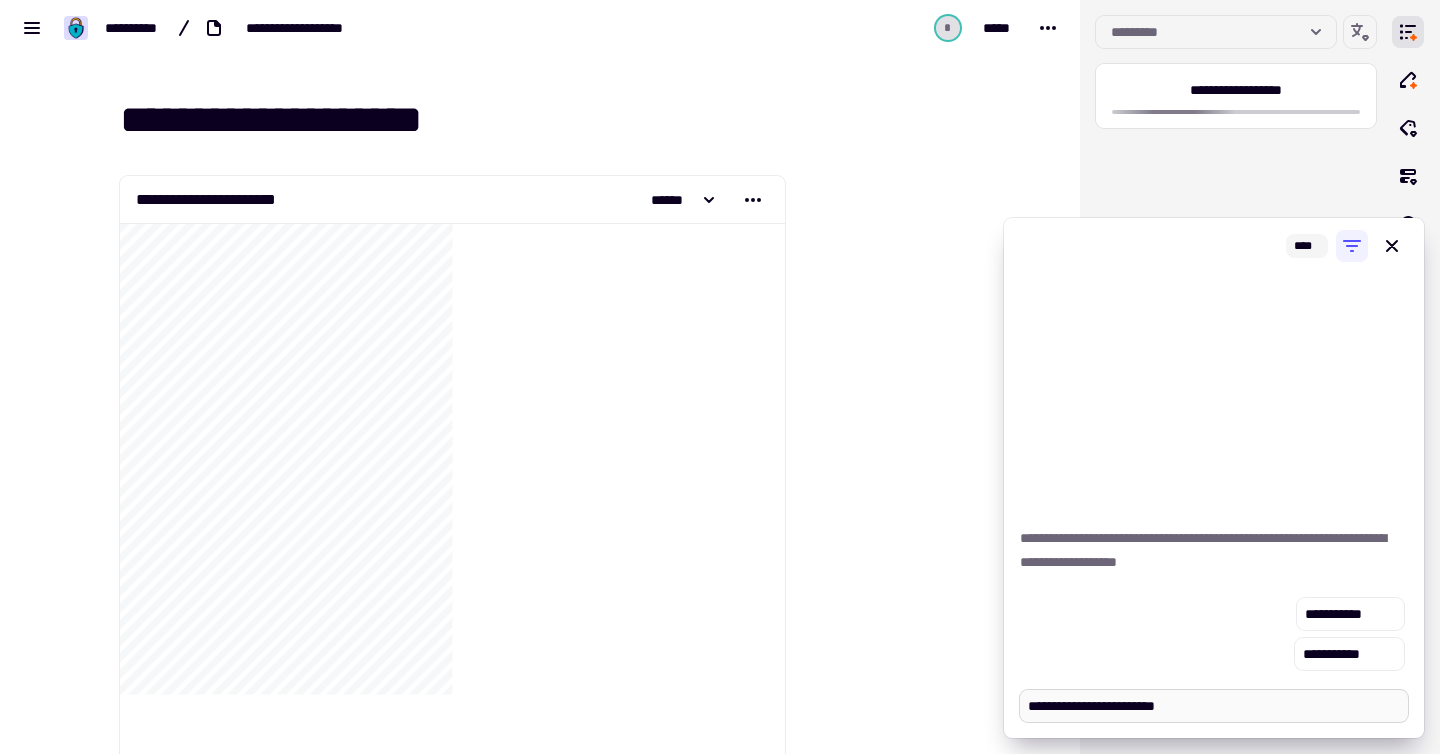 type on "*" 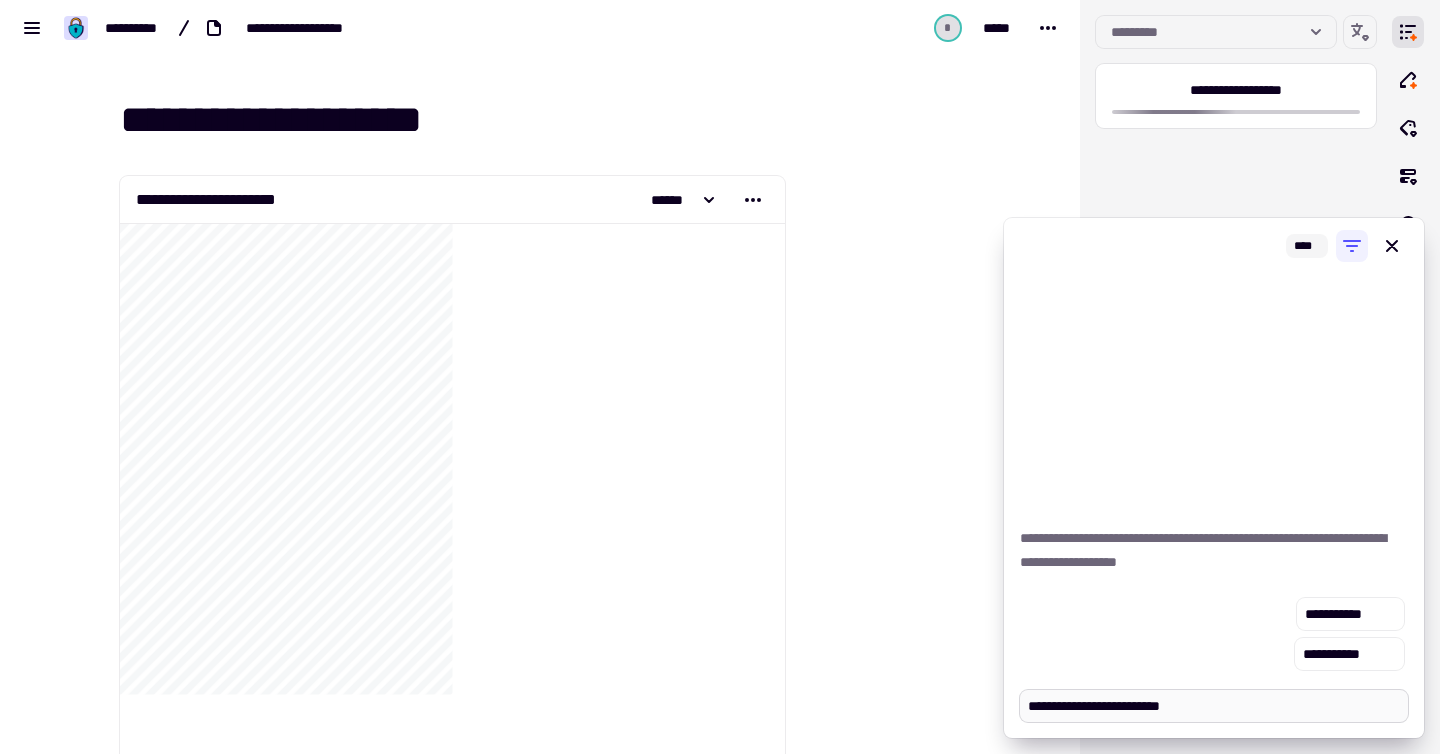 type on "*" 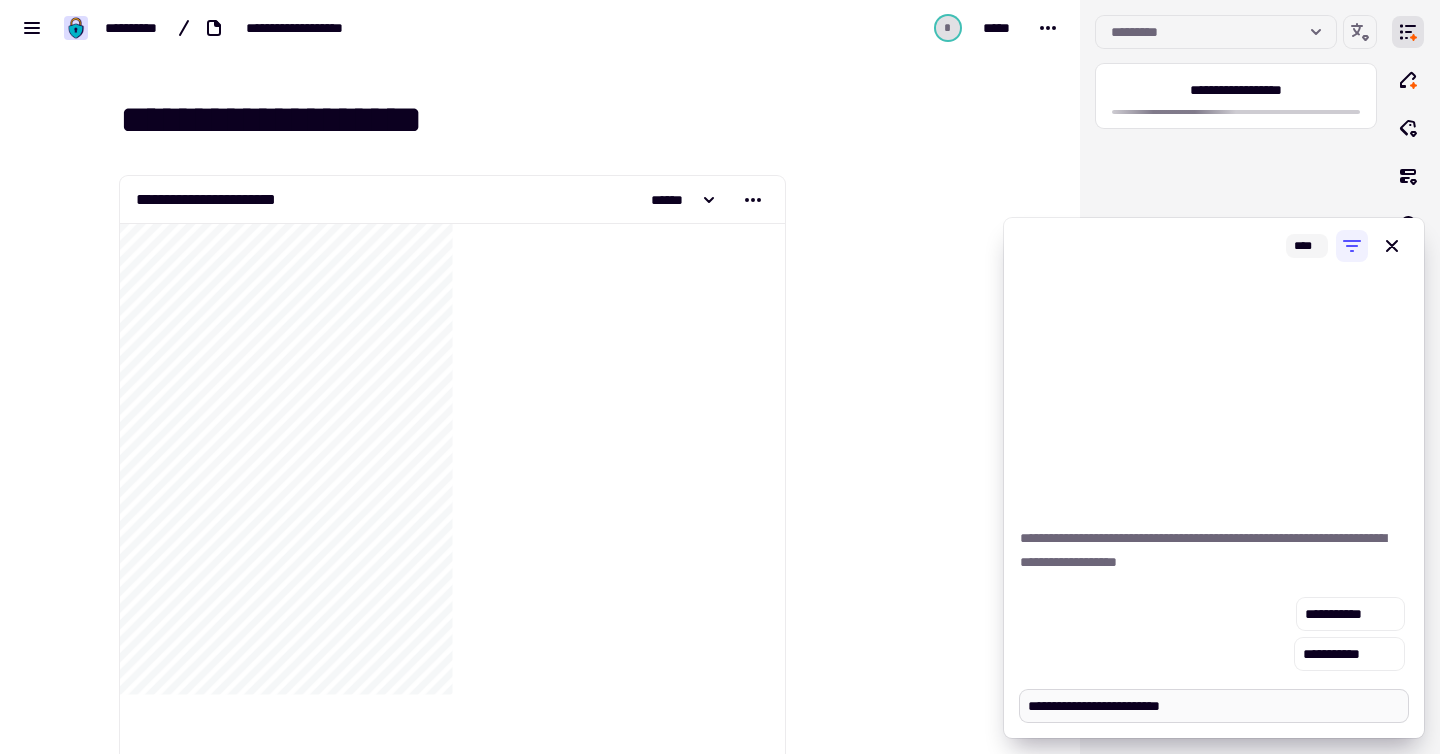 type on "**********" 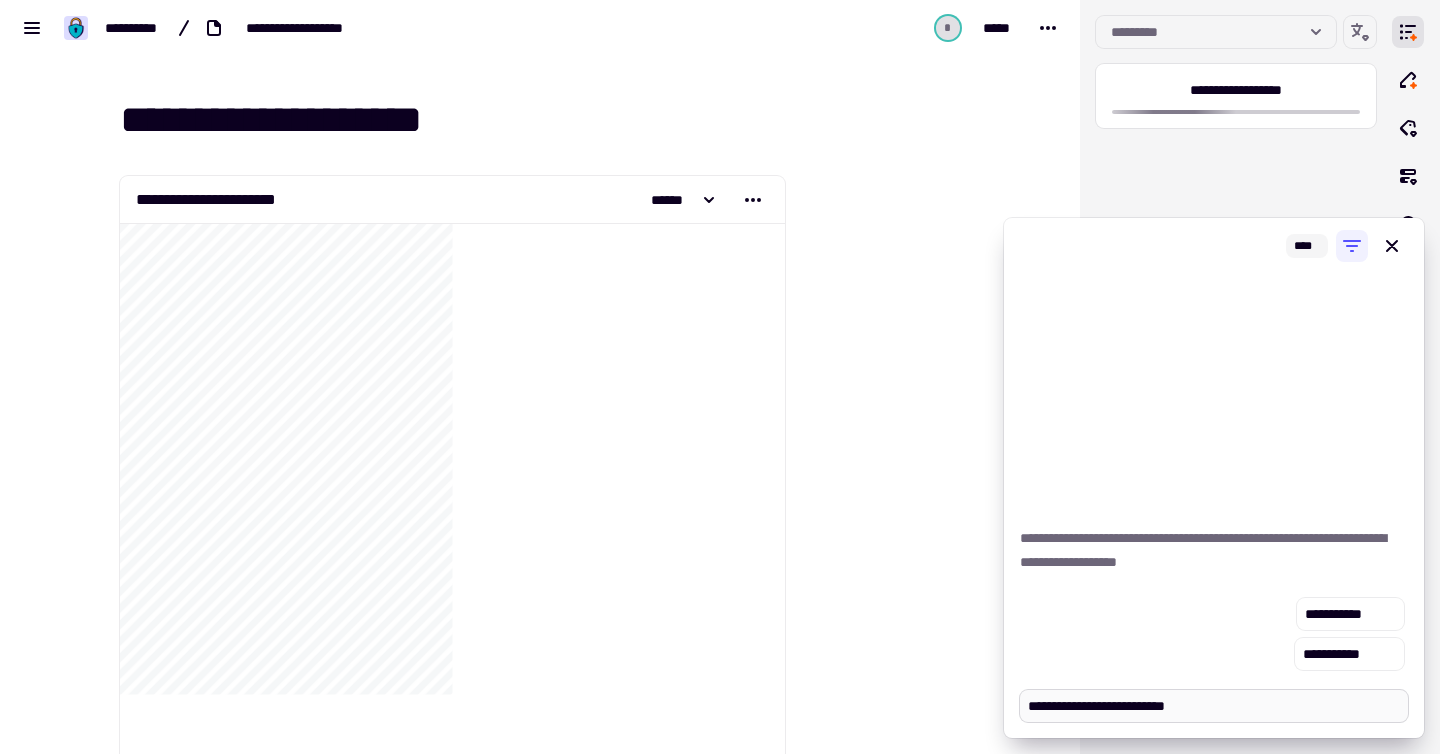 type on "*" 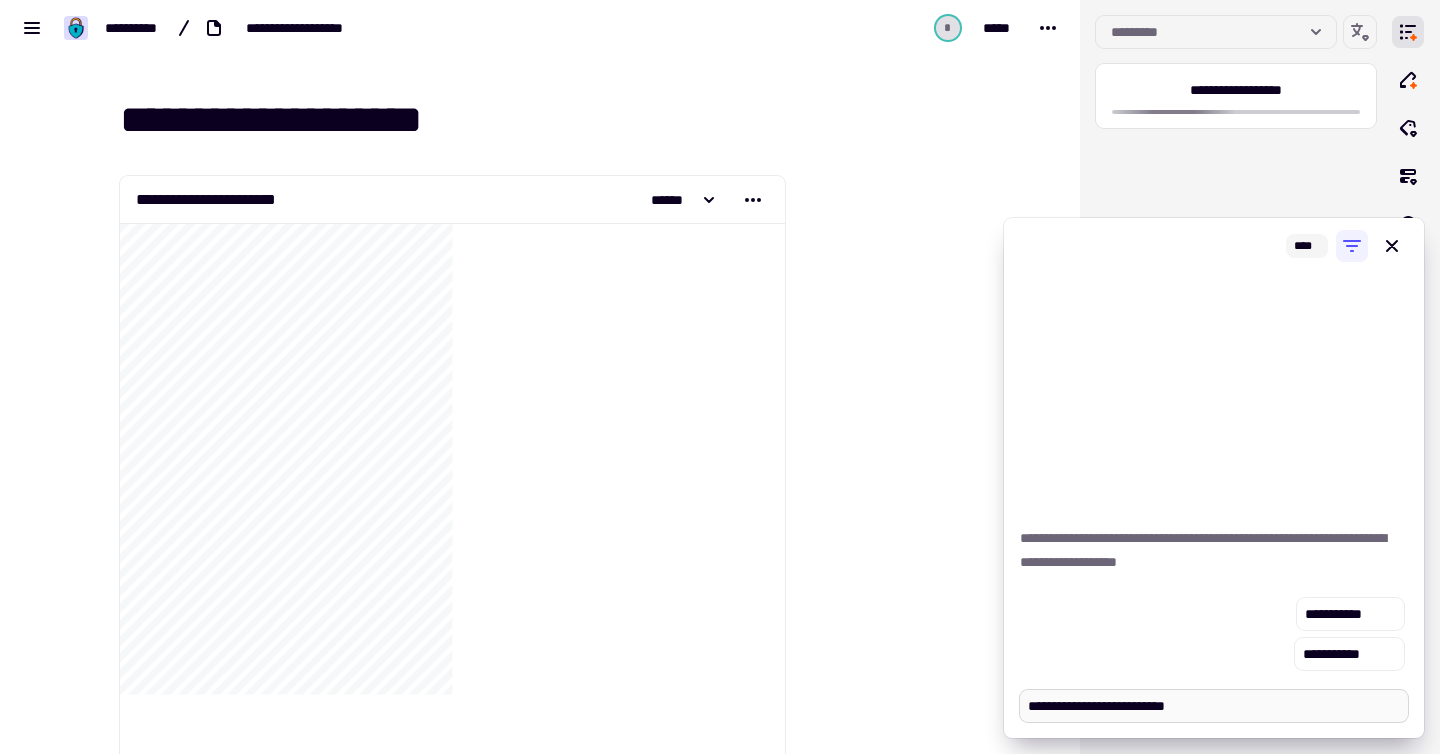 type on "**********" 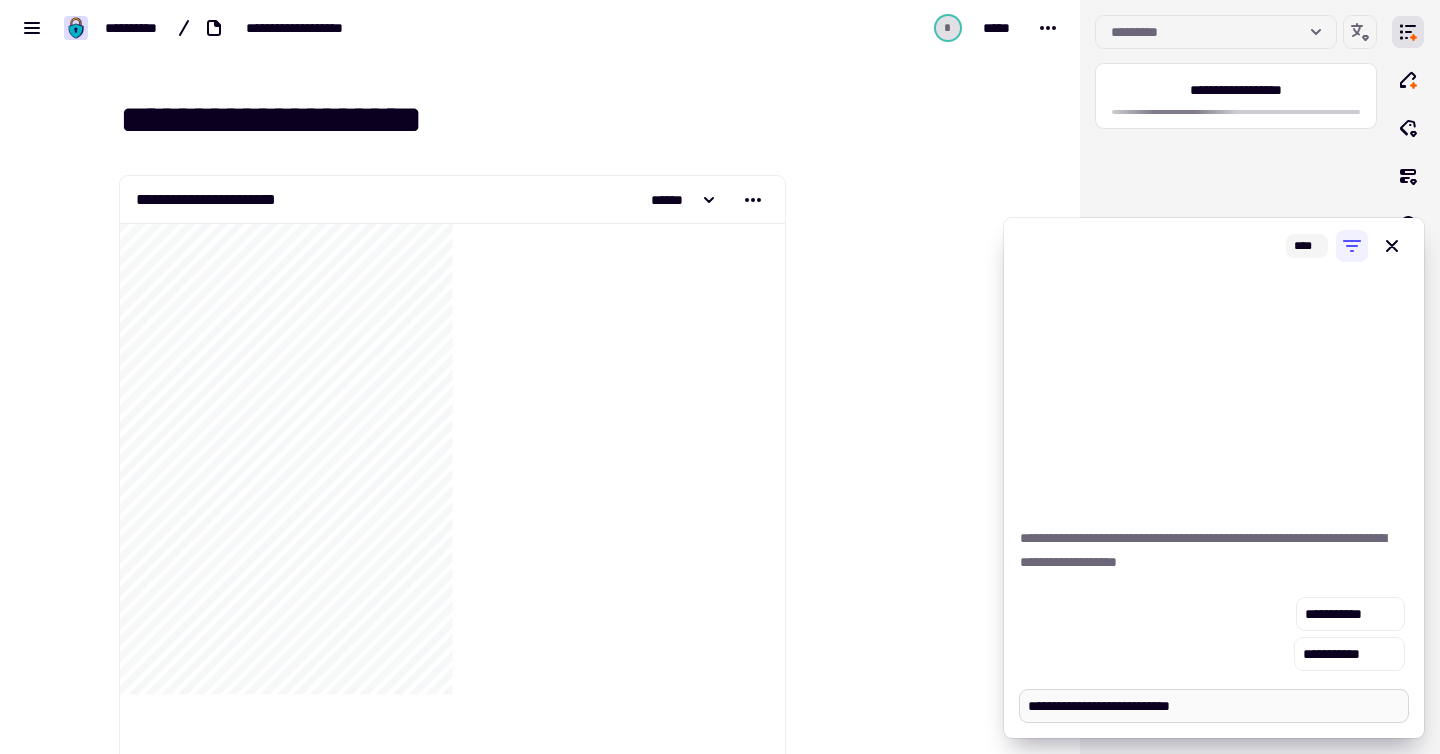 type on "*" 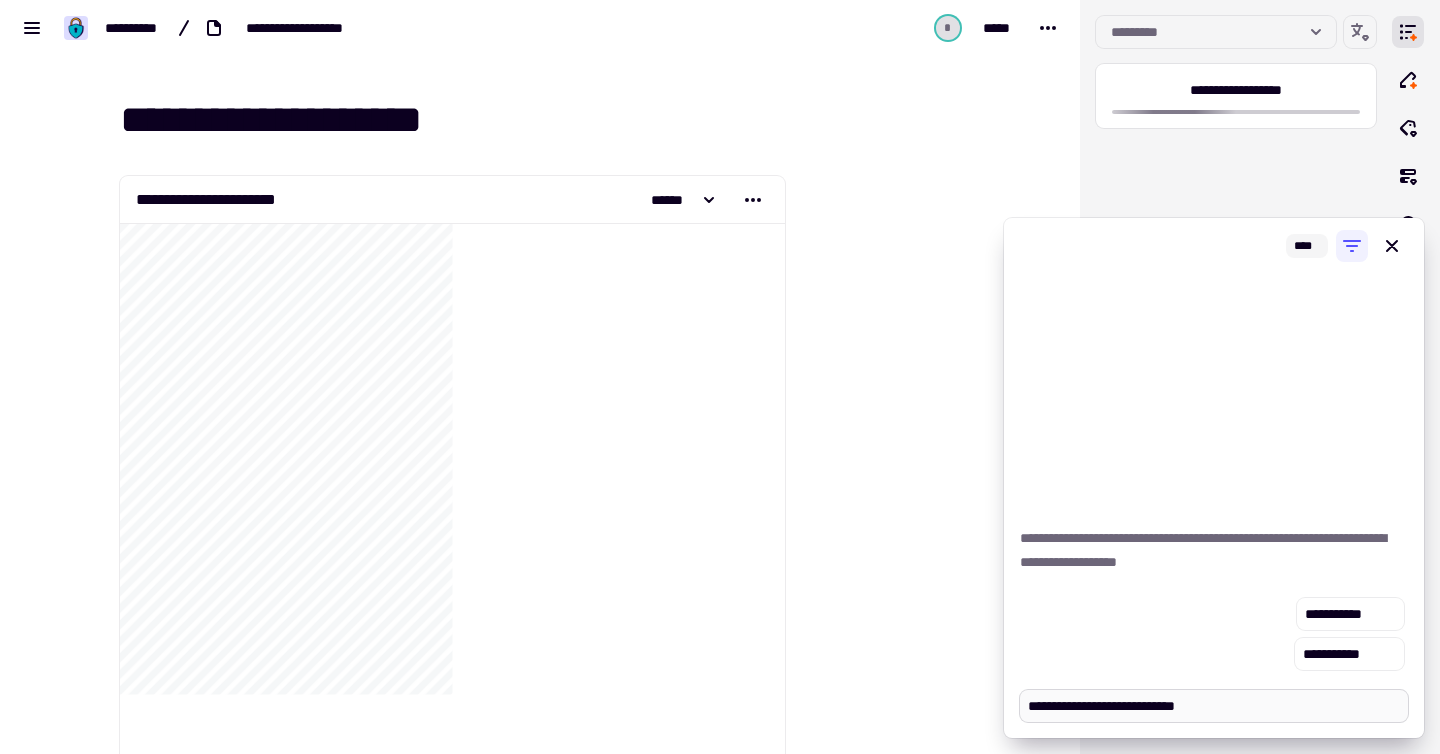 type on "*" 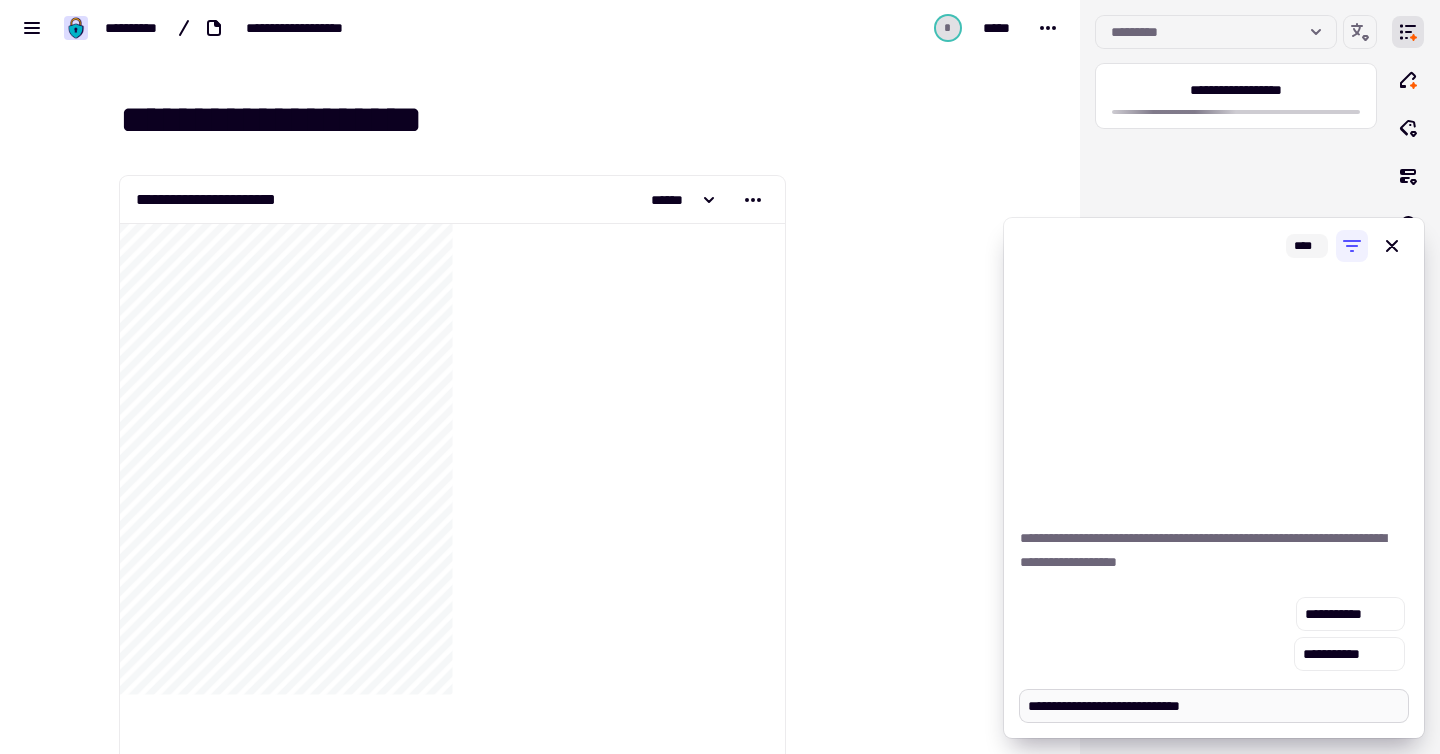 type on "*" 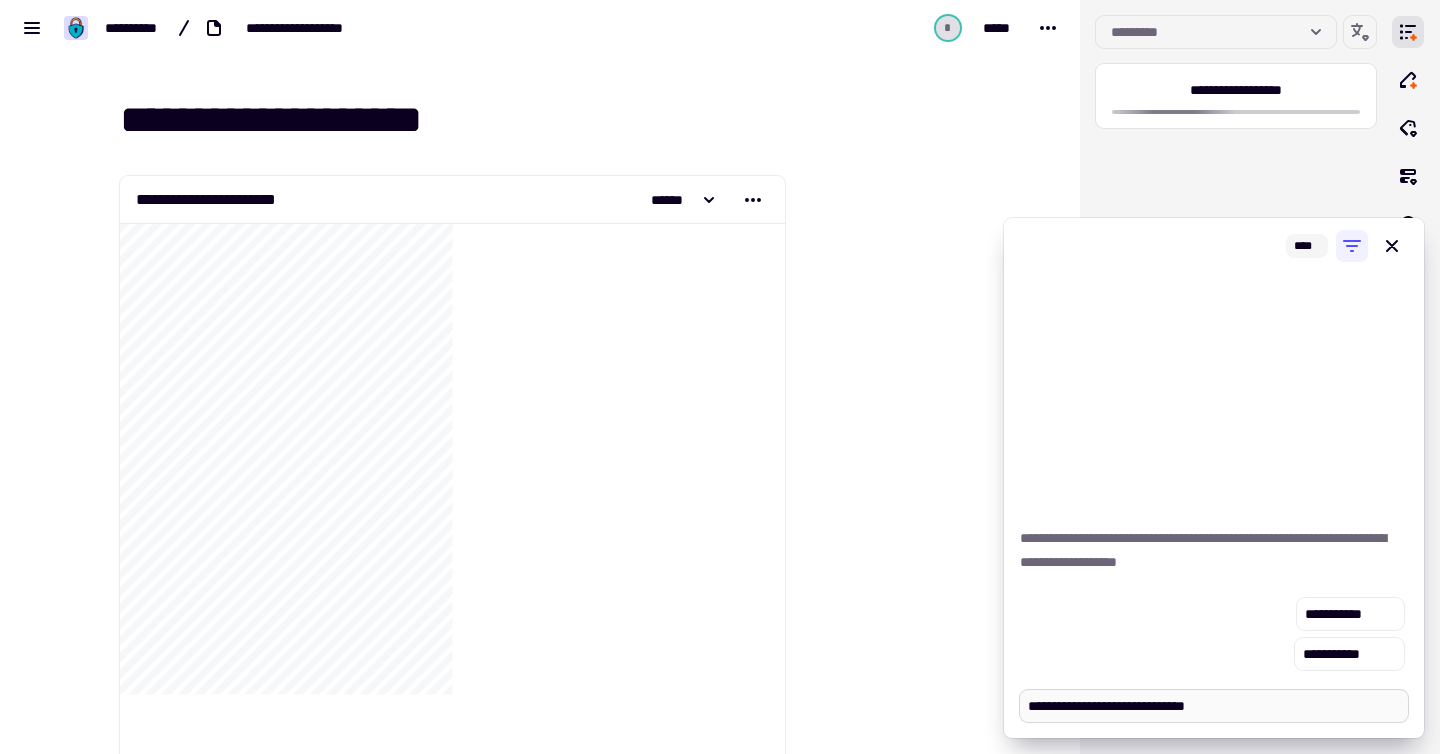 type on "*" 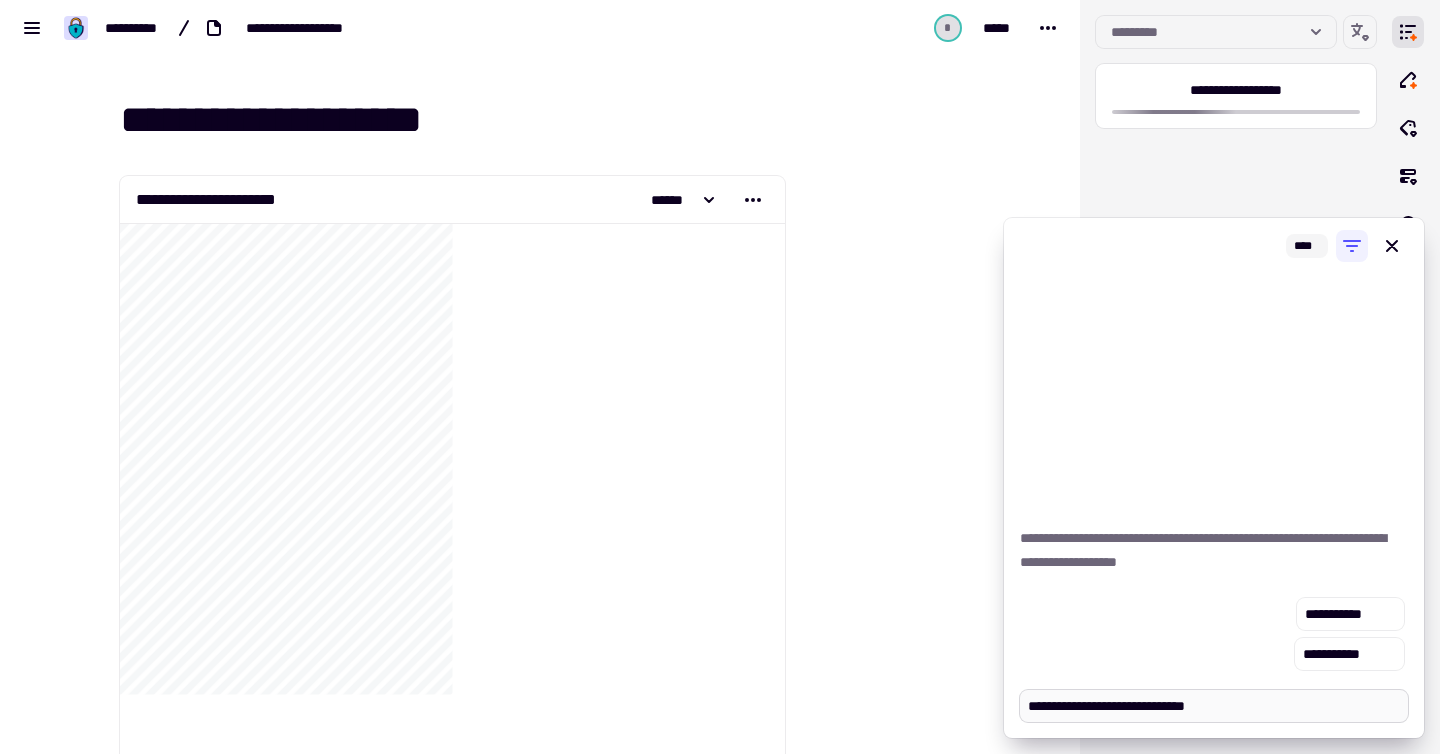 type on "**********" 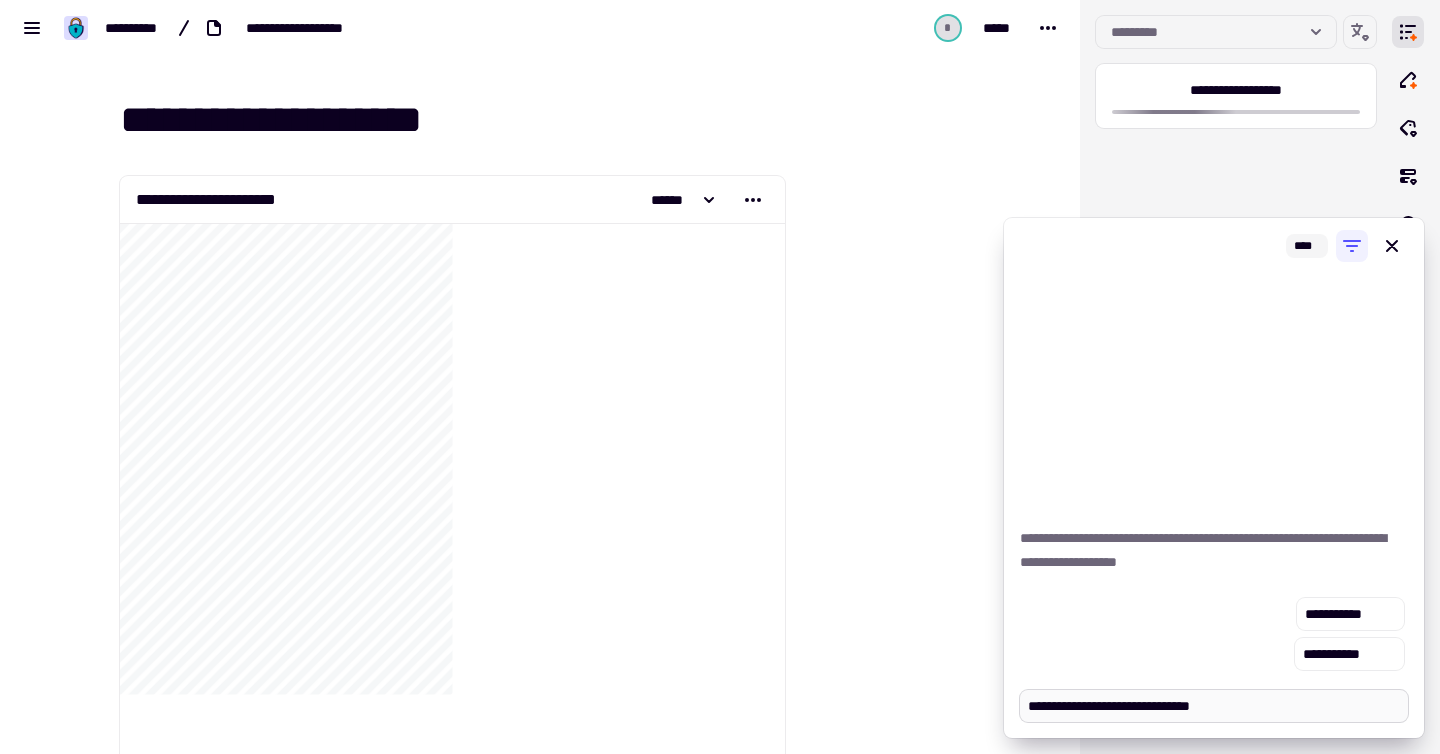 type on "*" 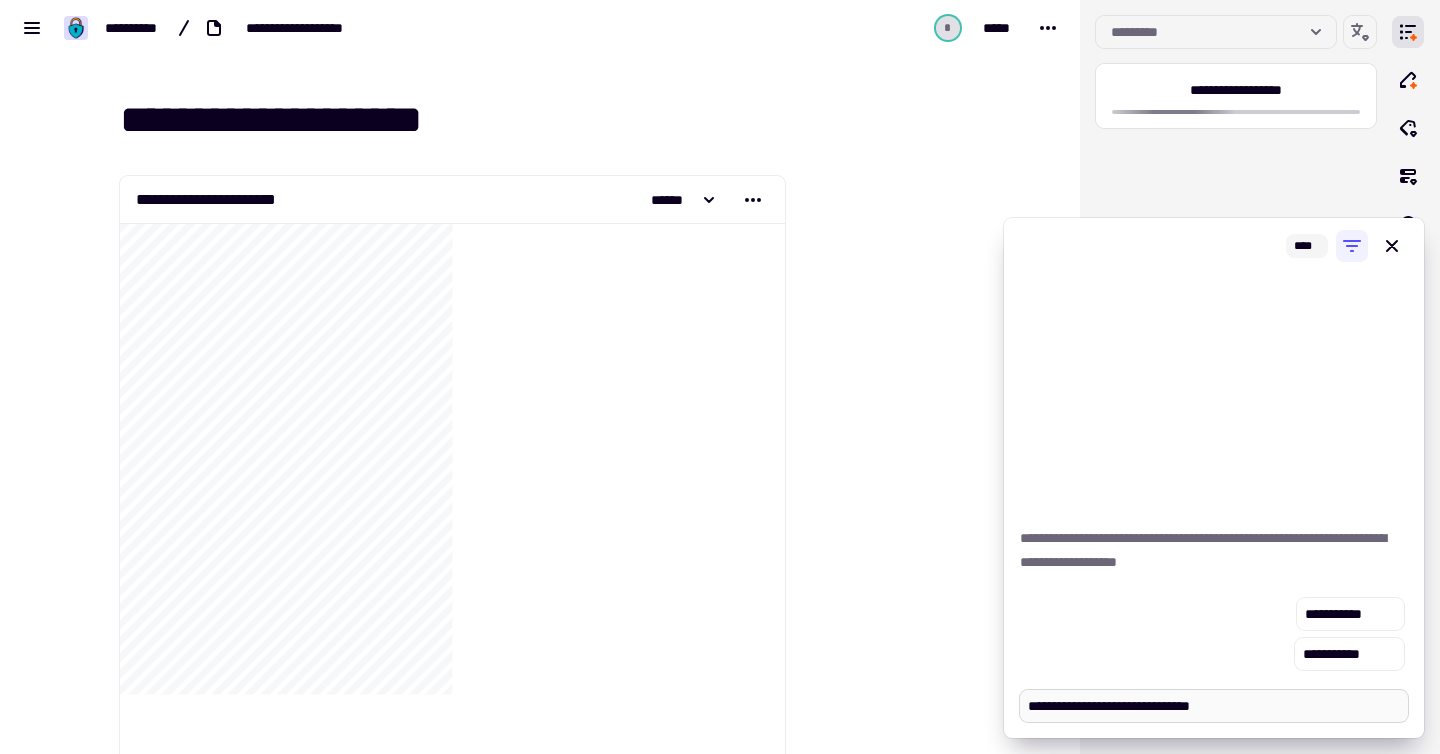 type on "**********" 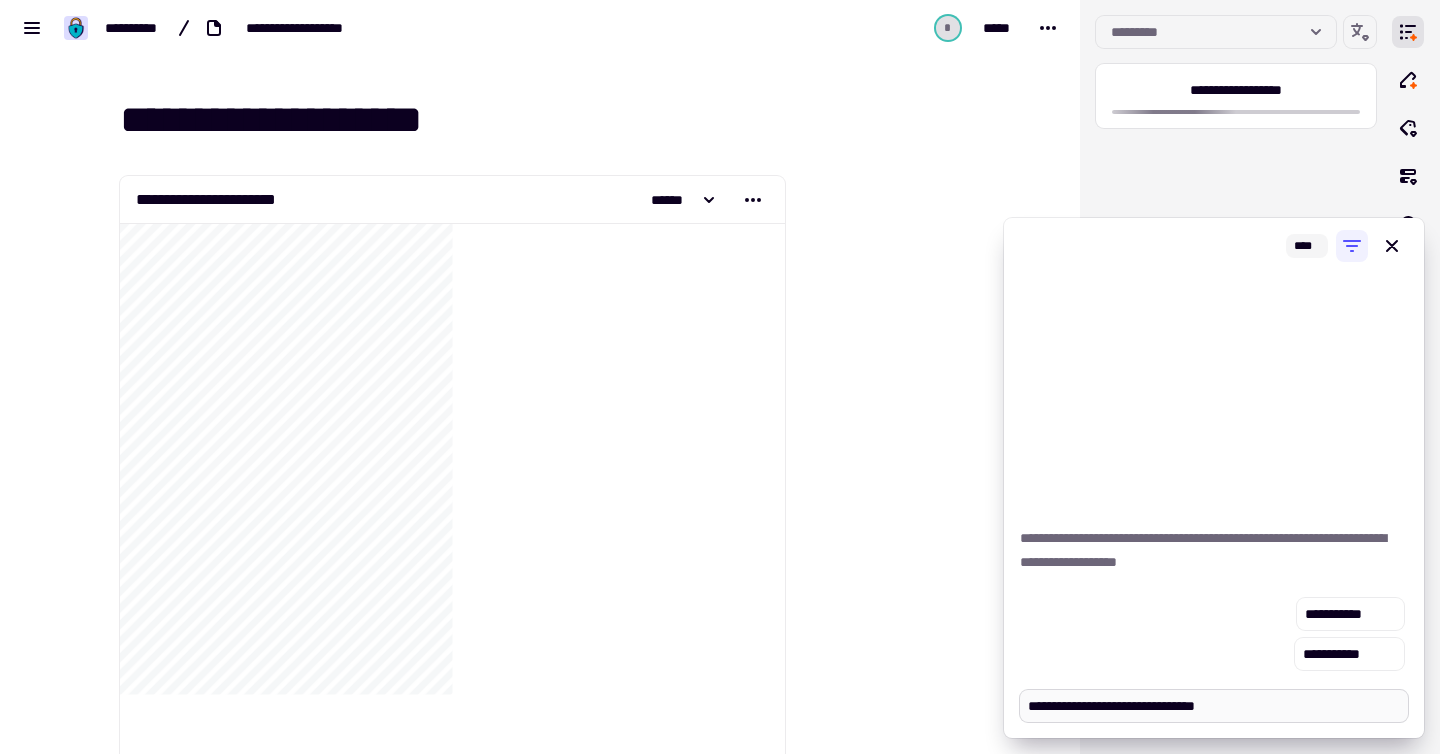 type on "*" 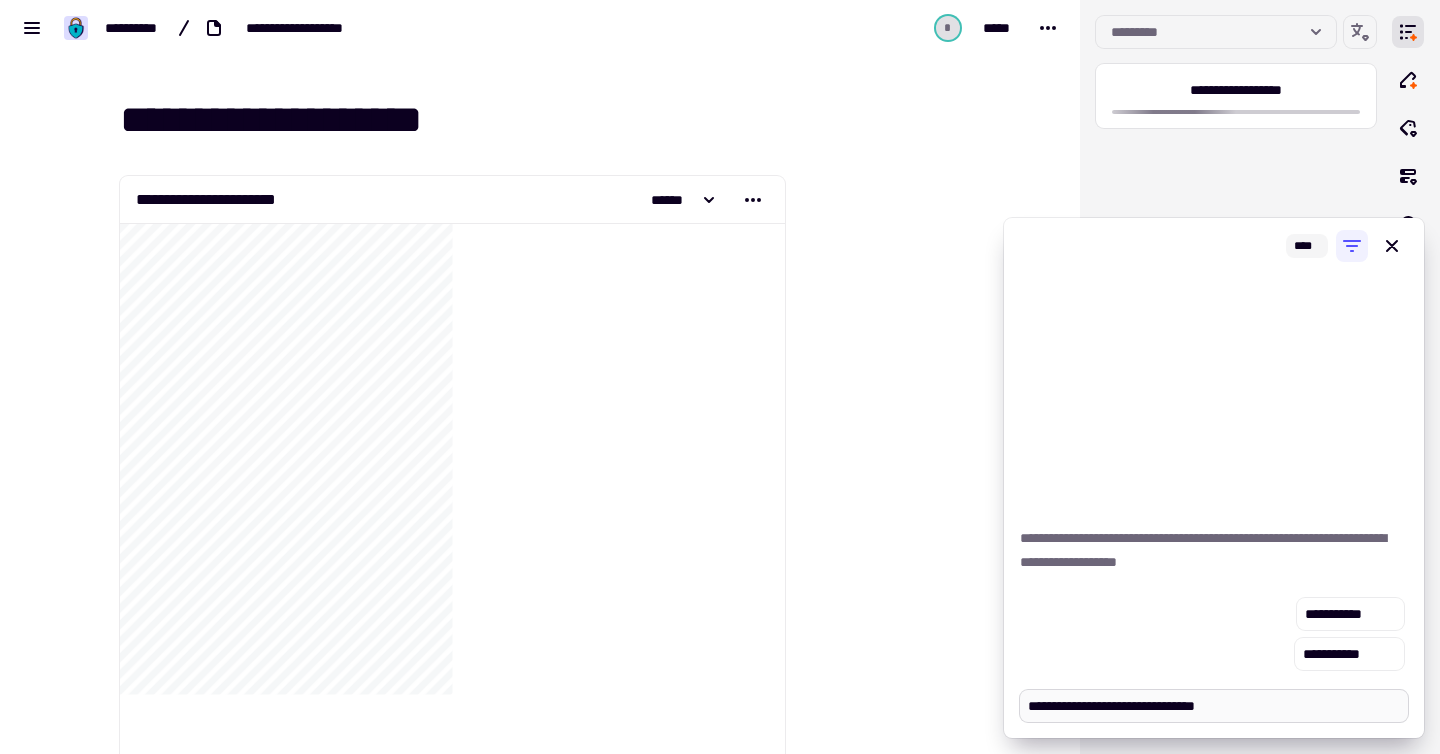 type on "**********" 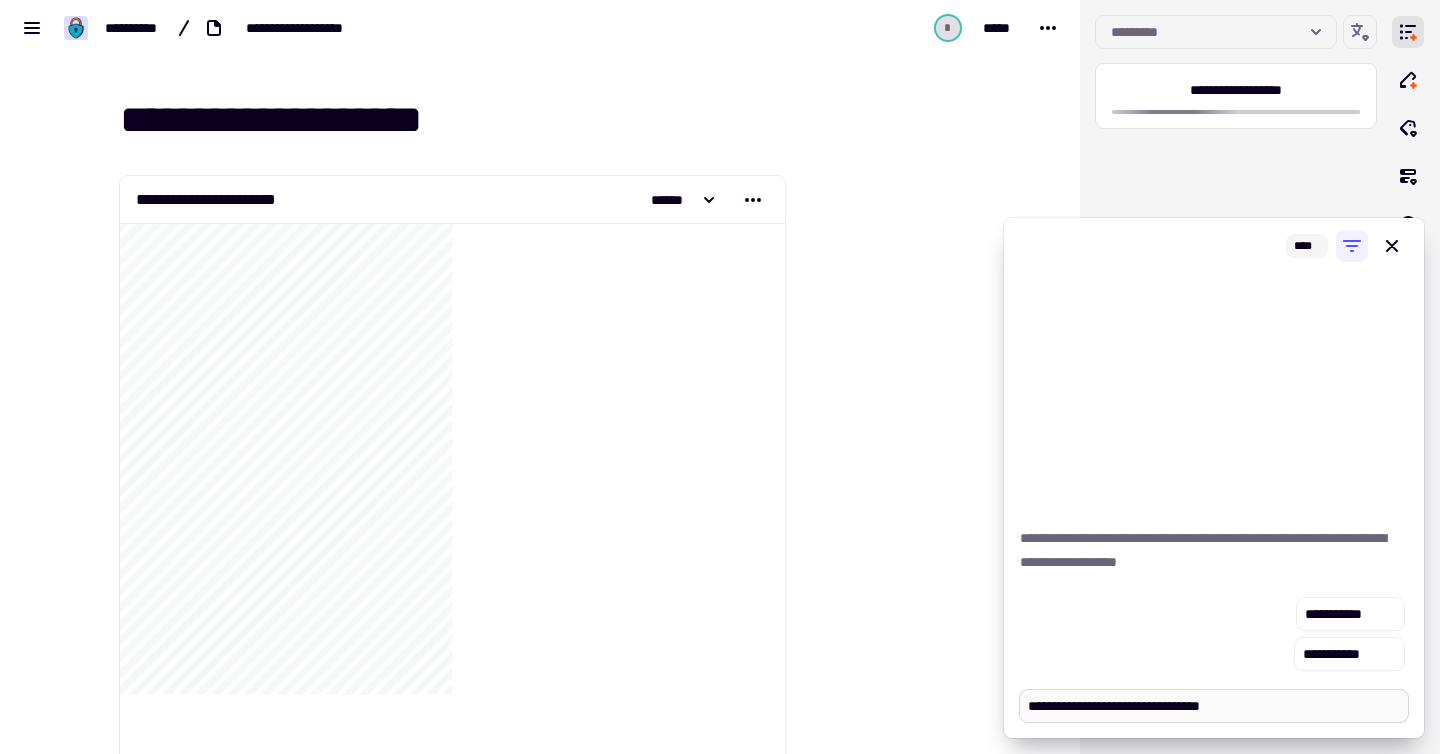type on "*" 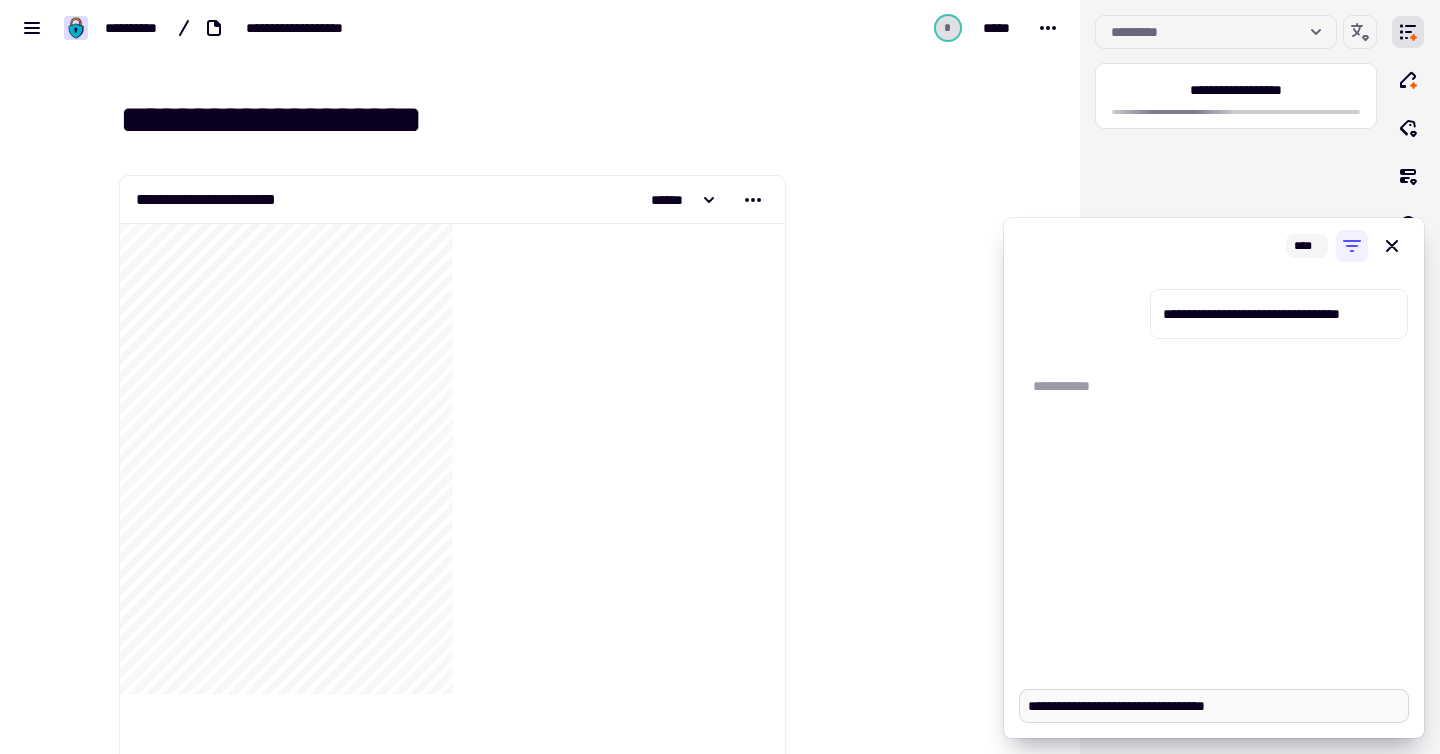 type on "*" 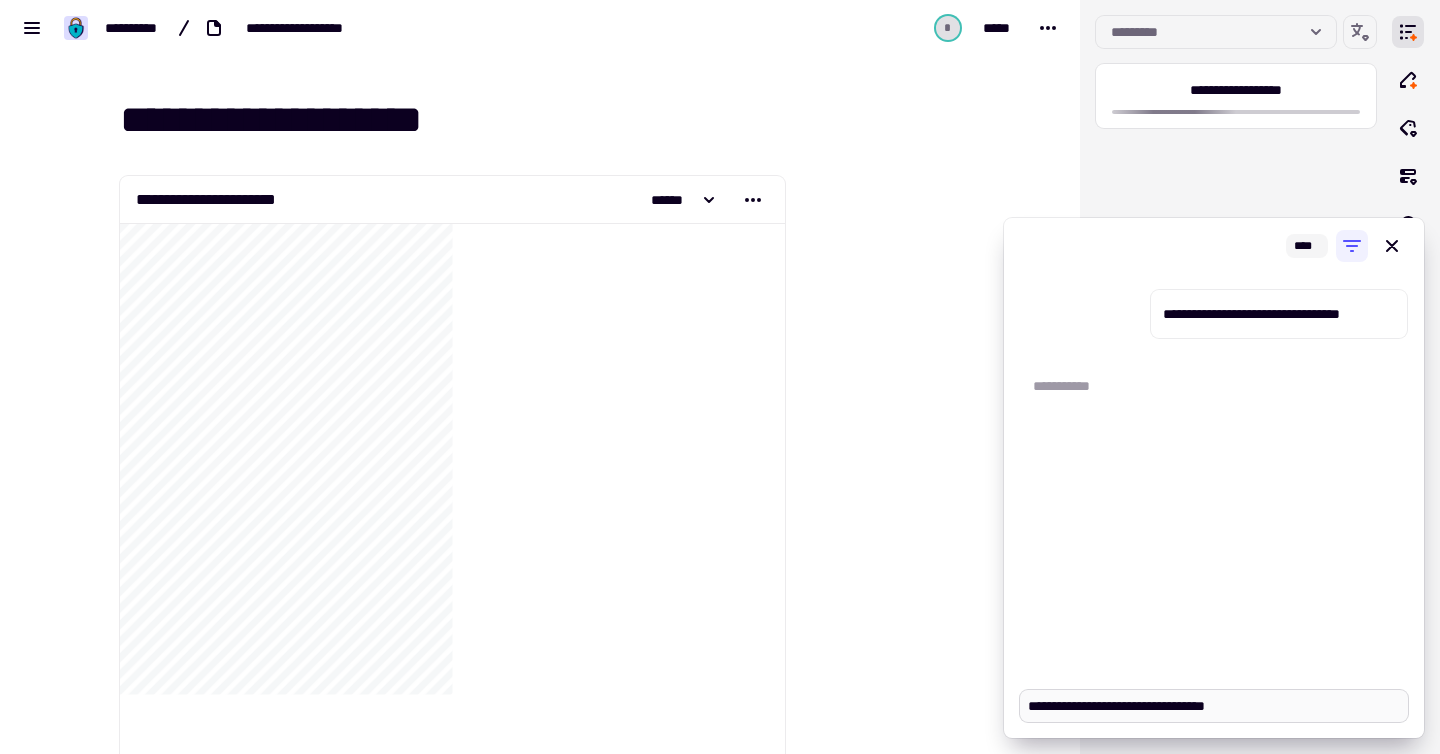 type 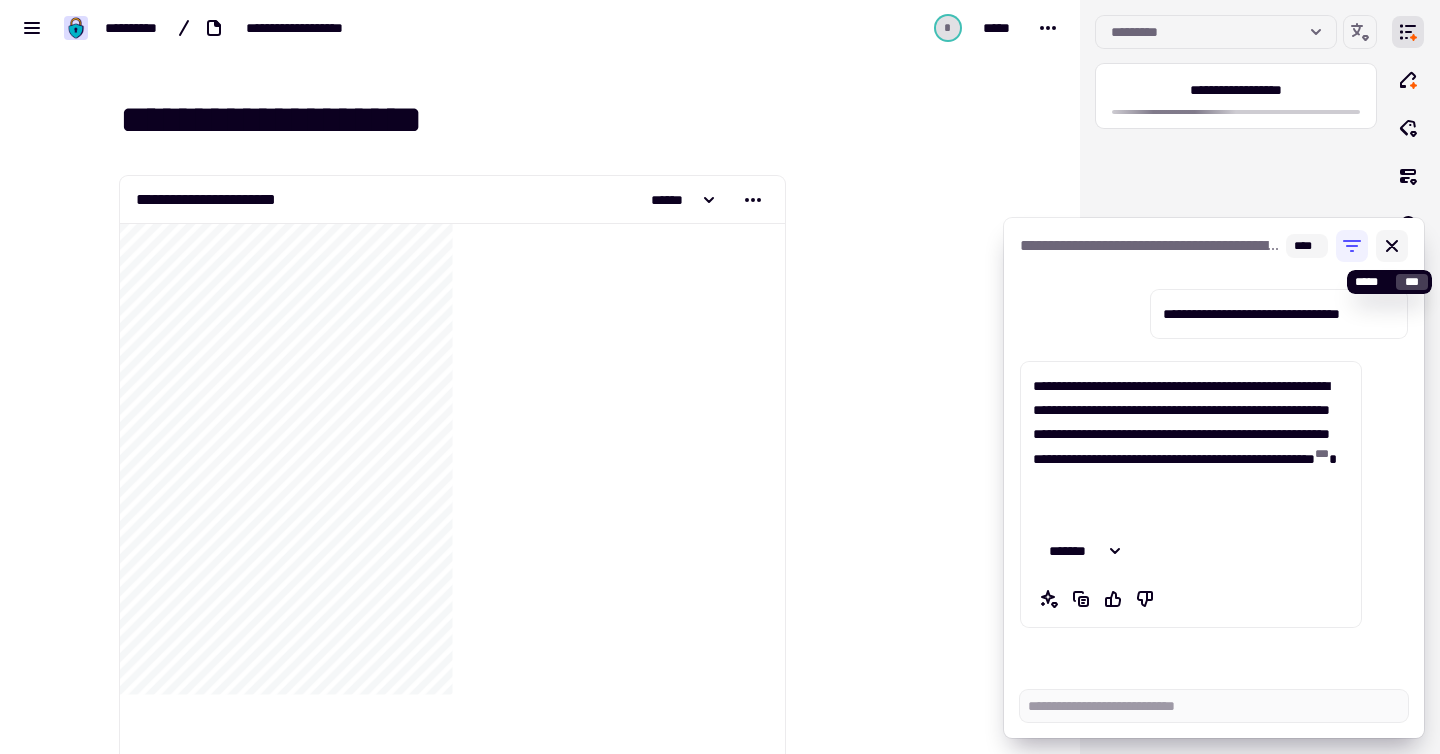 click 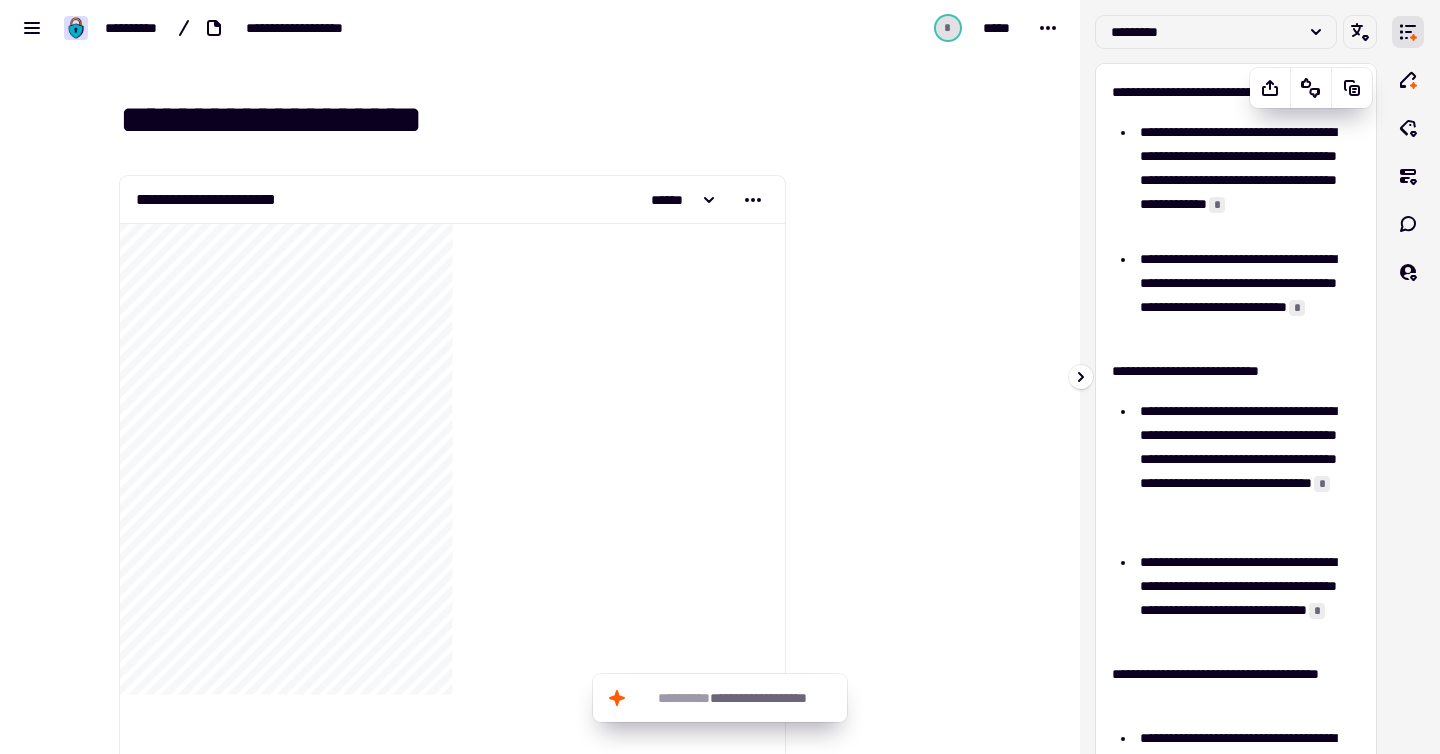 click on "**********" at bounding box center (1240, 180) 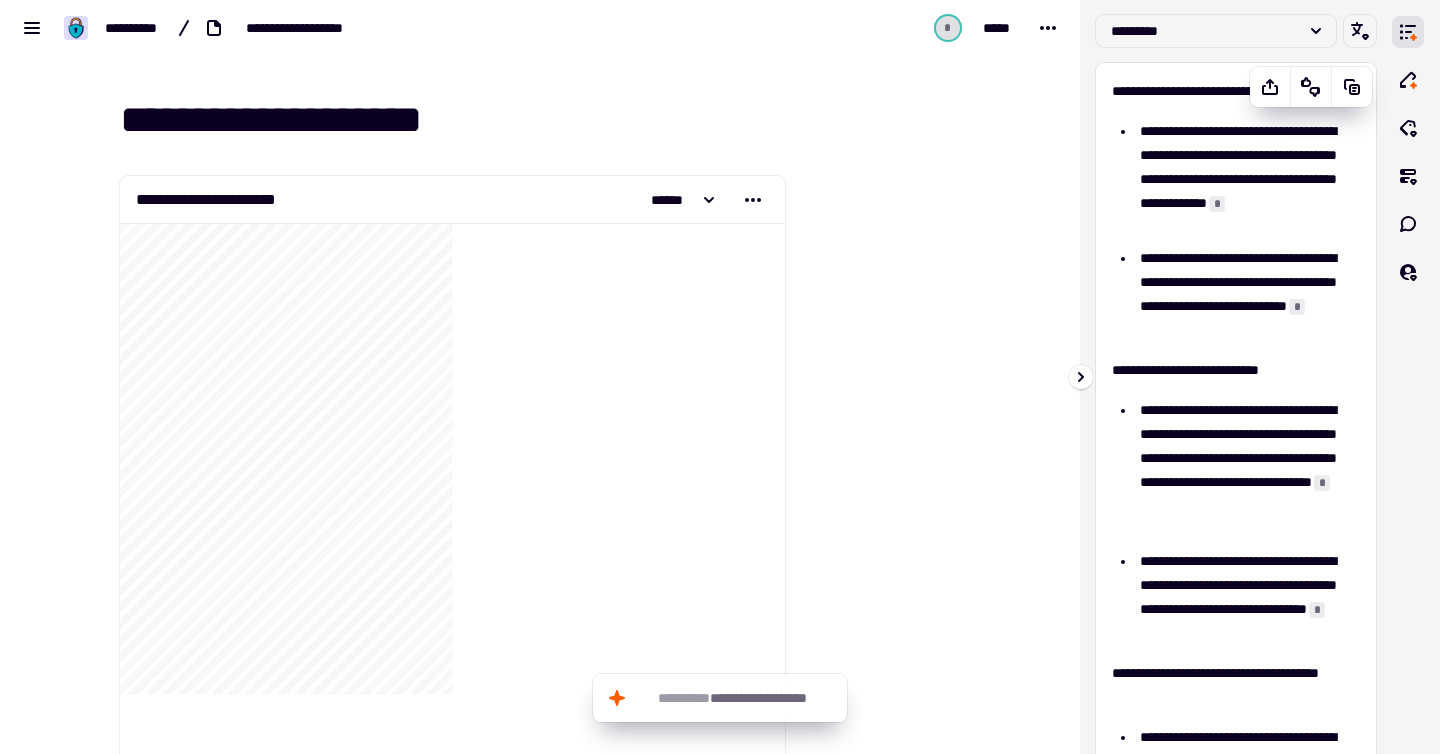scroll, scrollTop: 0, scrollLeft: 0, axis: both 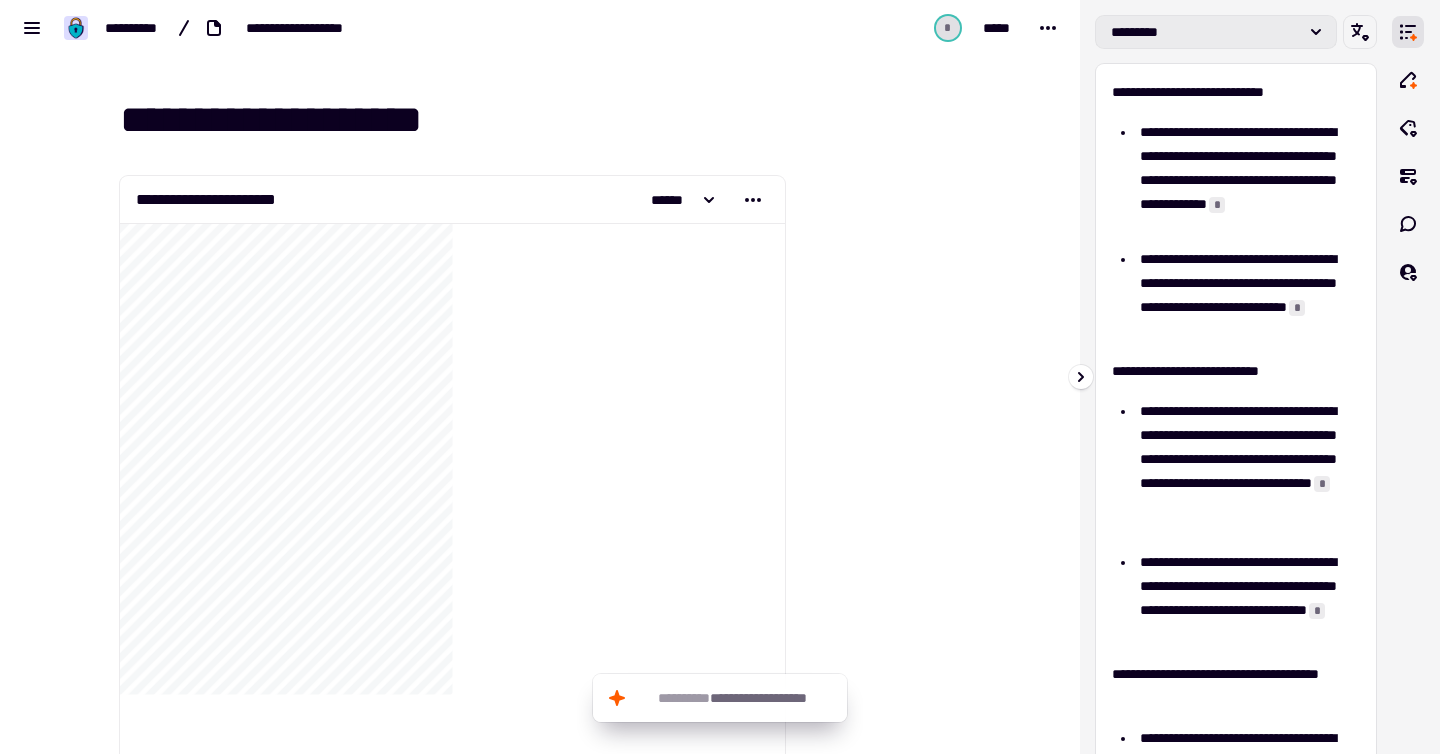 click on "*********" 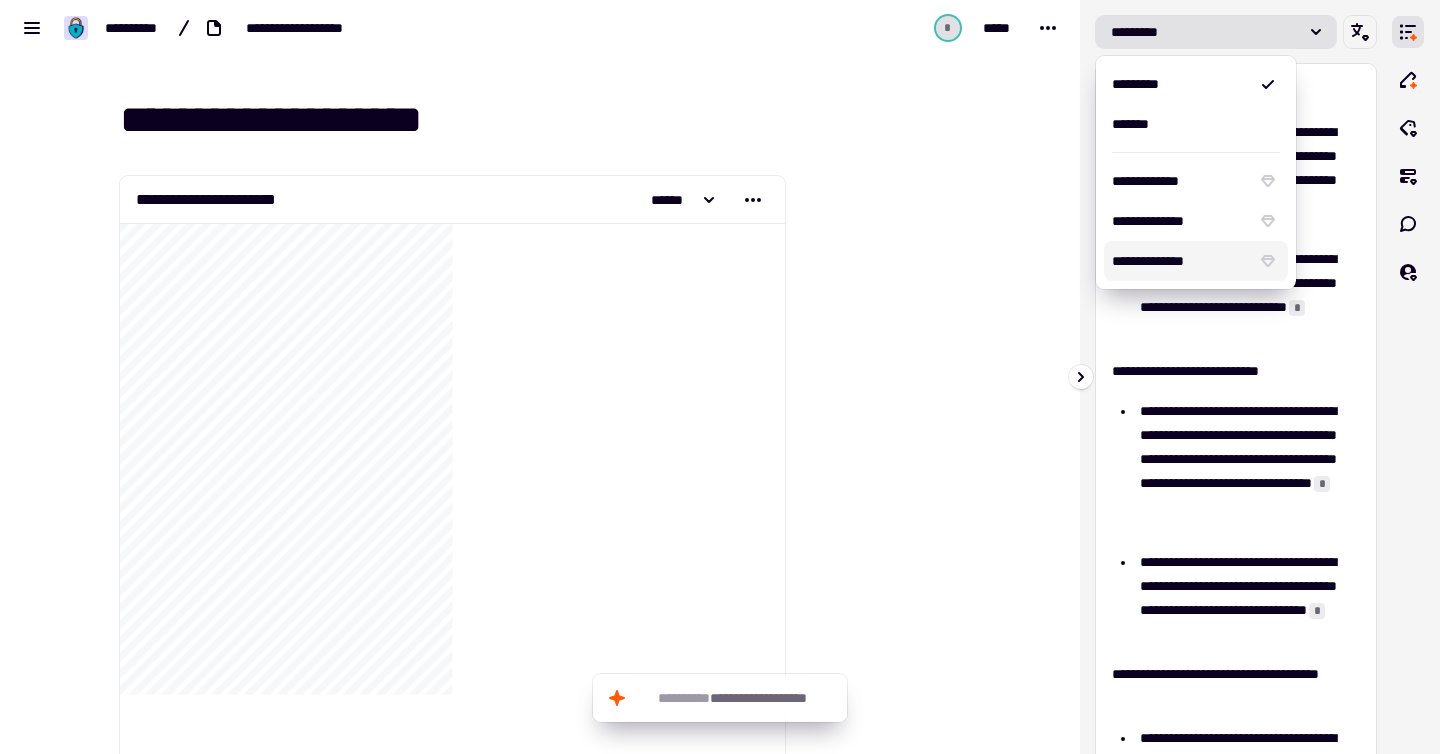 click on "**********" at bounding box center (1180, 261) 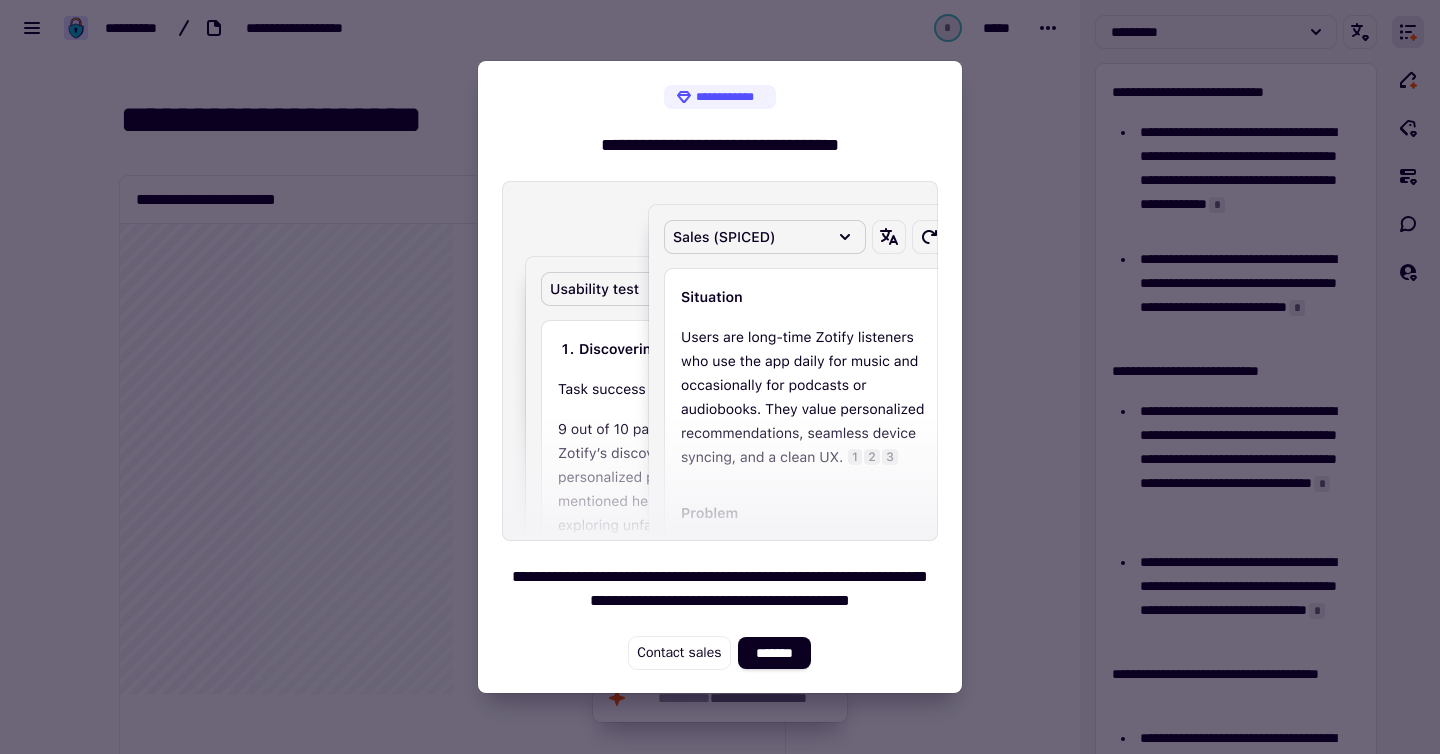 click at bounding box center (720, 377) 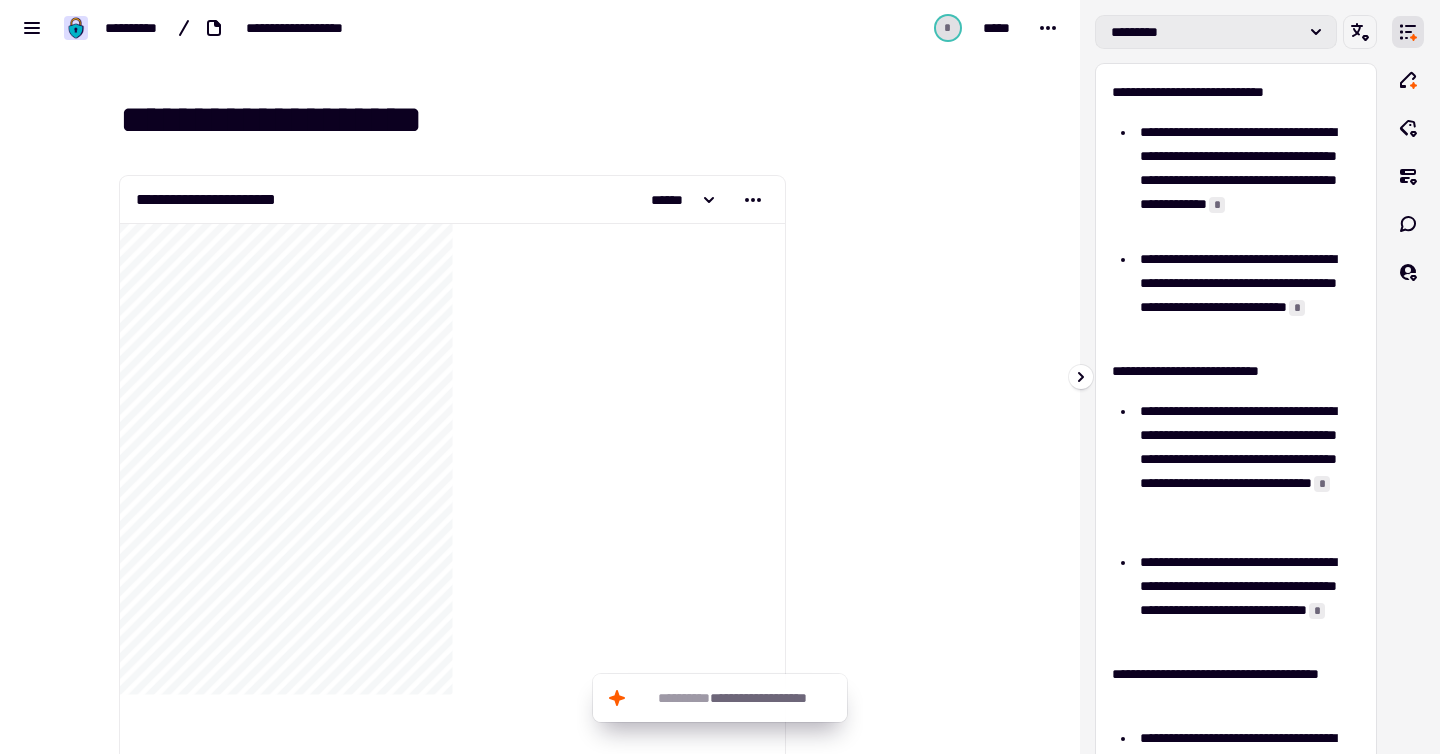 click on "*********" 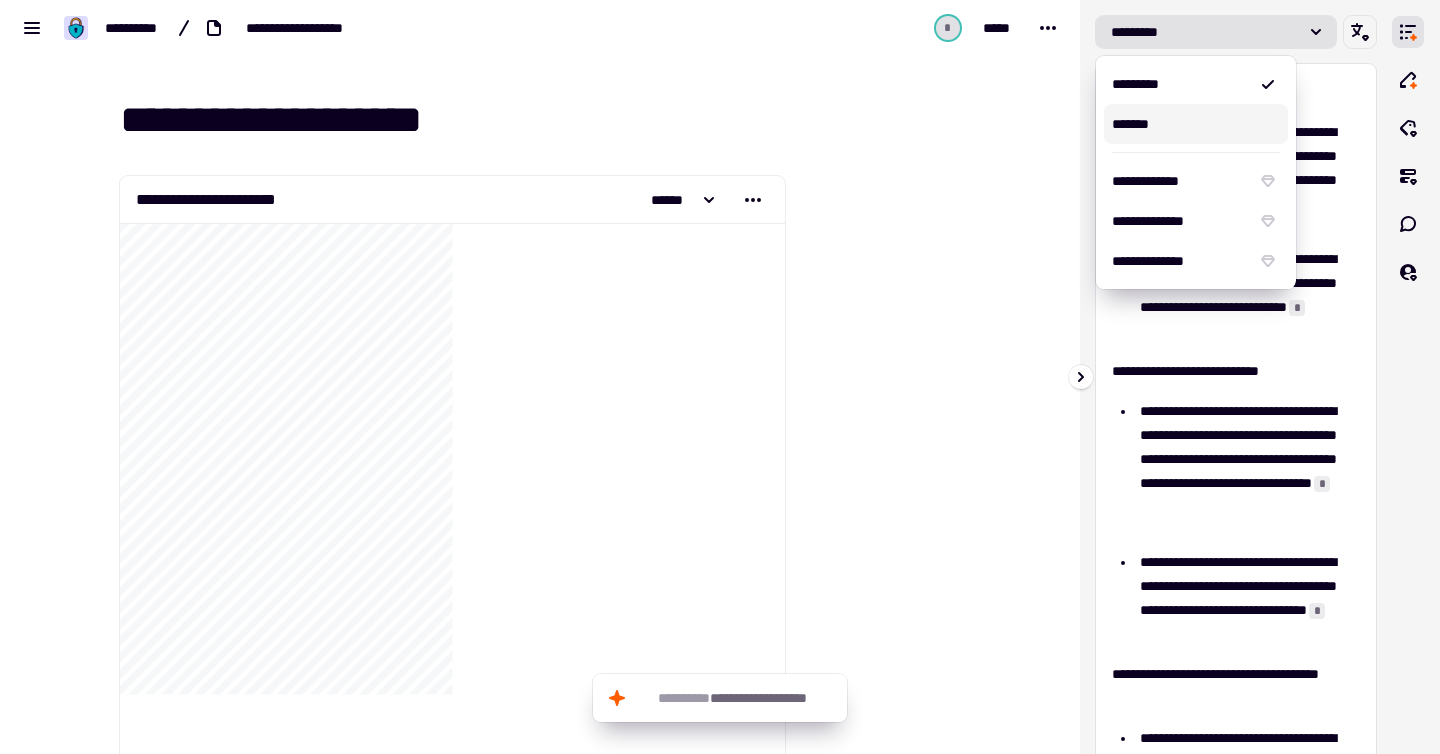 click on "*******" at bounding box center [1196, 124] 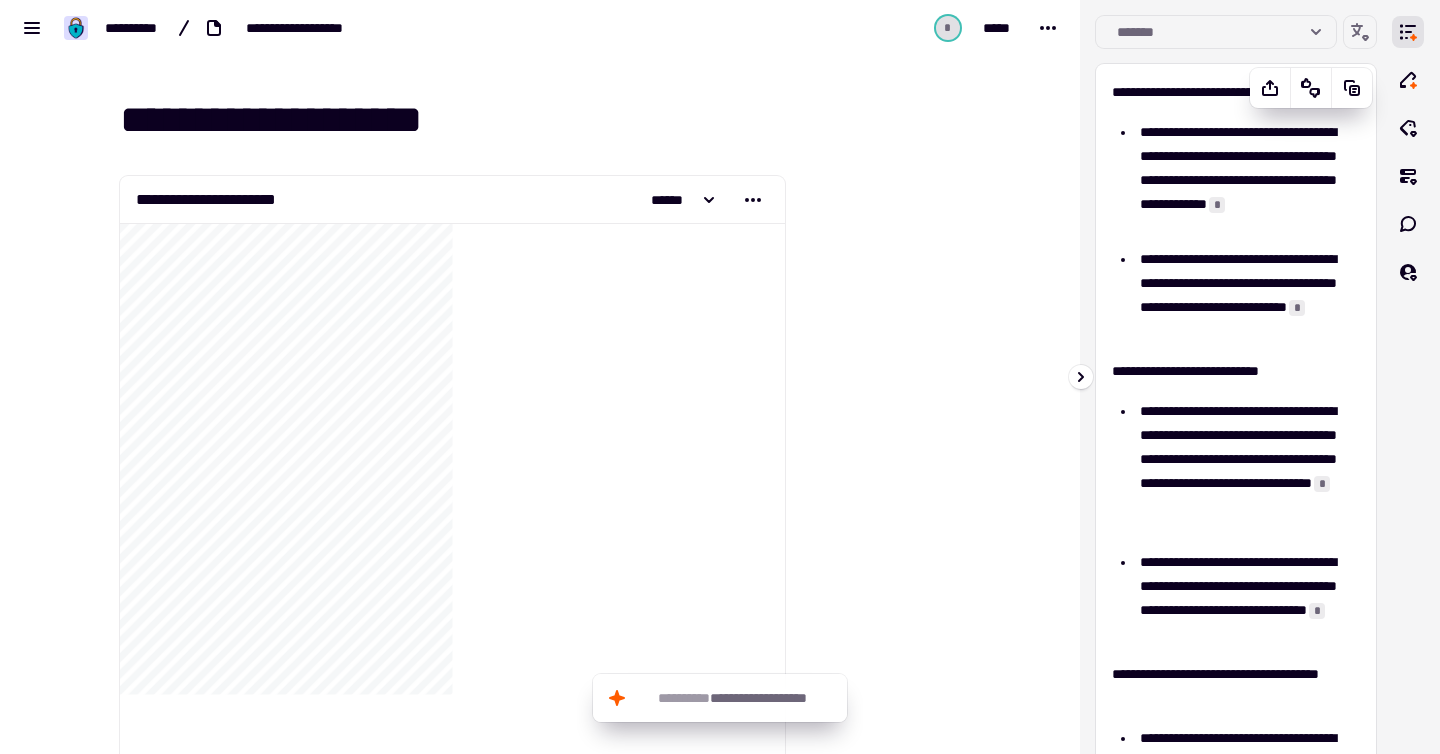 click on "**********" at bounding box center (1240, 180) 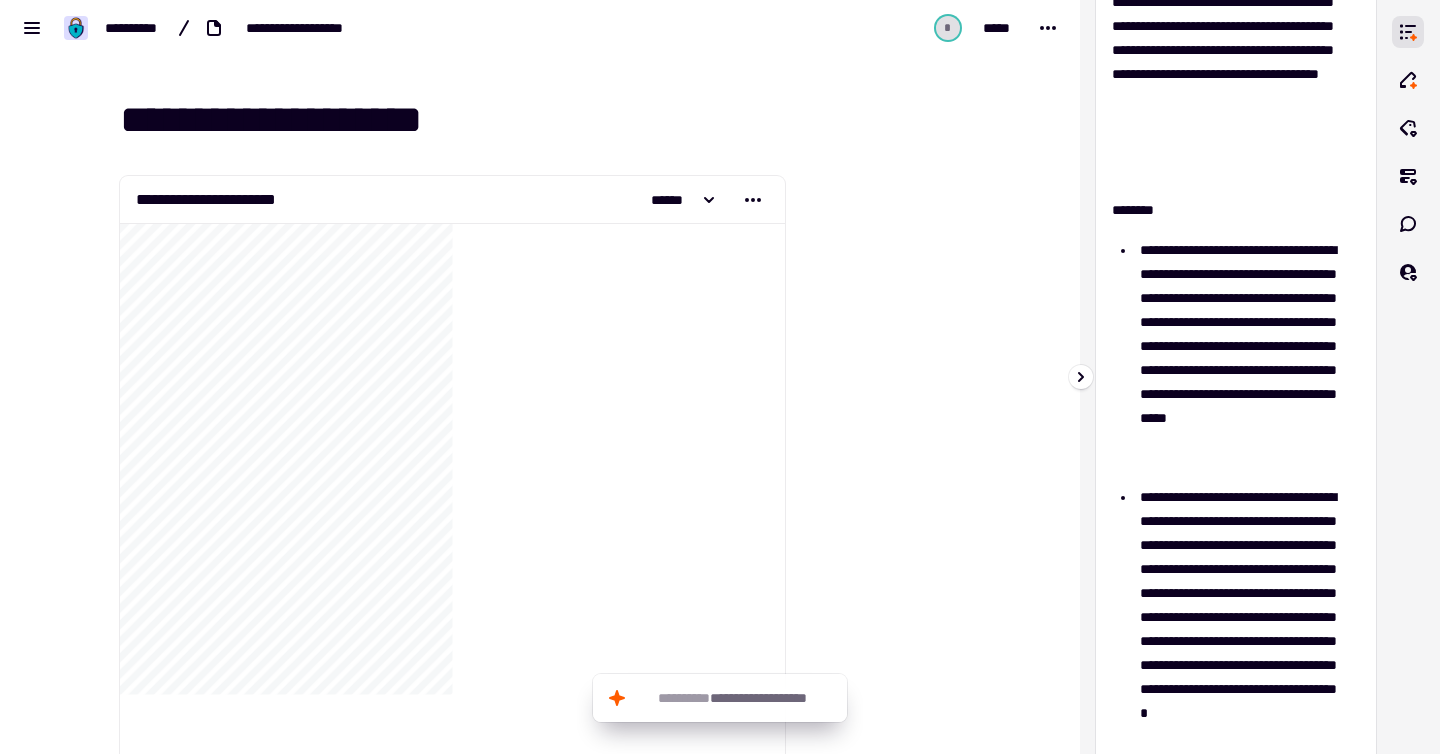 scroll, scrollTop: 0, scrollLeft: 0, axis: both 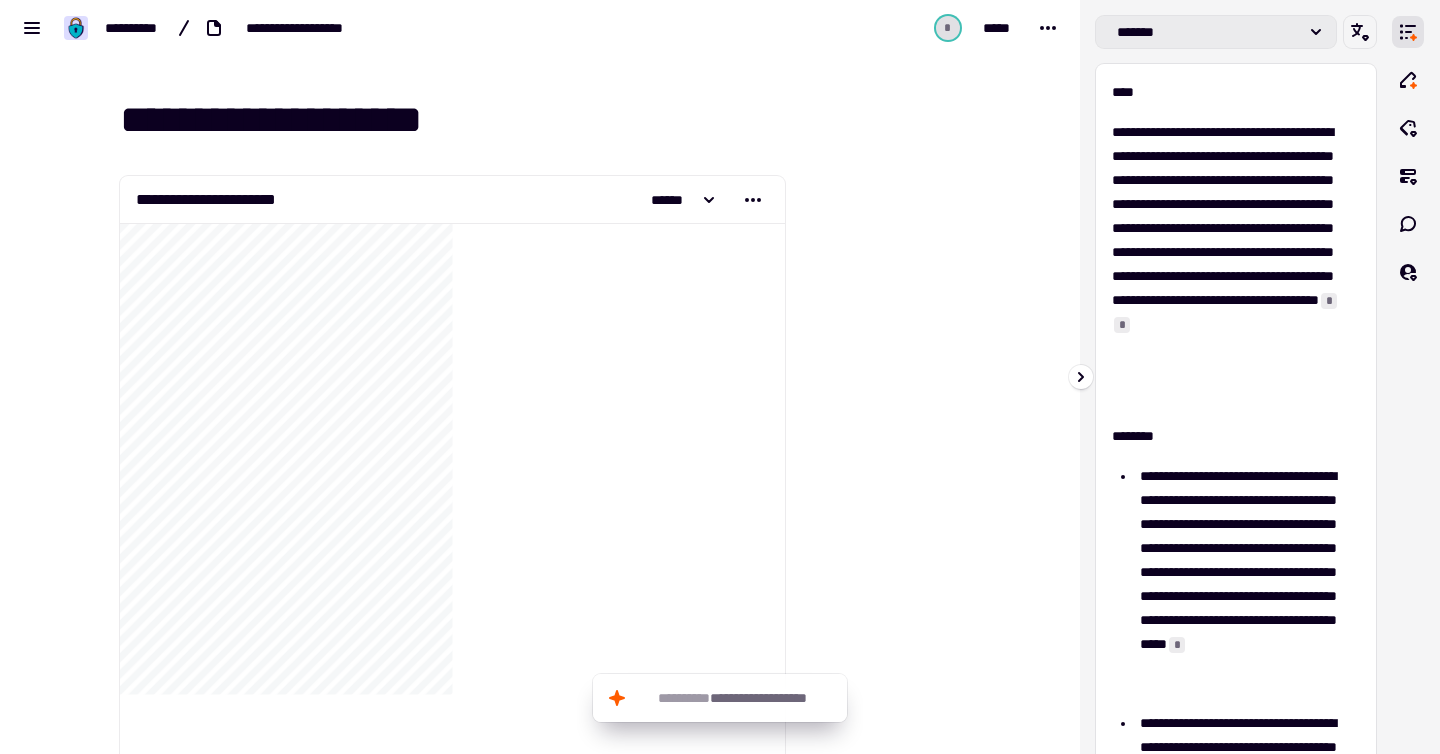 click on "*******" 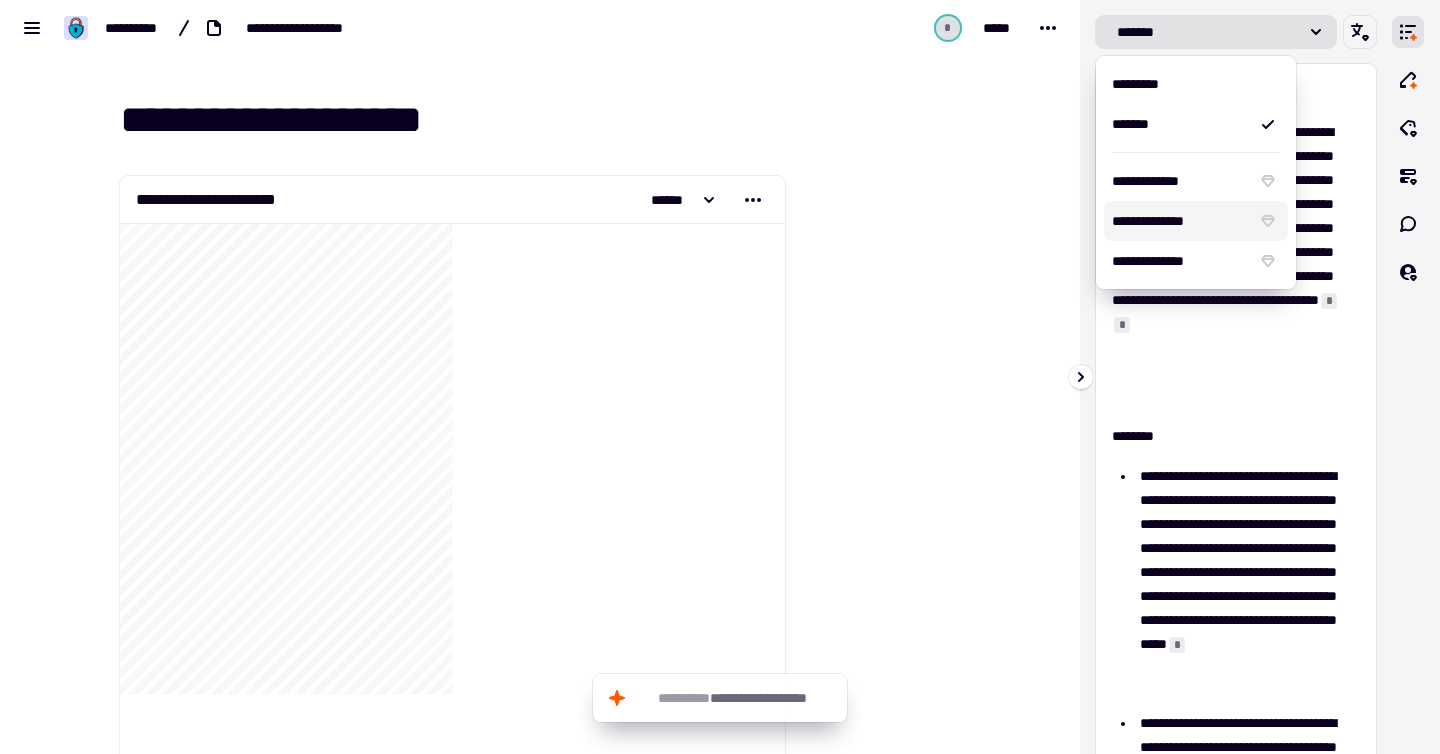 click on "**********" at bounding box center [1180, 221] 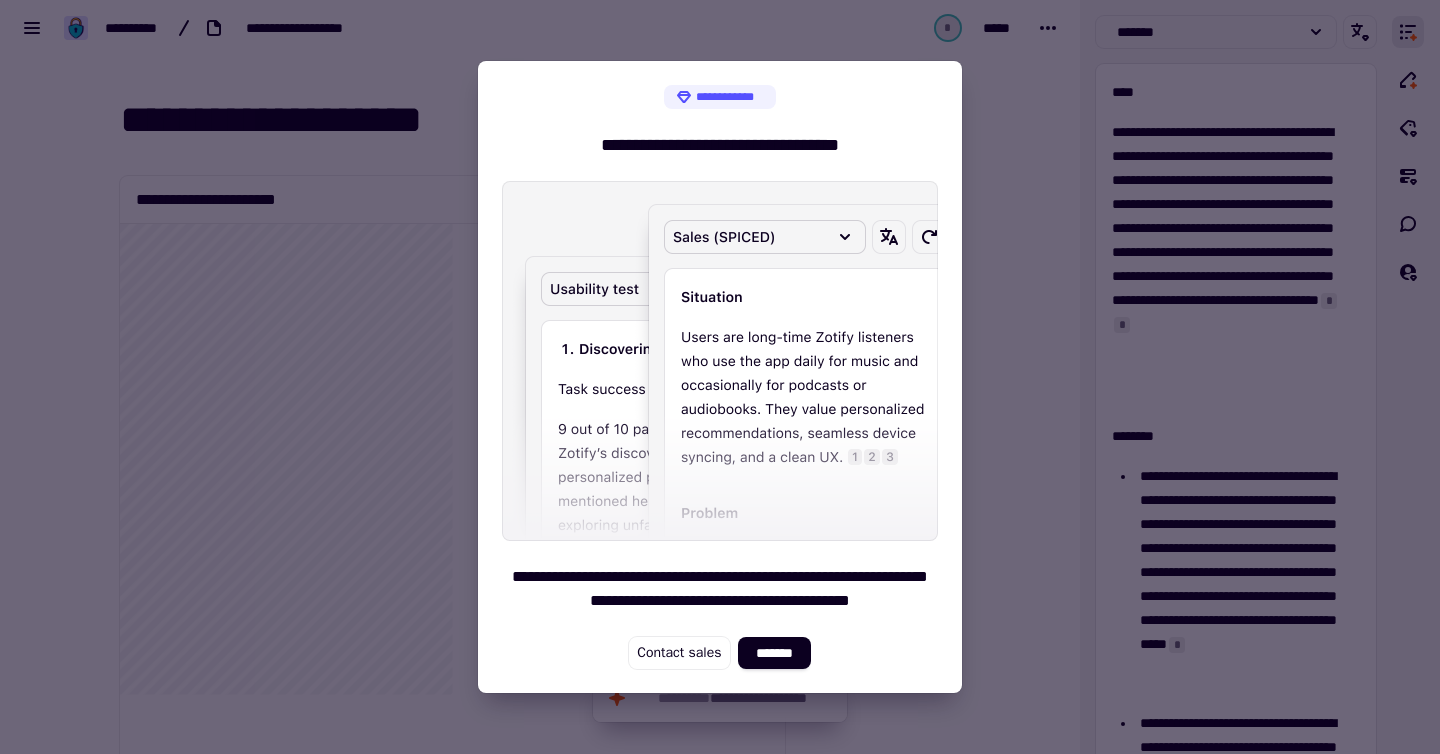 click at bounding box center [720, 377] 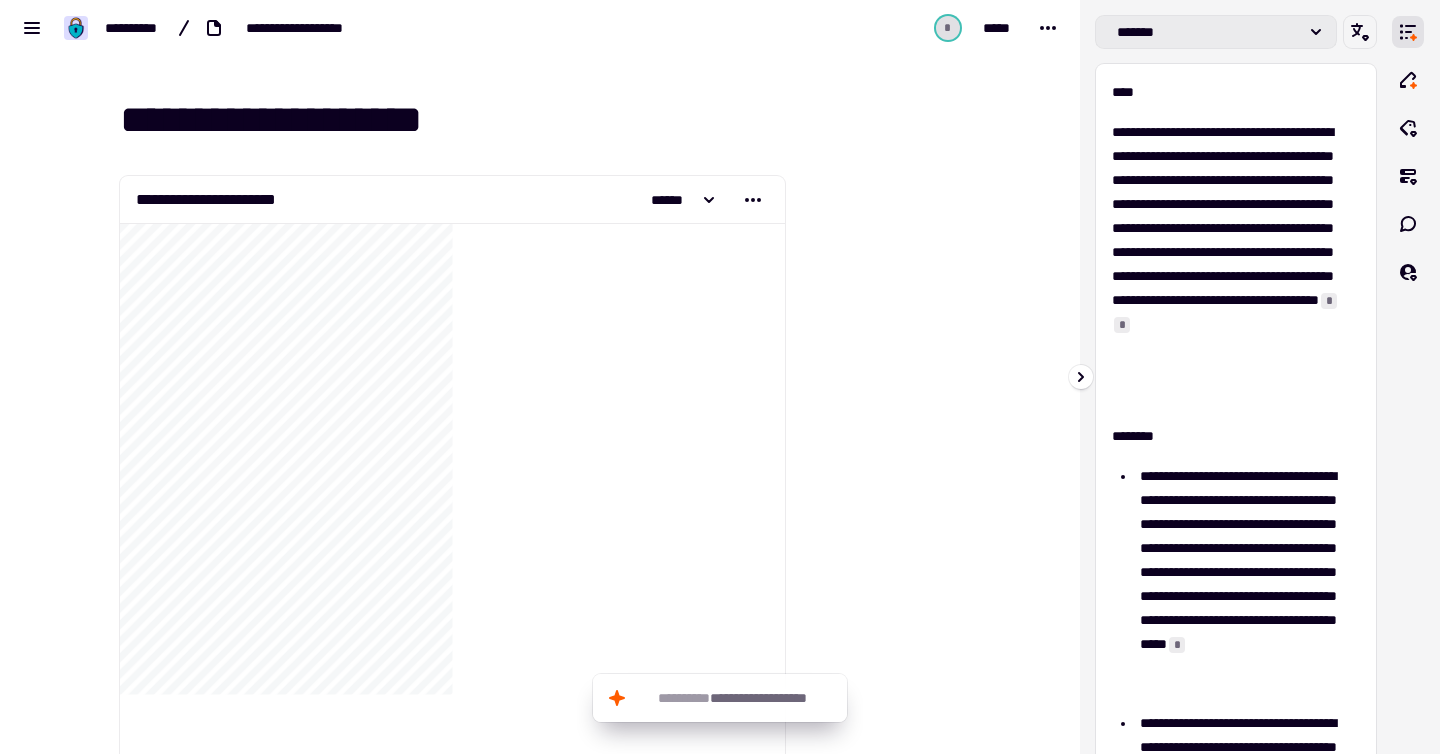 click on "*******" 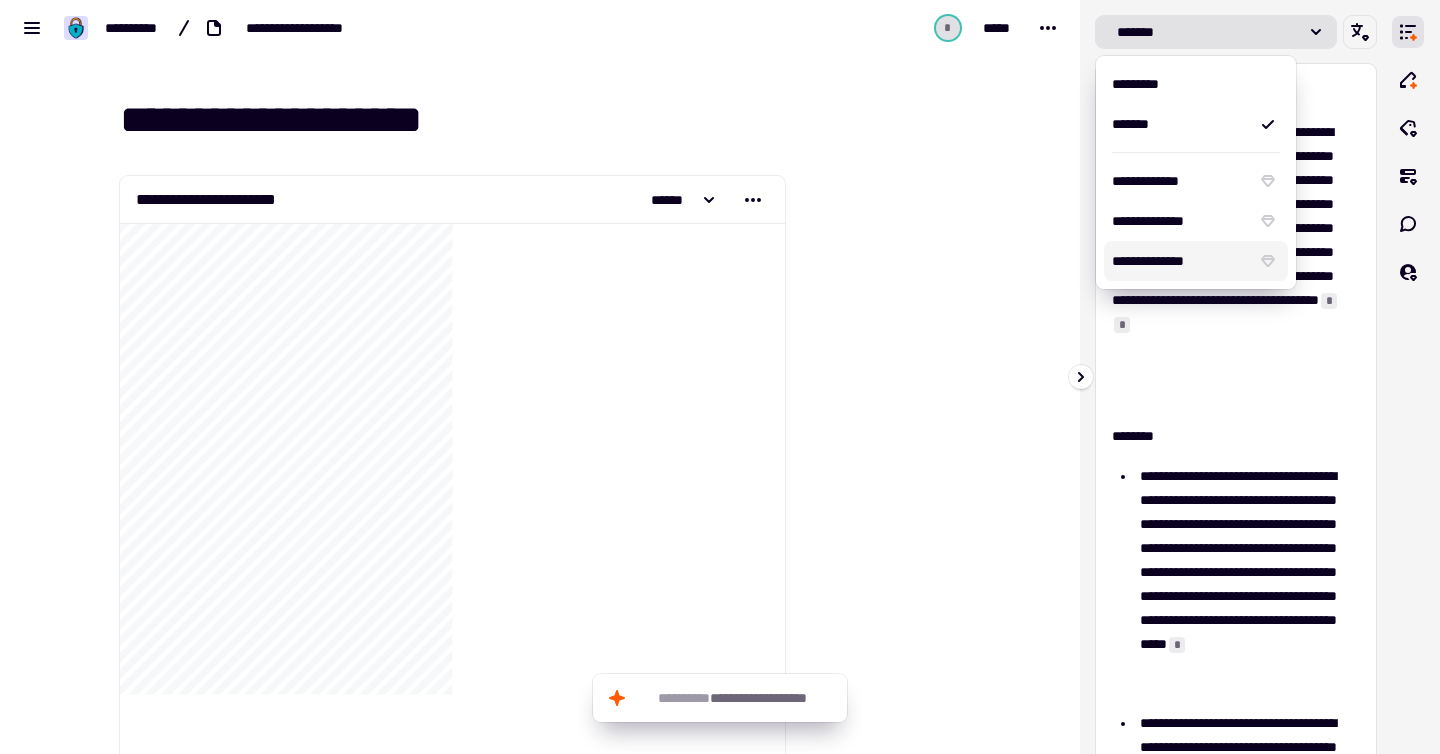 click on "**********" at bounding box center [1180, 261] 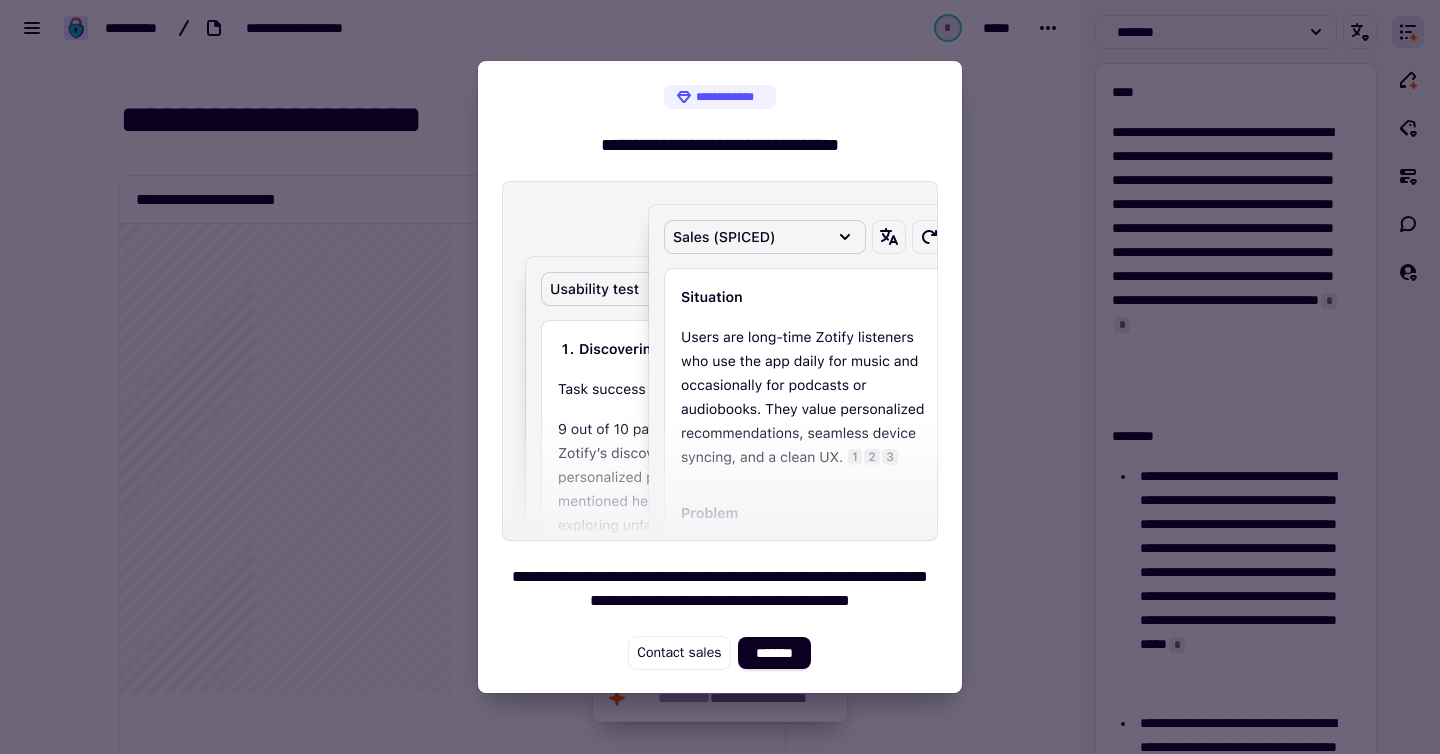 click at bounding box center (720, 377) 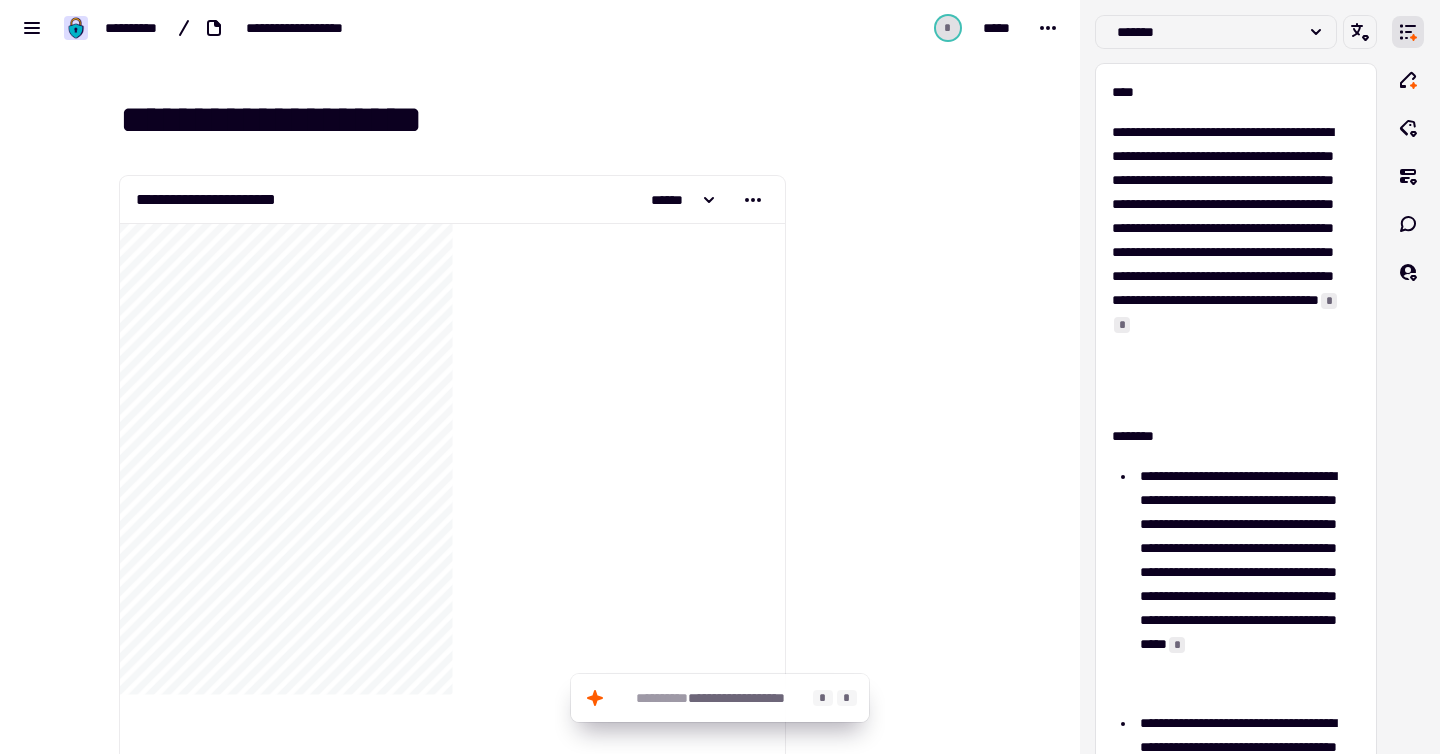 click on "**********" 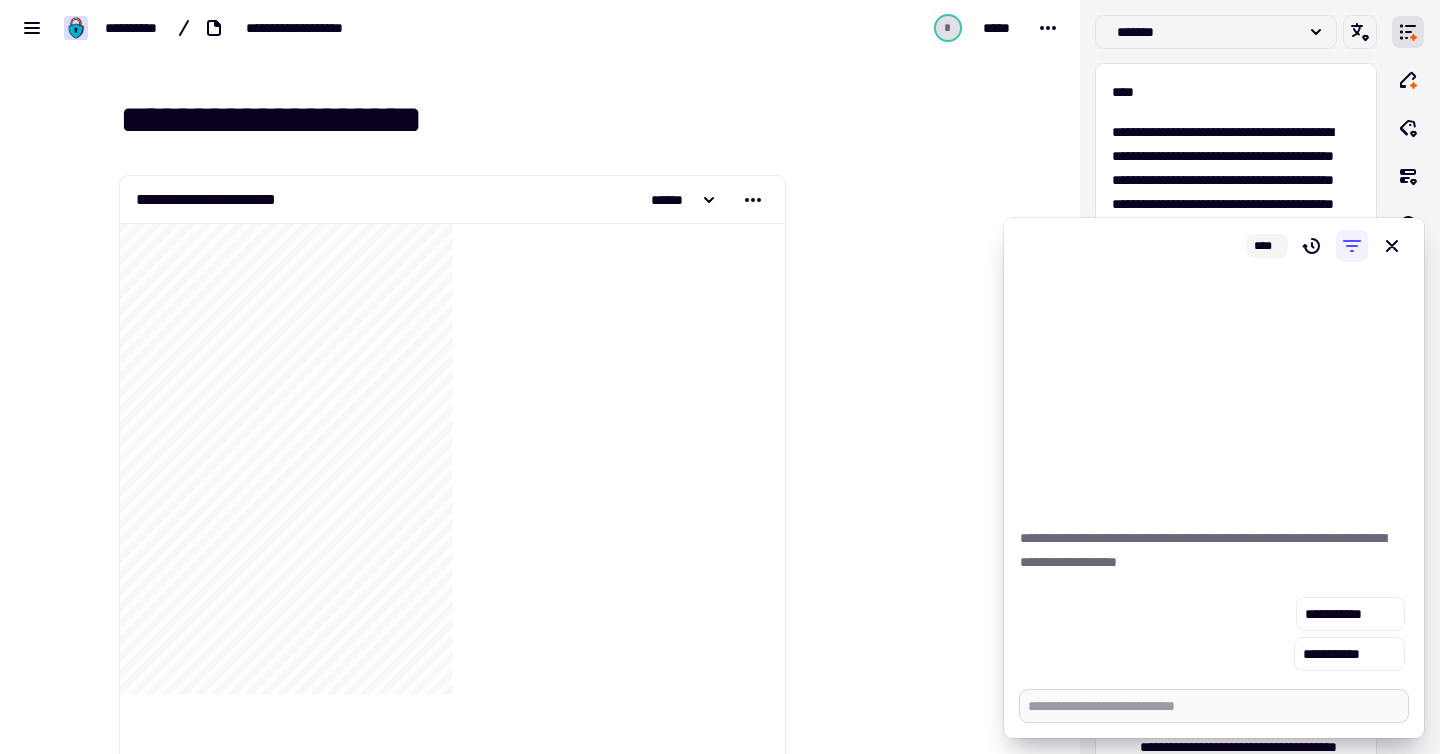 click at bounding box center [1214, 706] 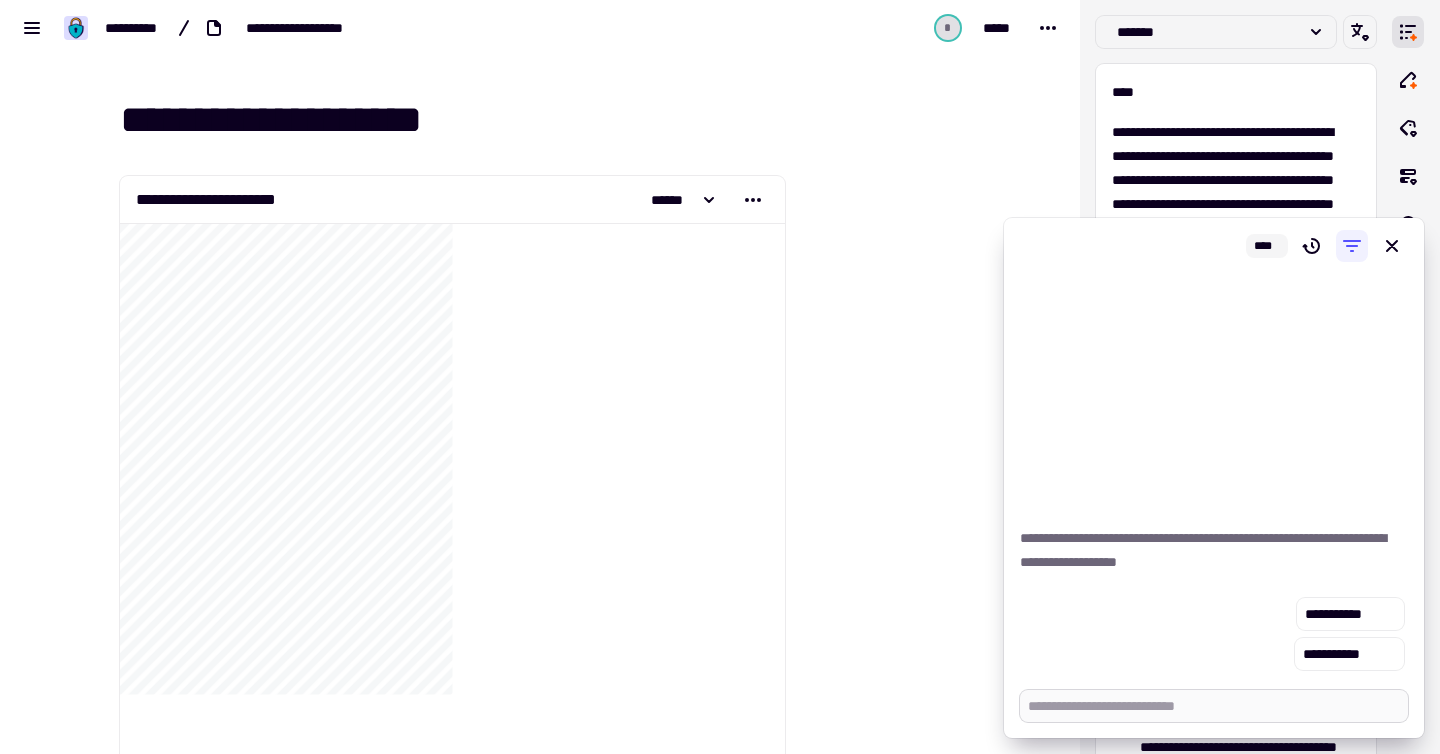 type on "*" 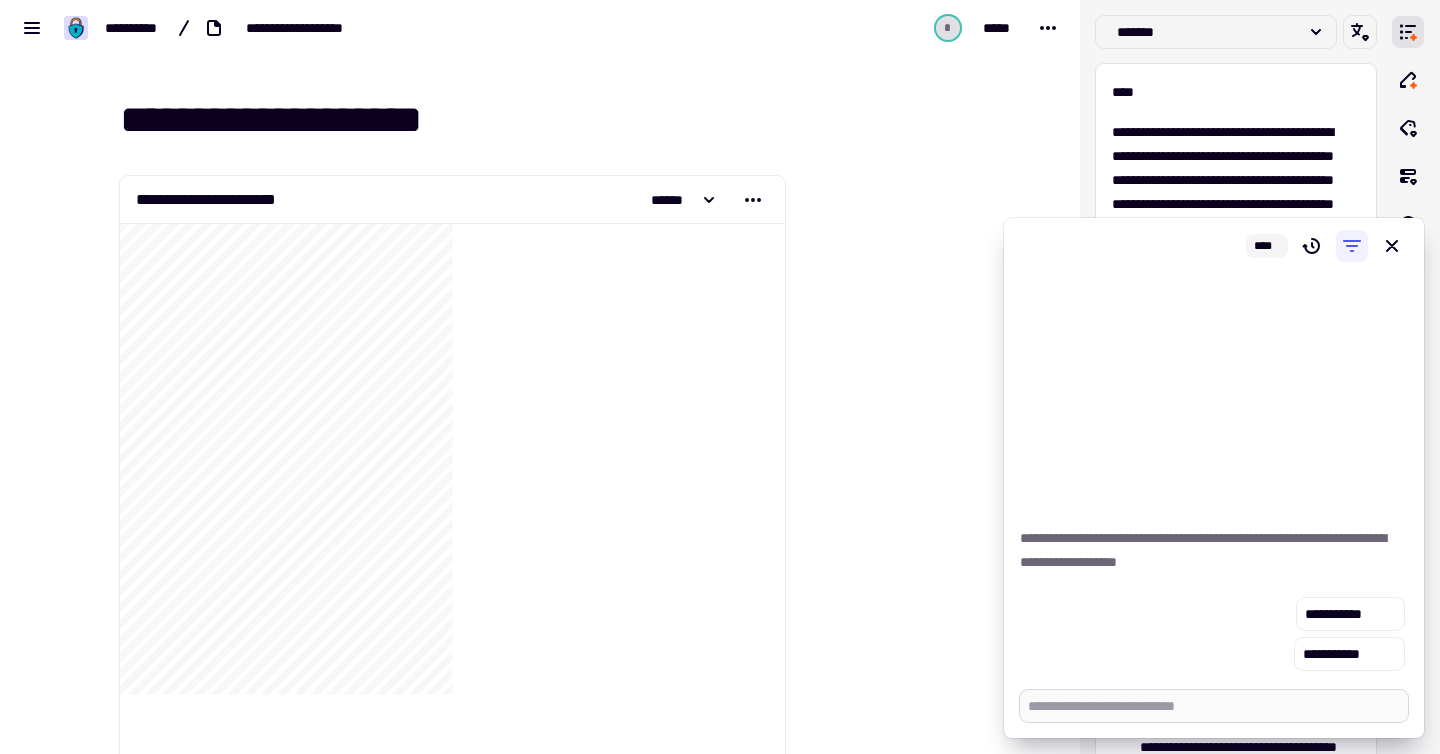 type on "*" 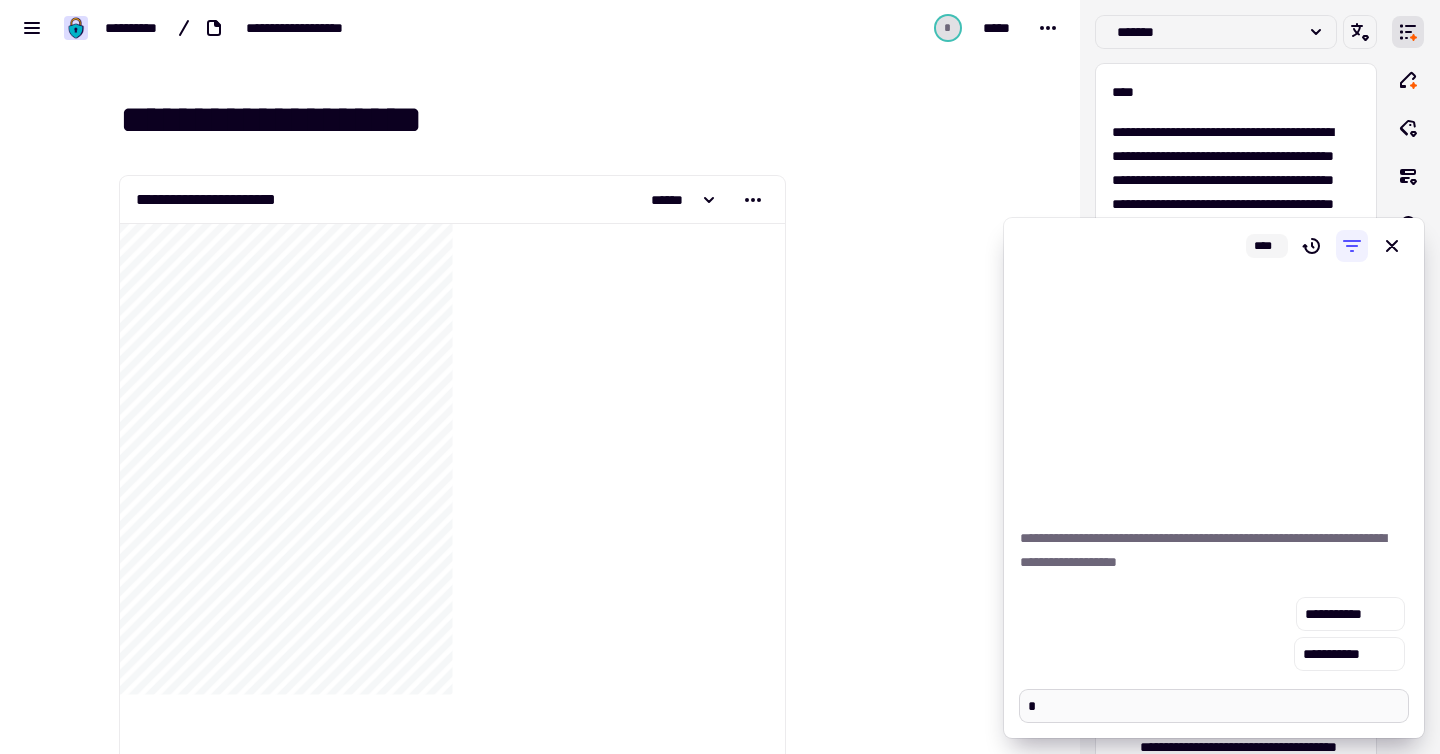 type on "*" 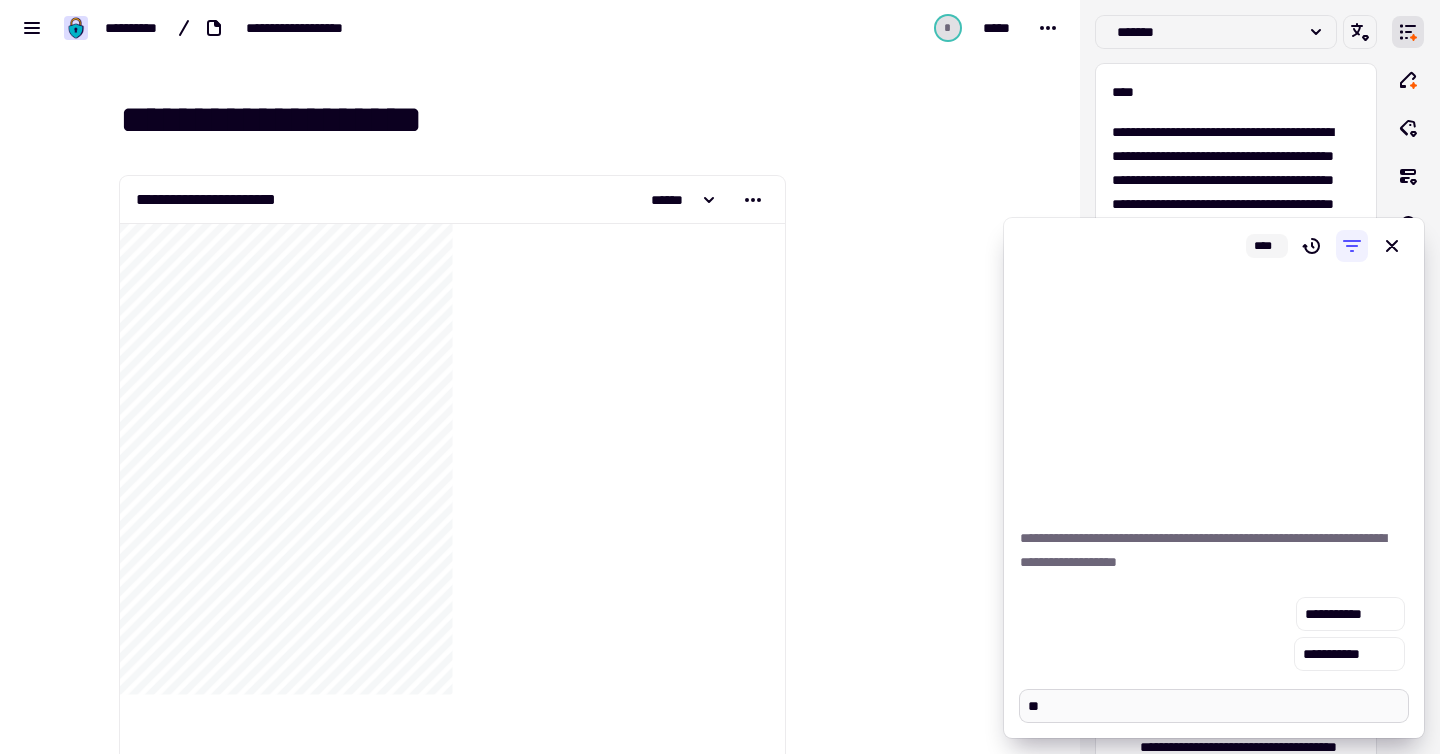 type on "*" 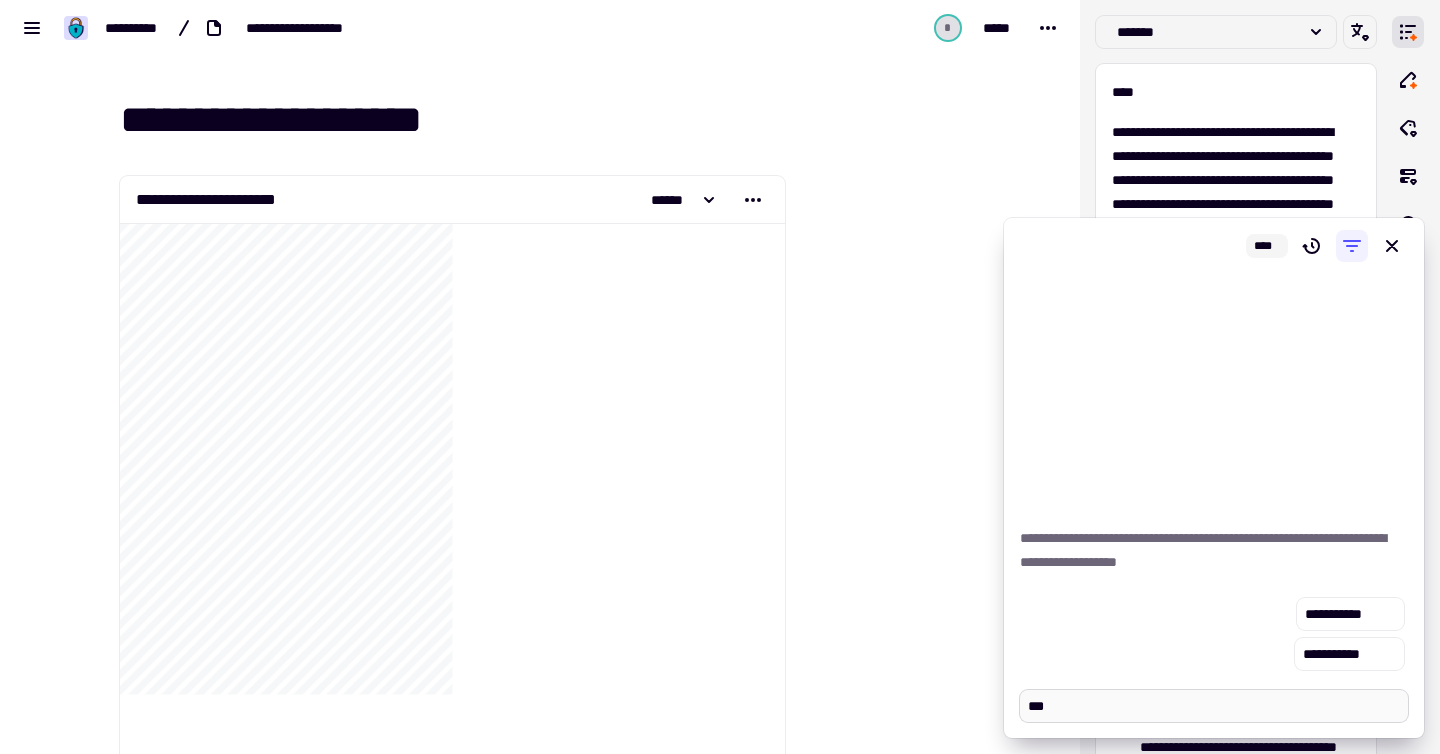 type on "*" 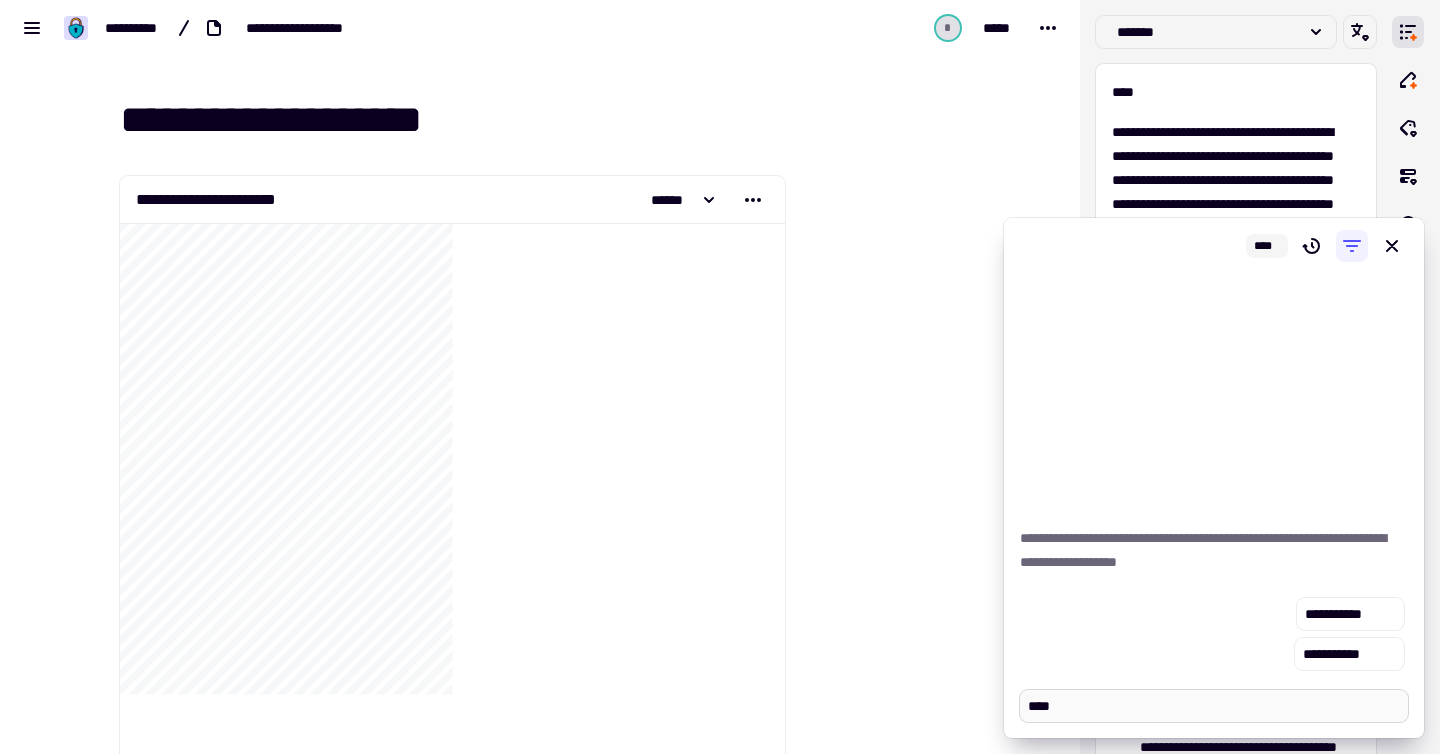 type on "*" 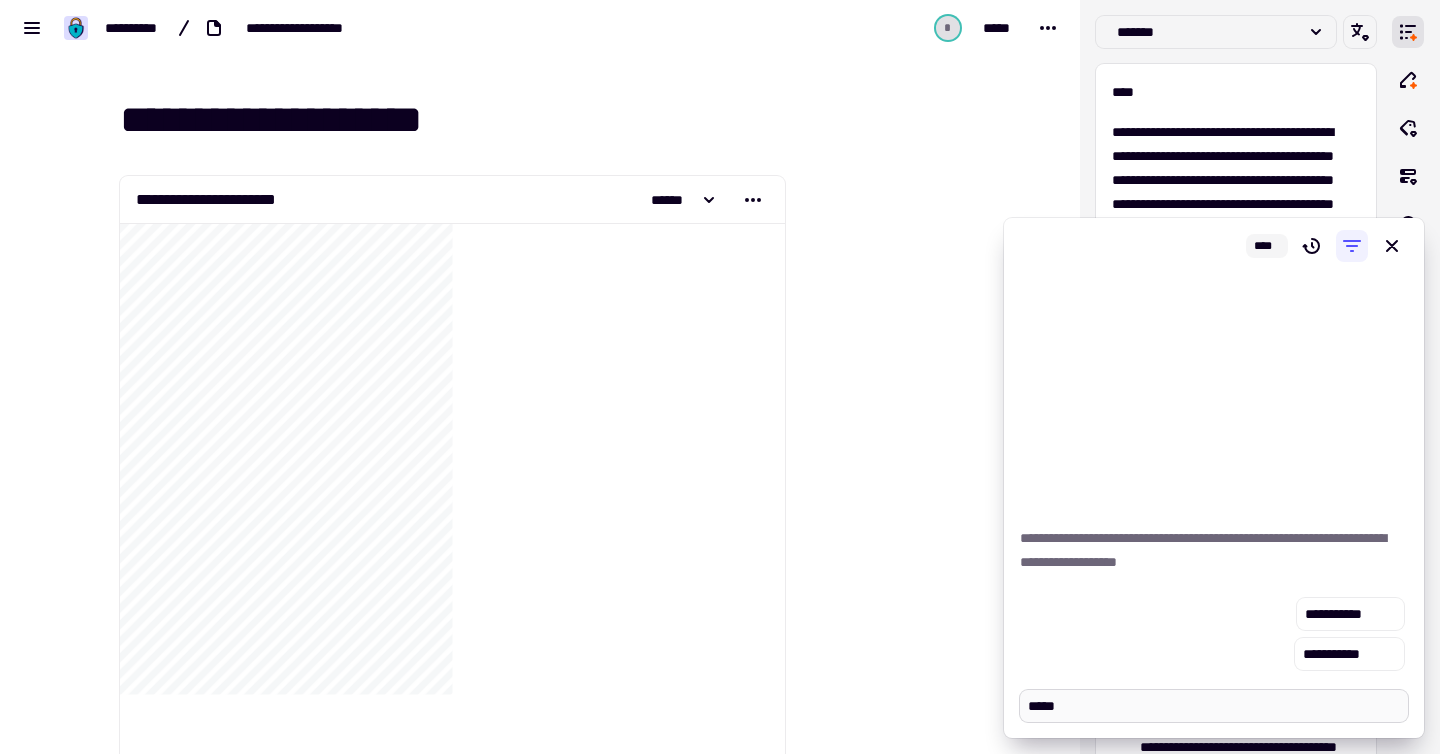 type on "*" 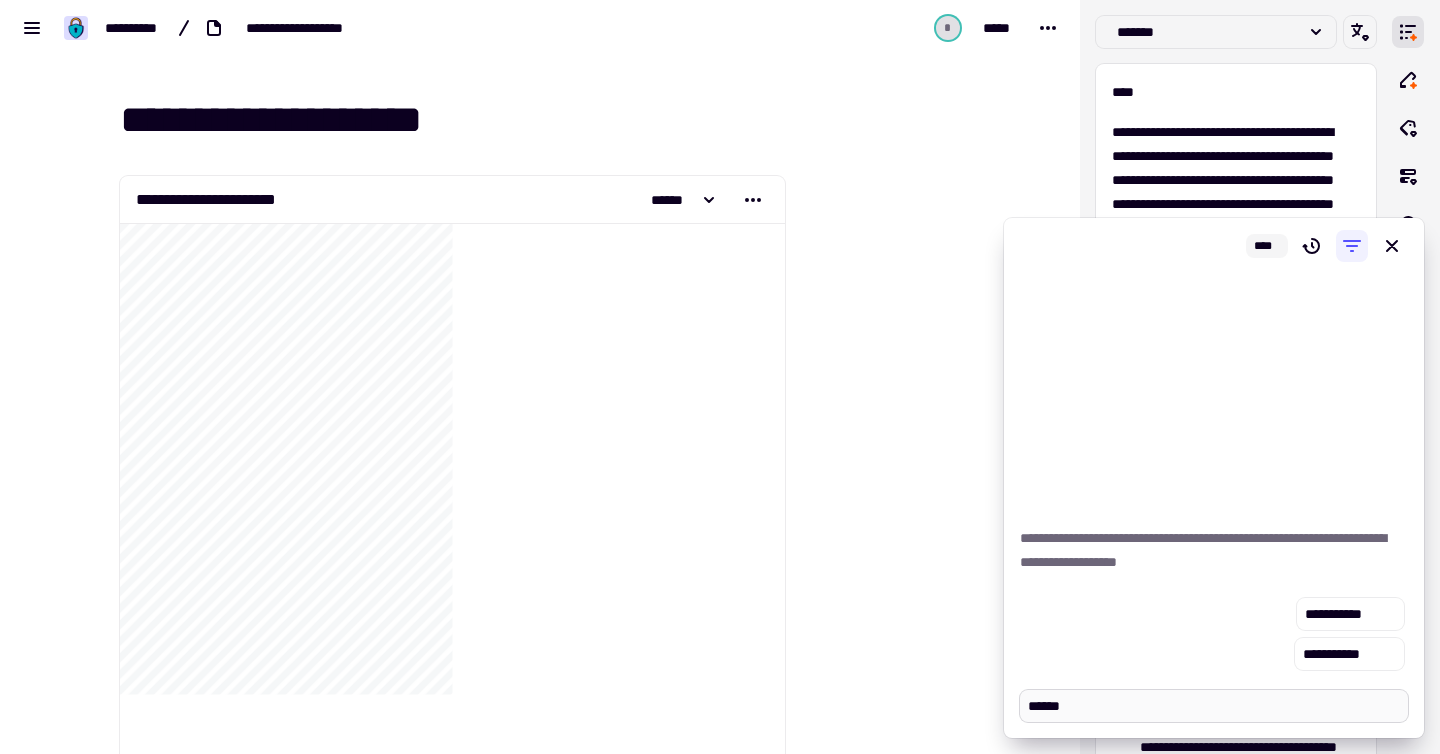 type on "*" 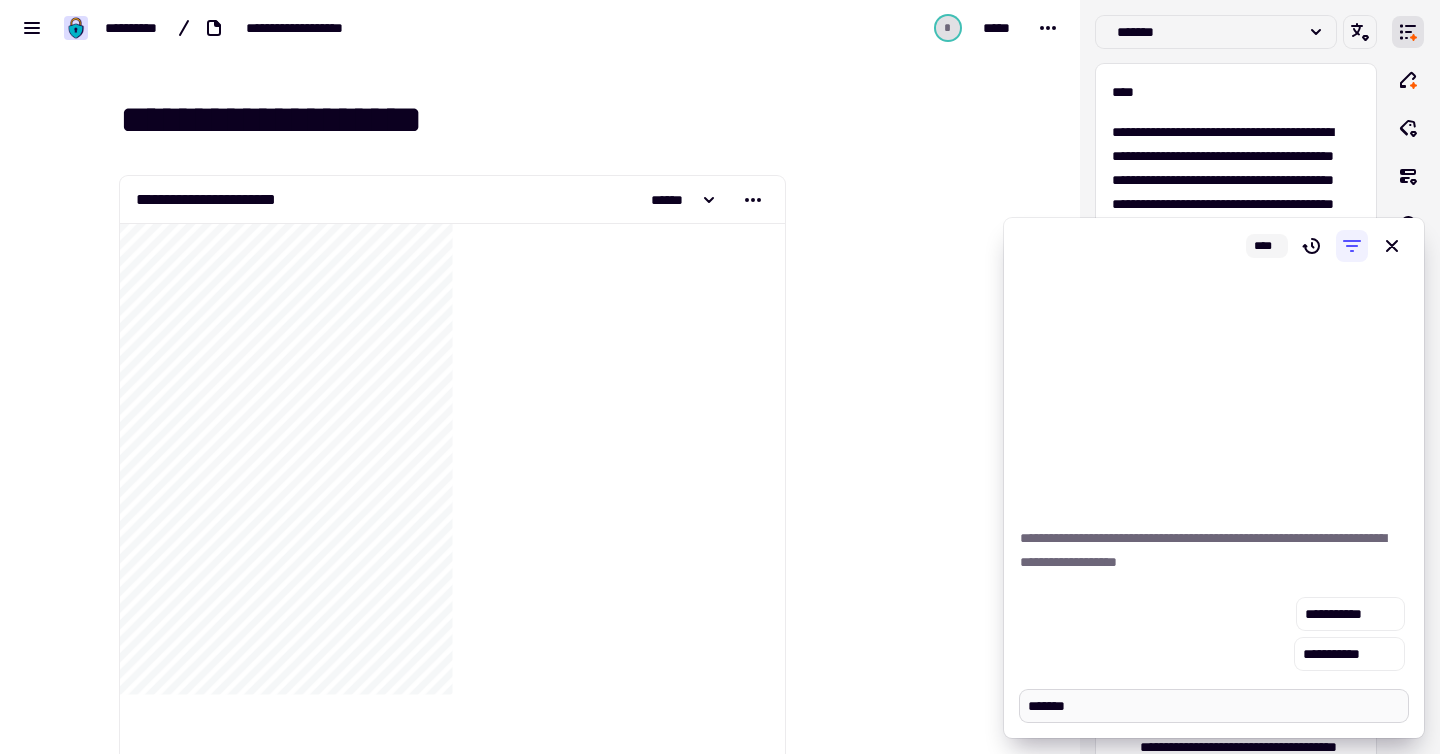 type on "*" 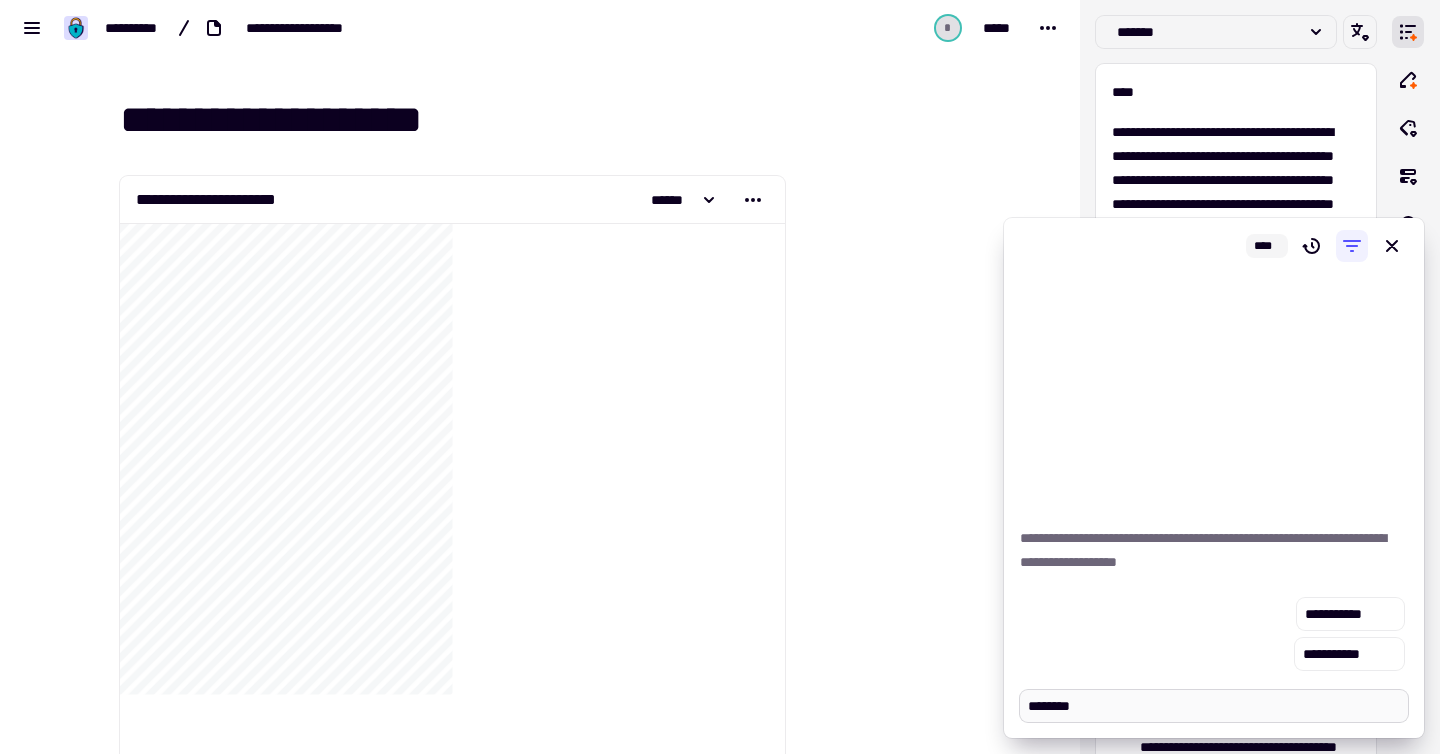 type on "*" 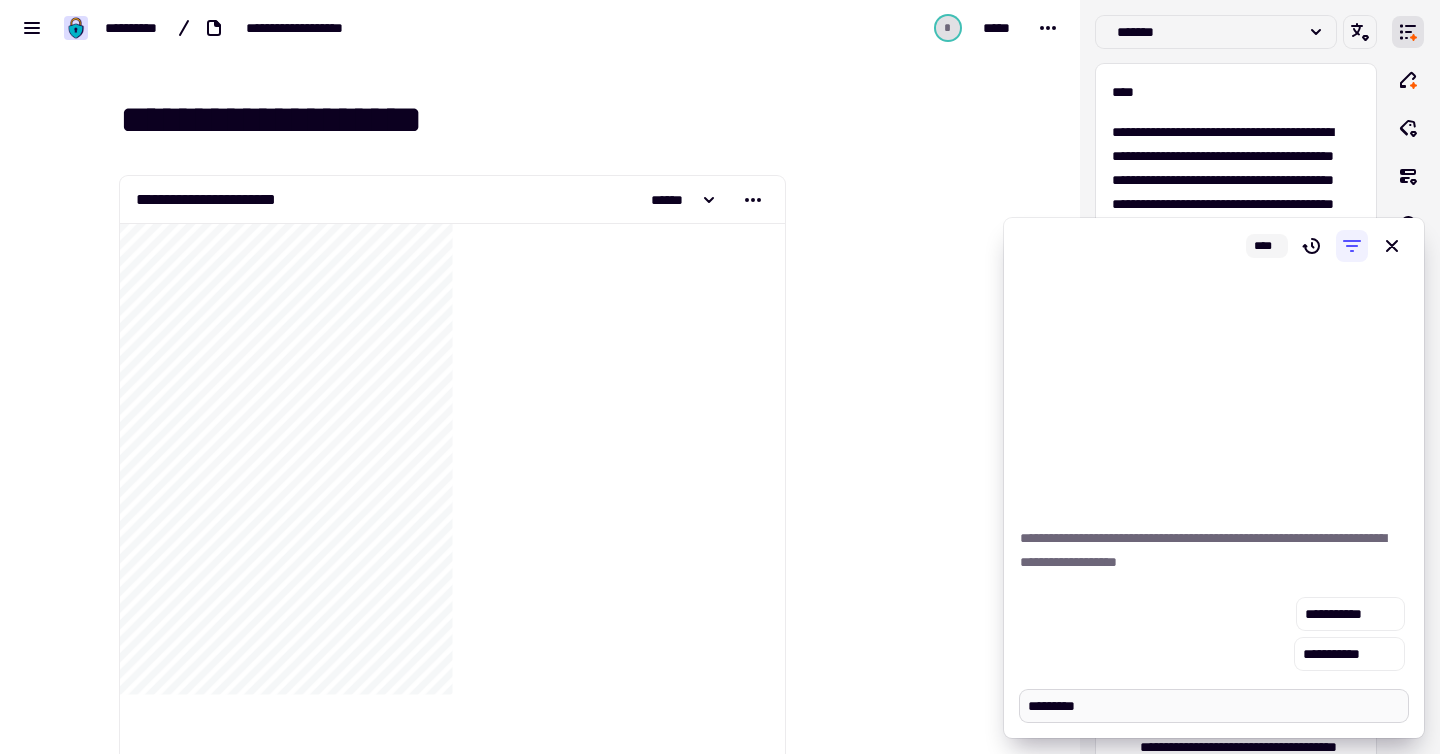 type on "*" 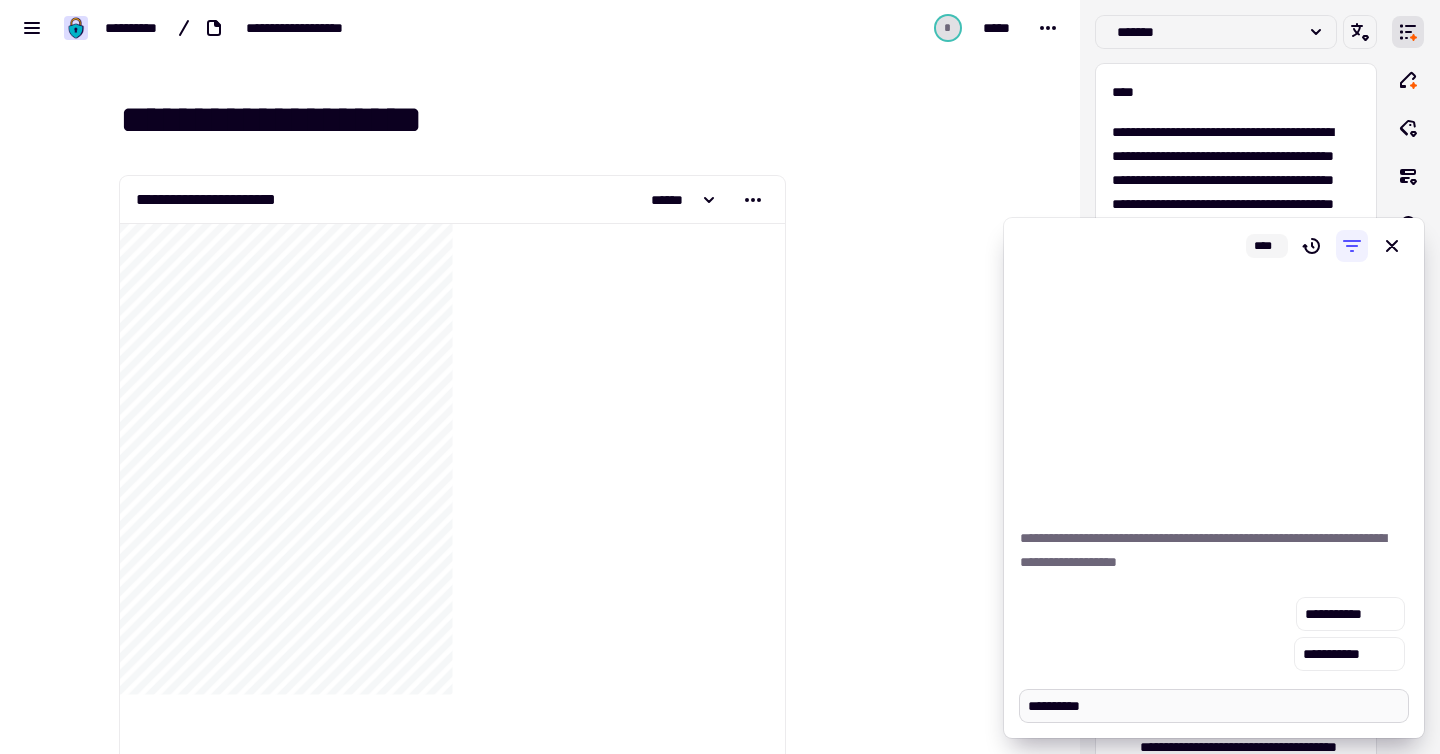 type on "*" 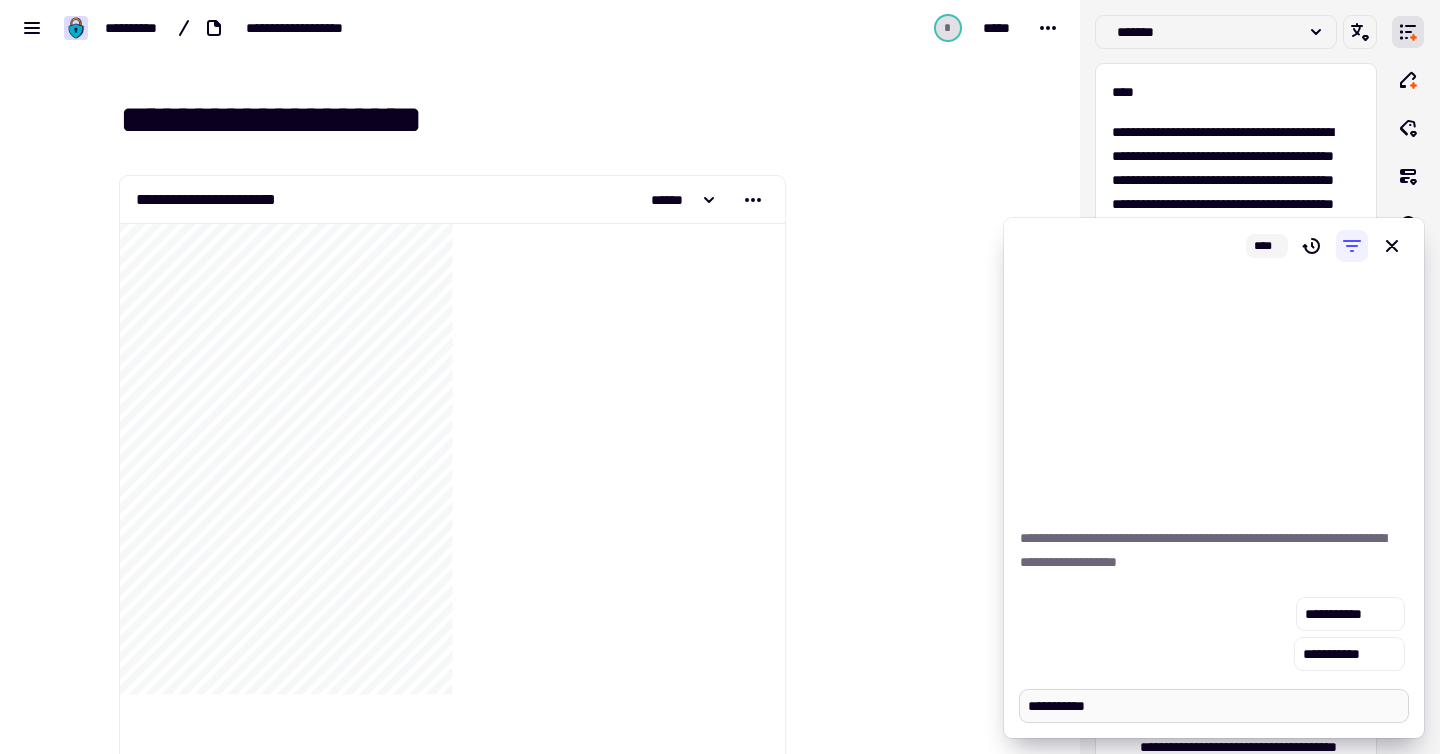 type on "*" 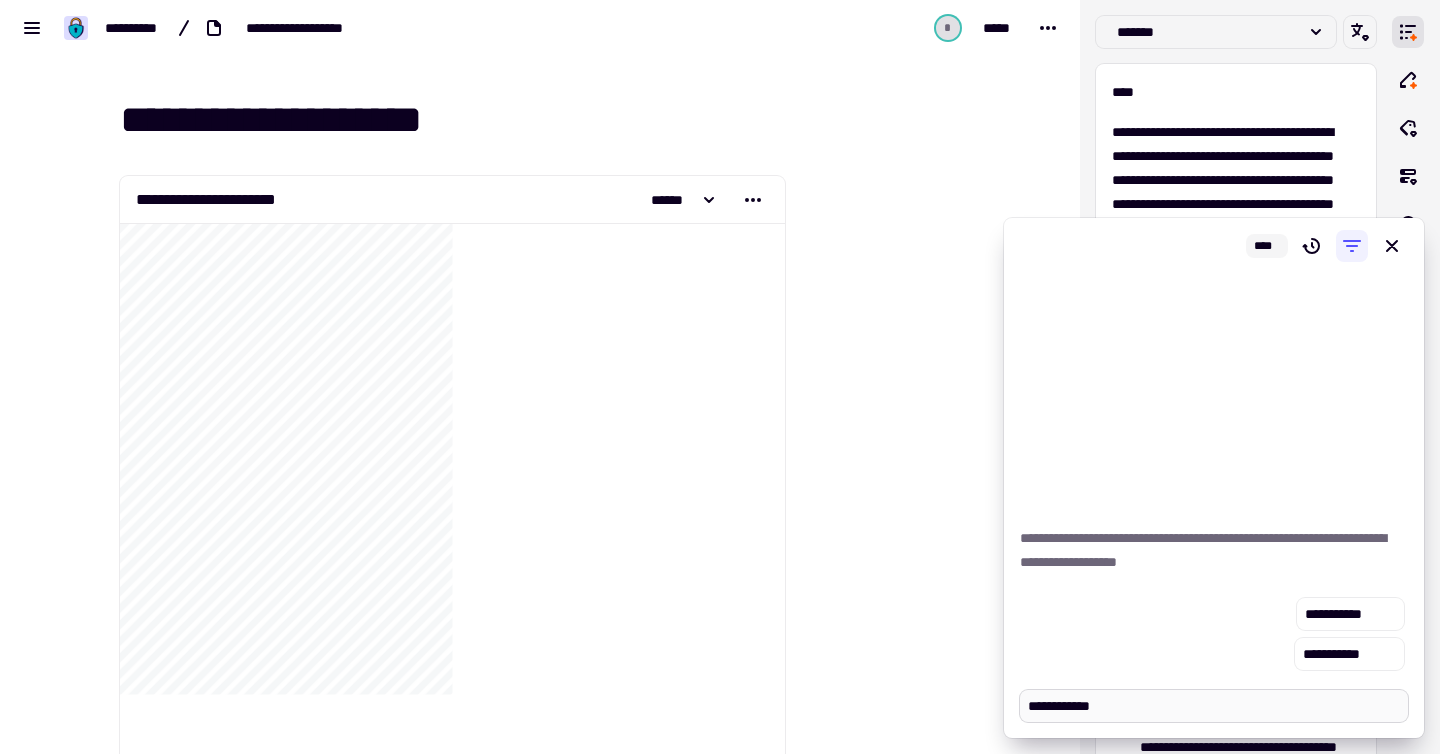 type on "*" 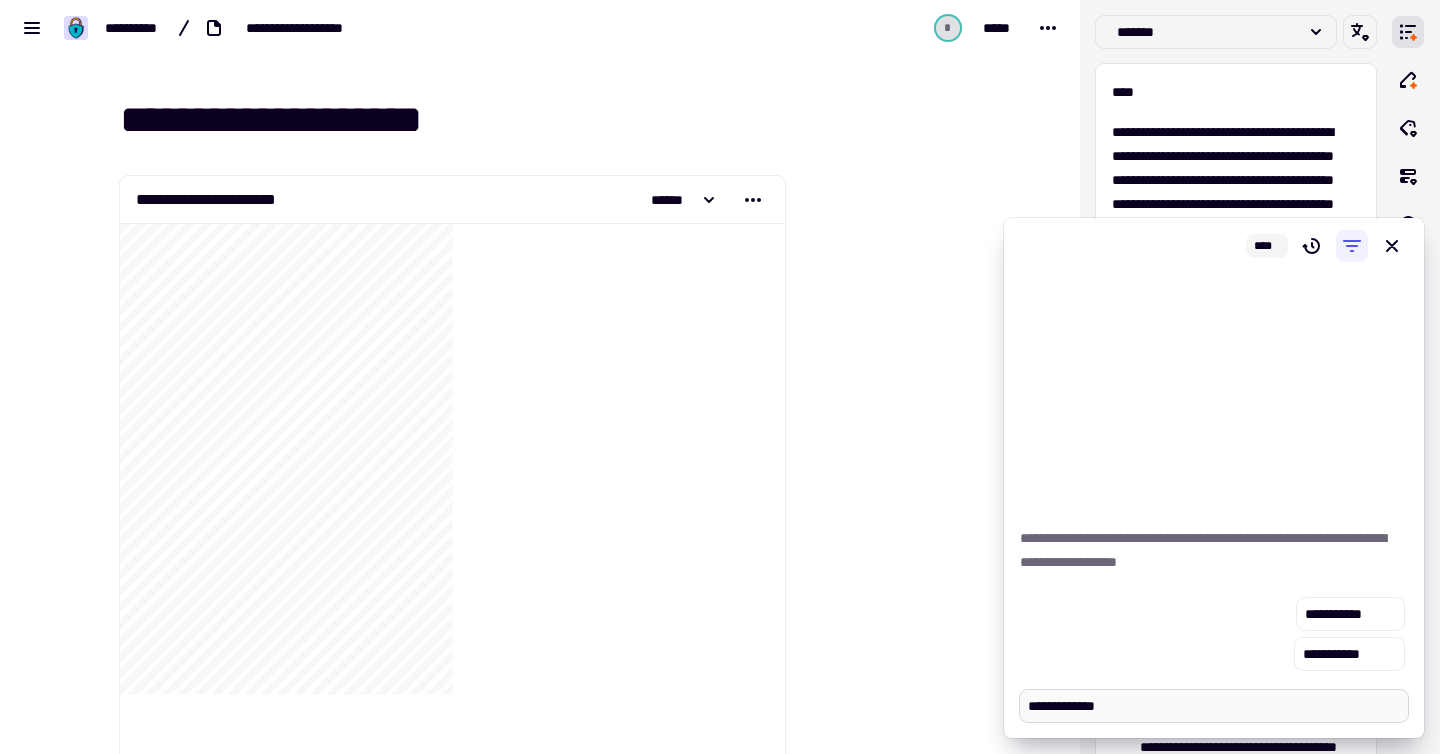type on "*" 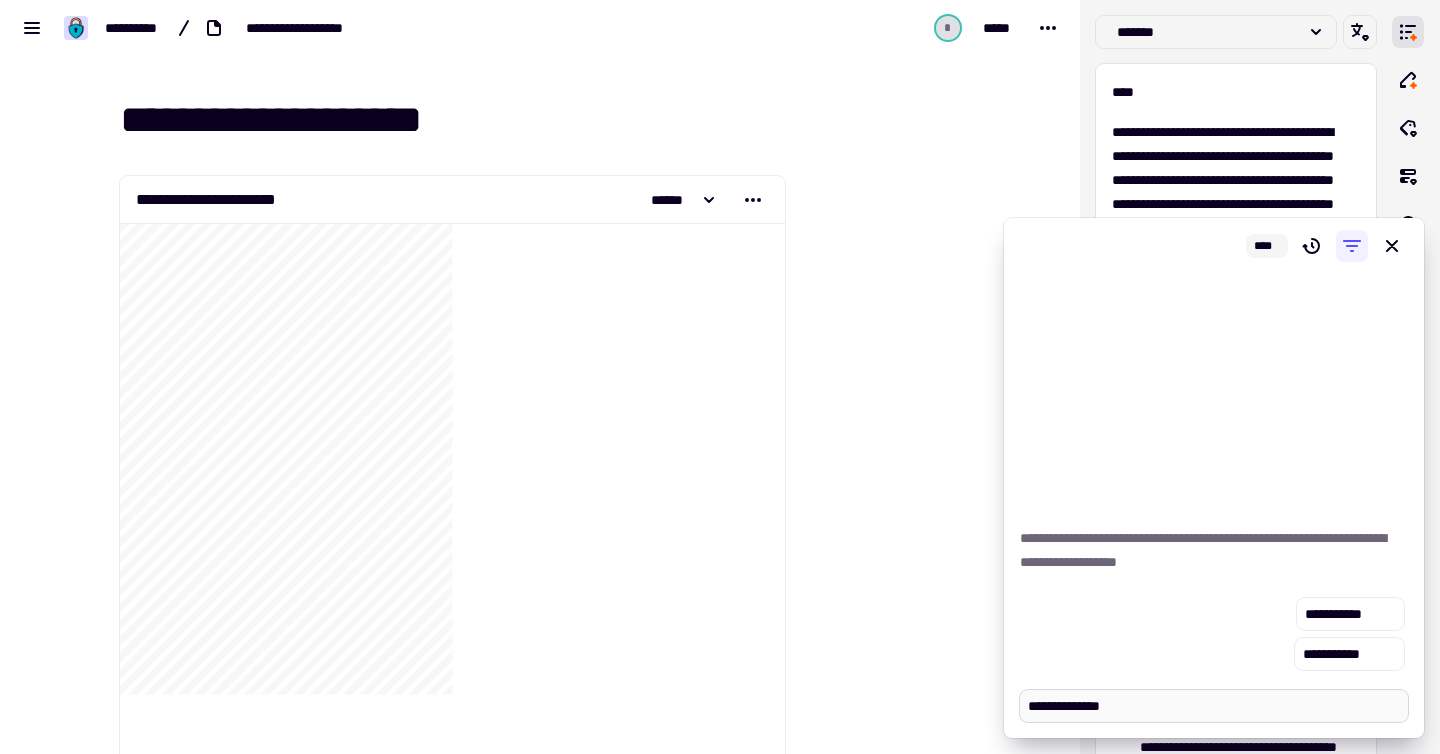 type on "*" 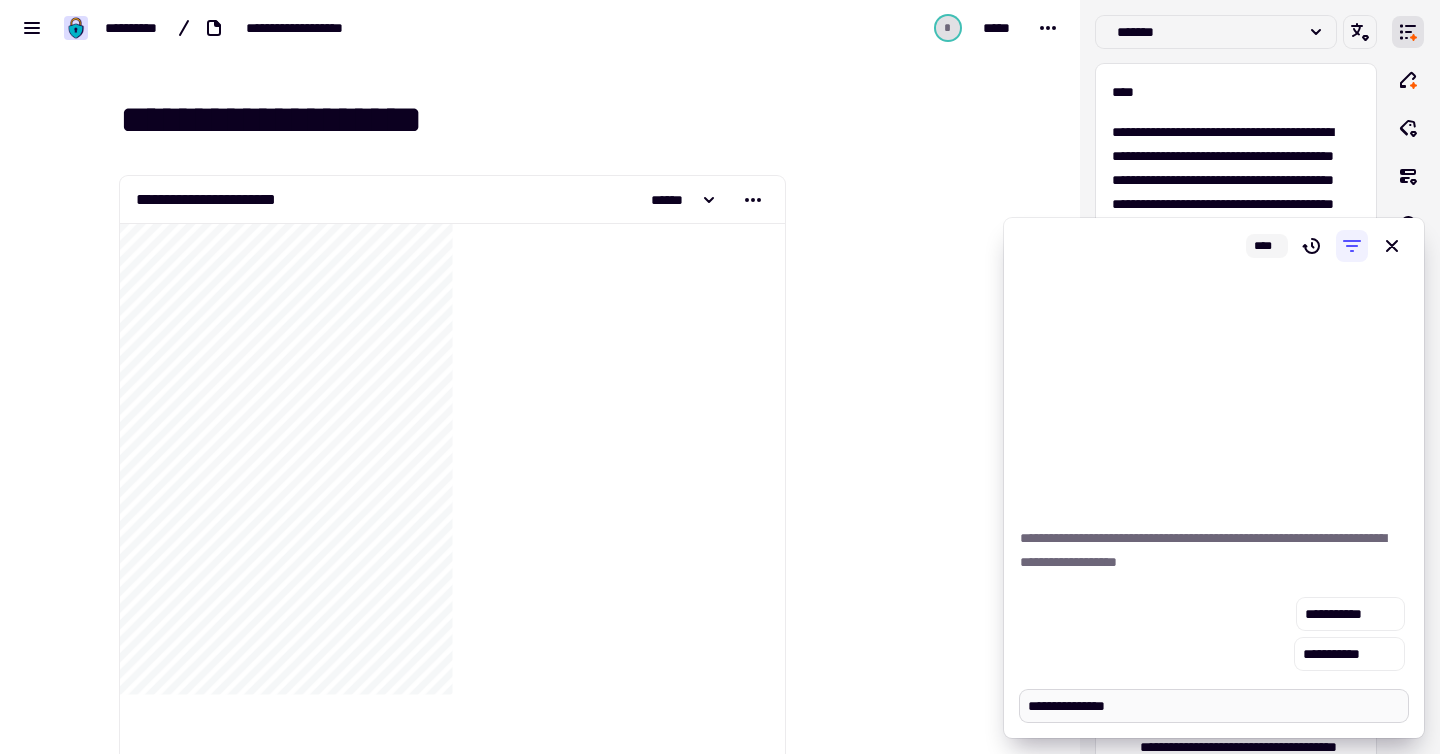 type on "*" 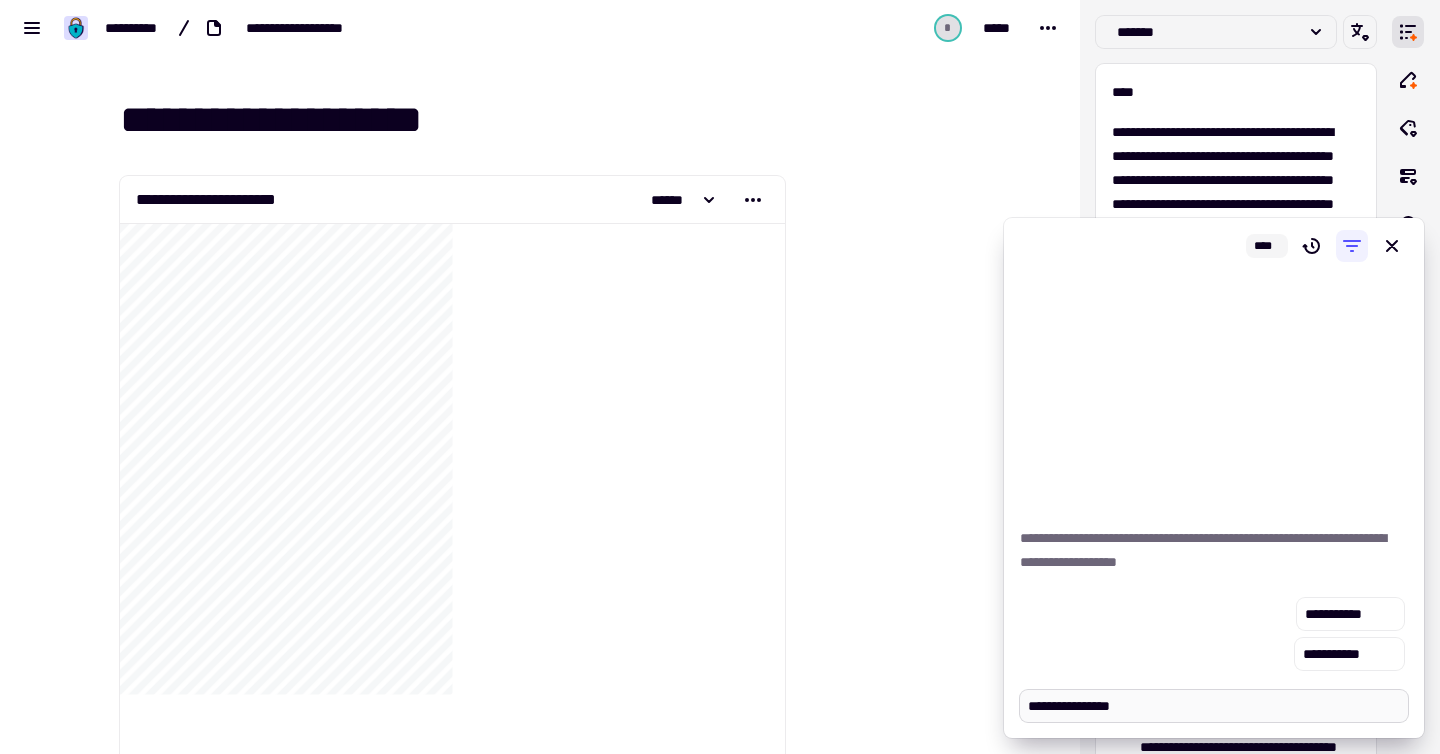 type on "*" 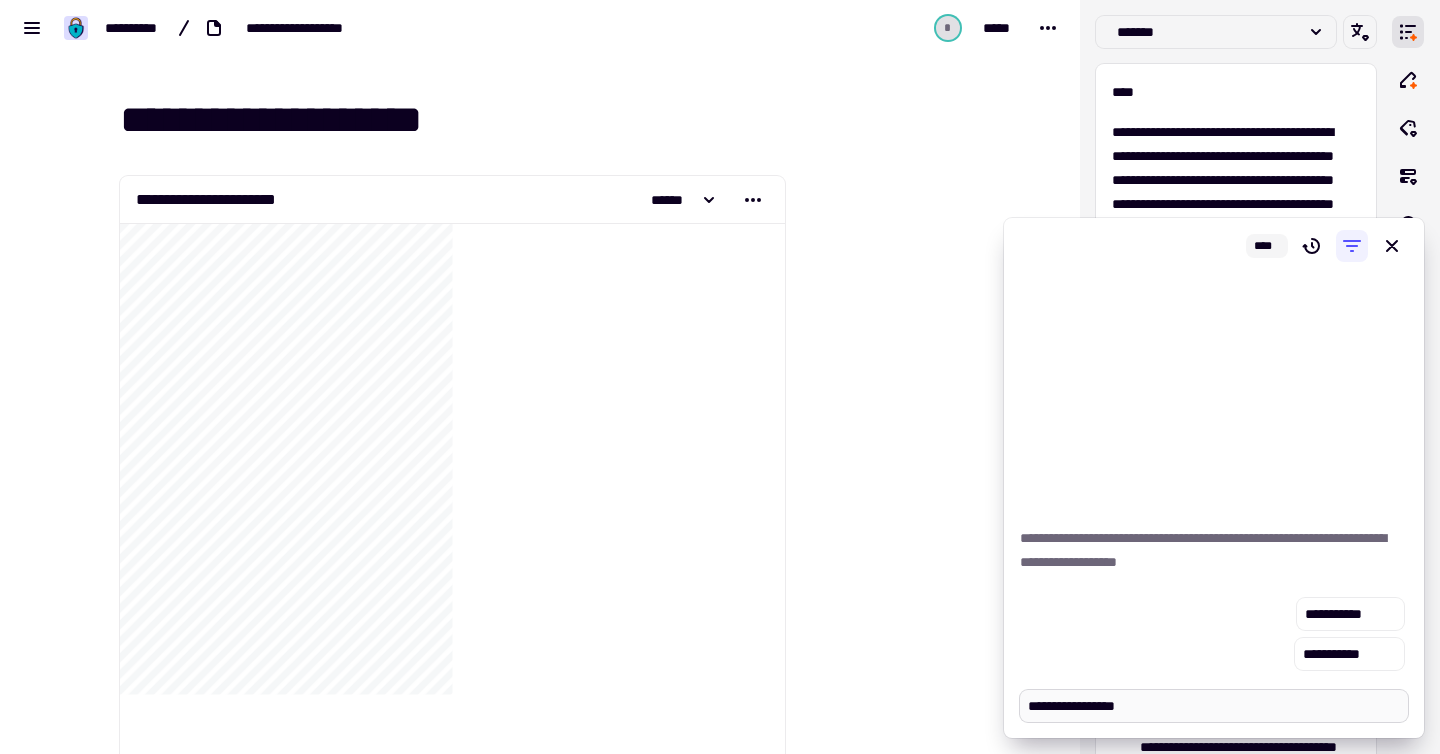 type on "*" 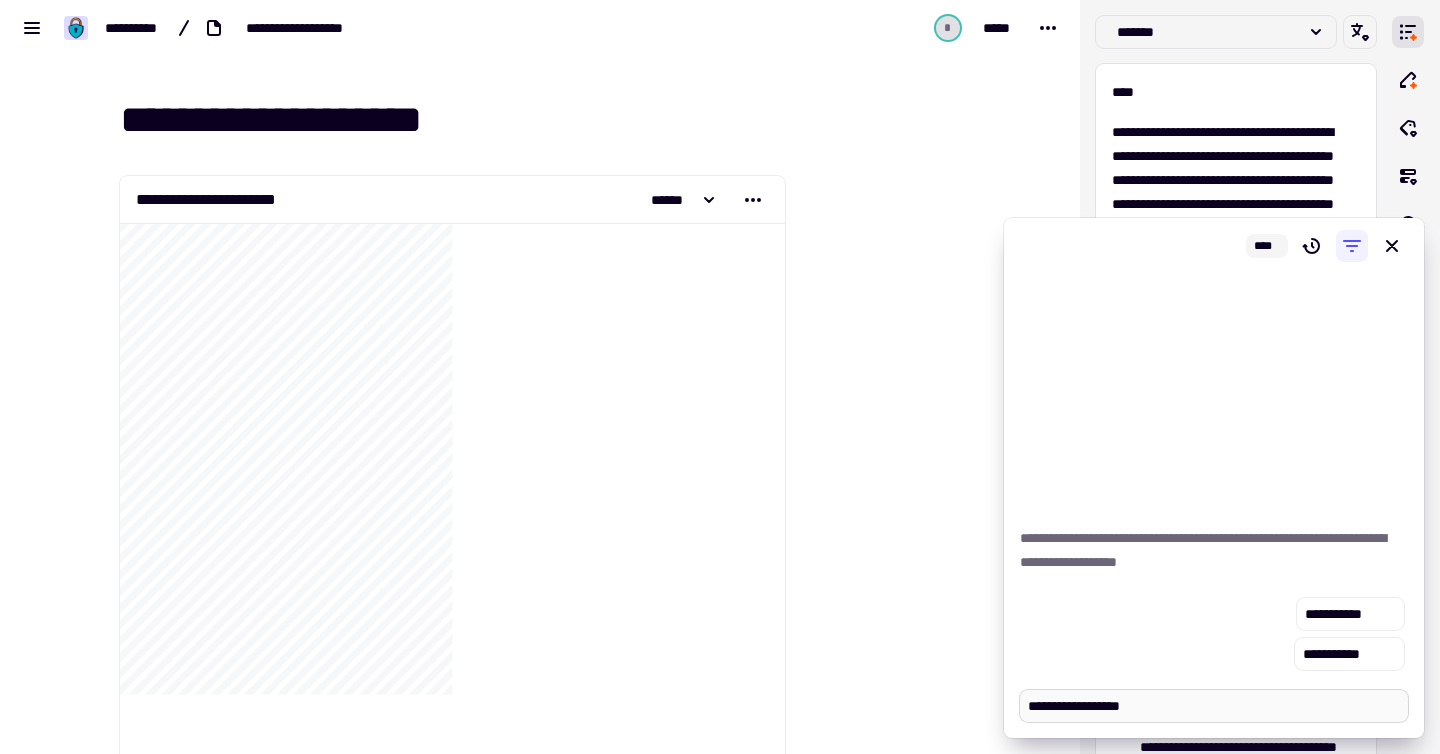 type on "*" 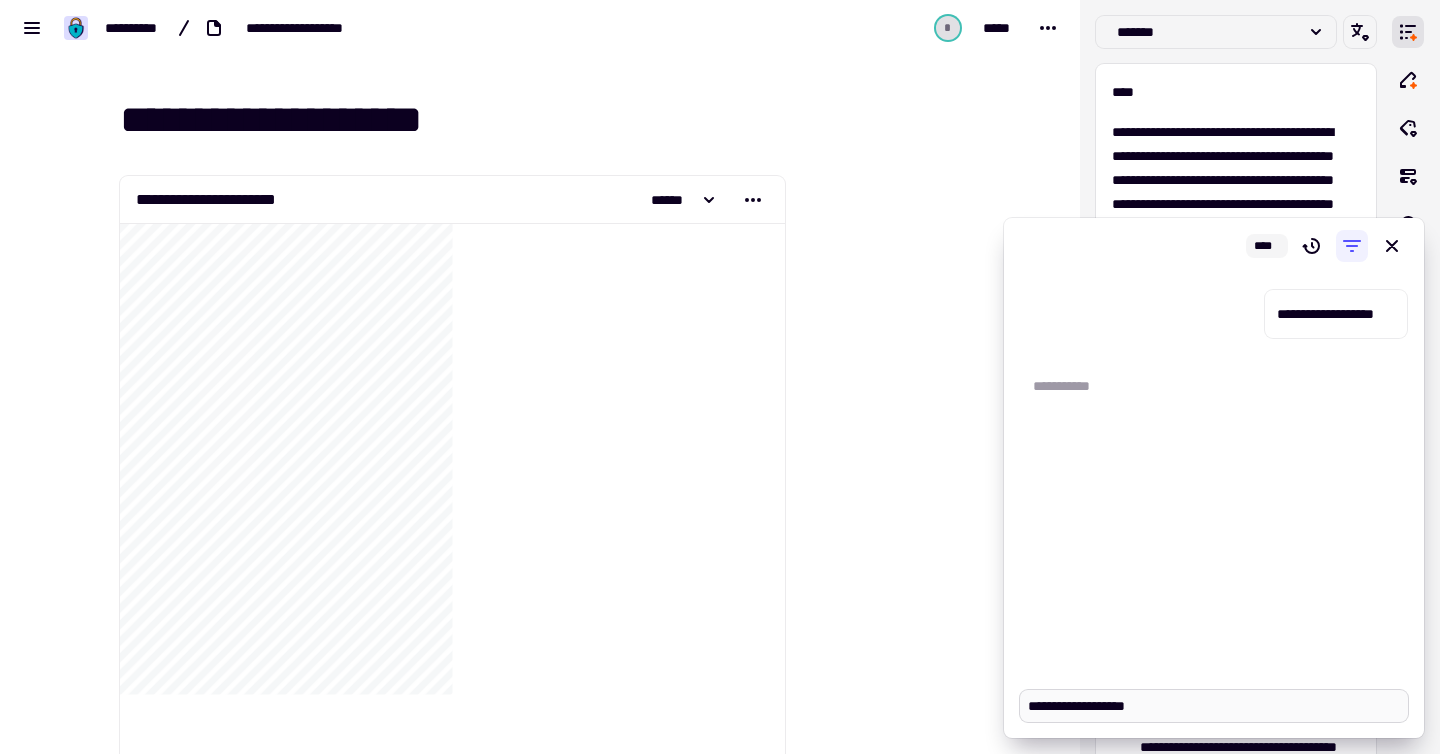 type on "*" 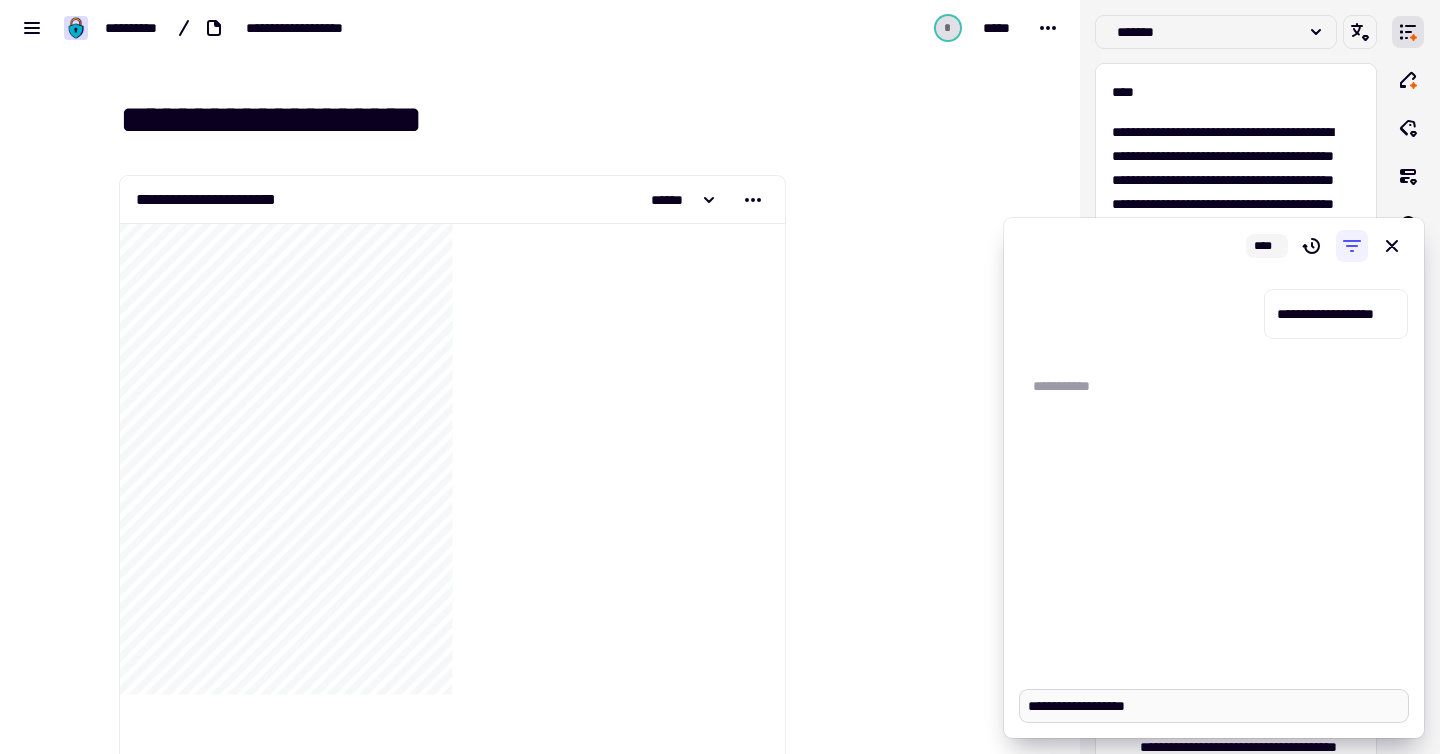 type 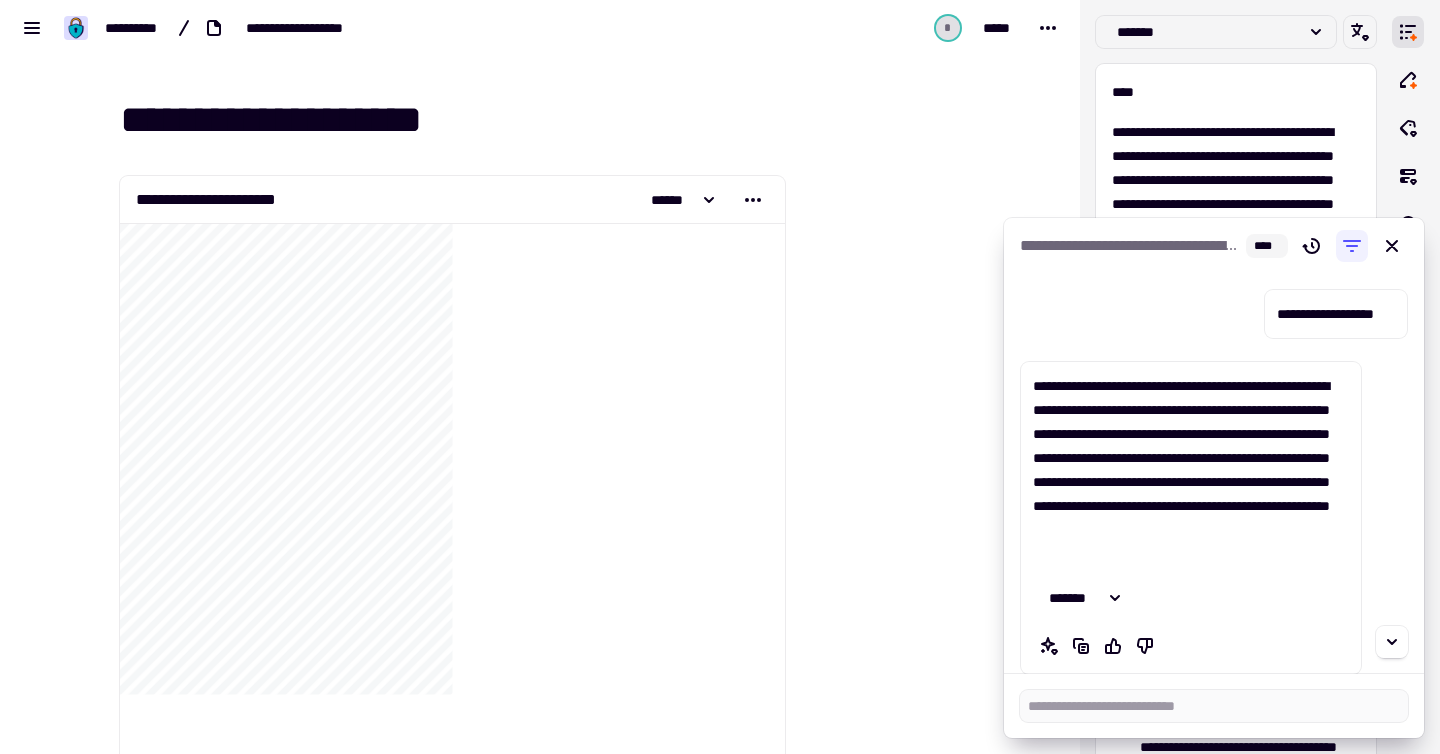 type on "*" 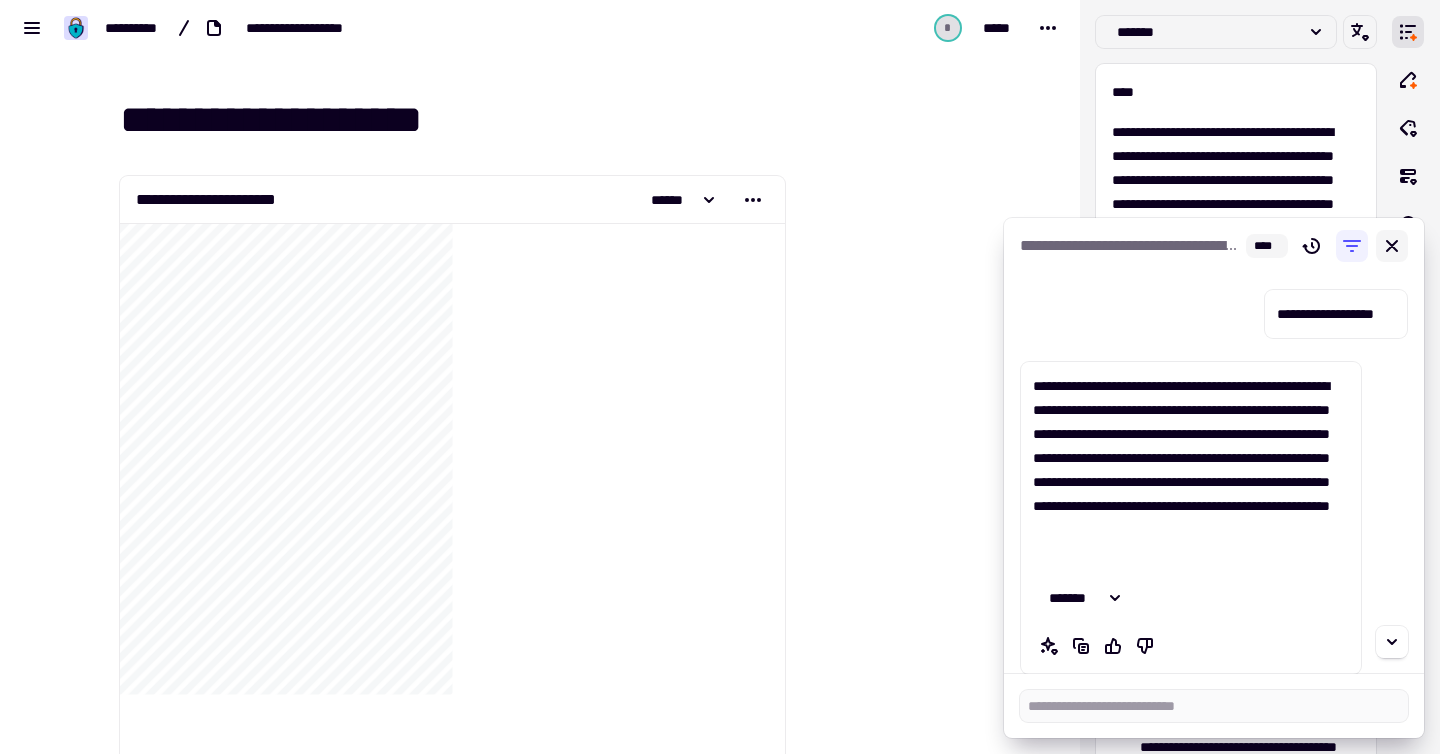 click 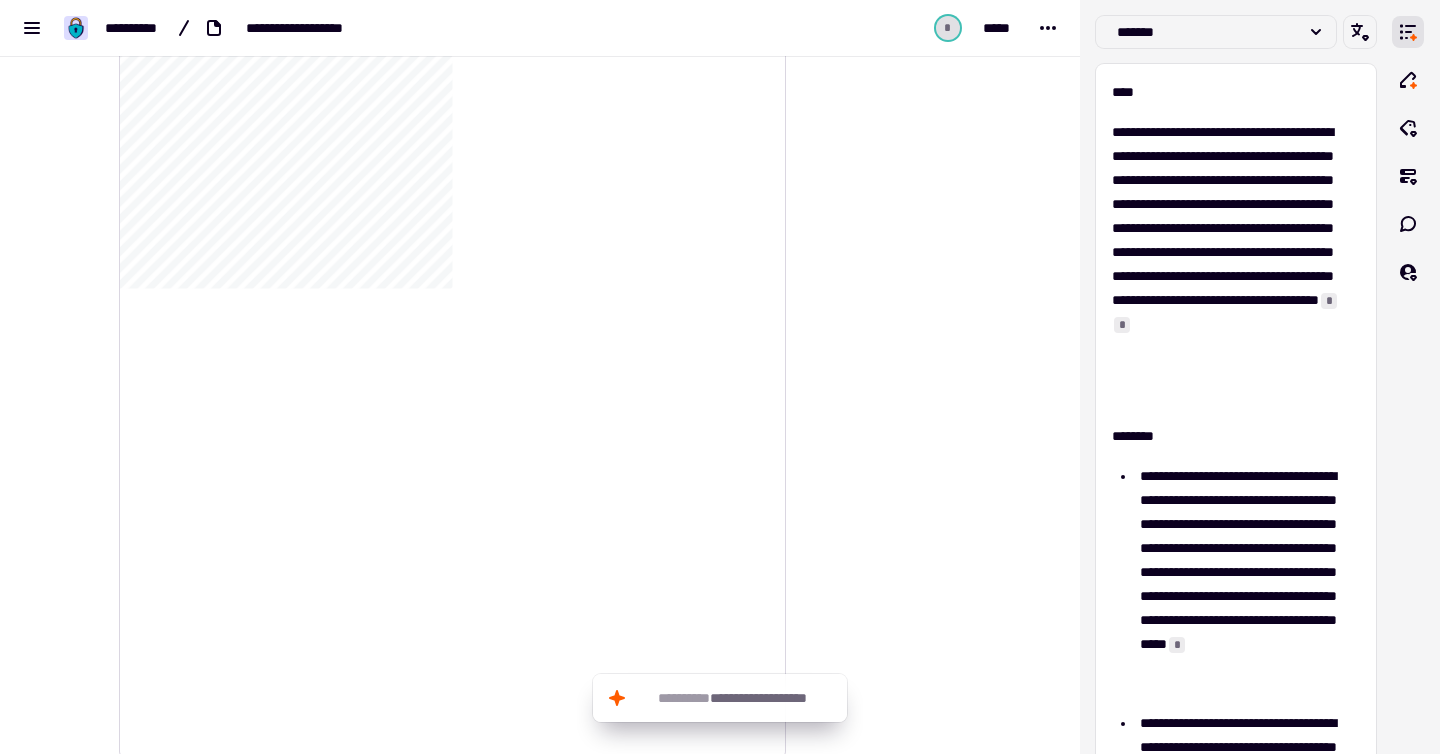 scroll, scrollTop: 569, scrollLeft: 0, axis: vertical 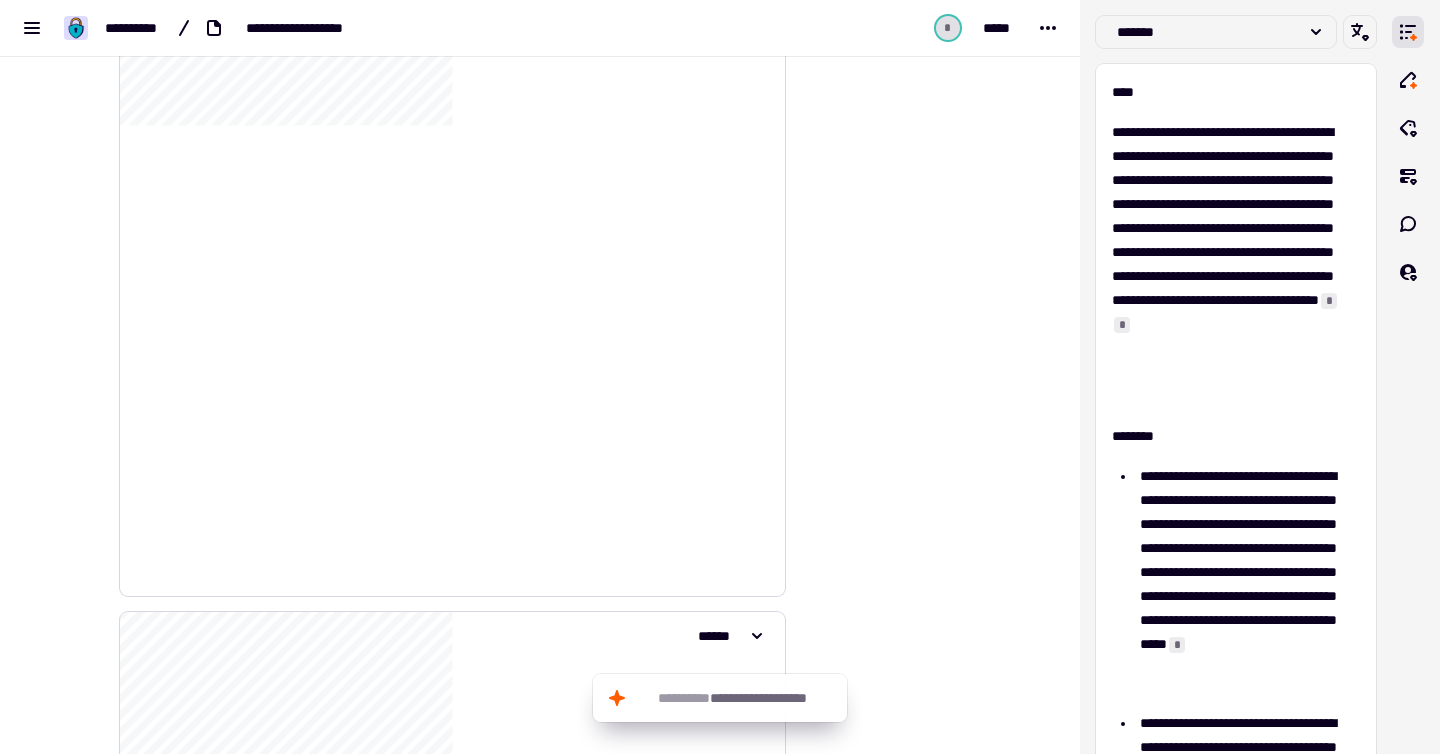 drag, startPoint x: 359, startPoint y: 143, endPoint x: 350, endPoint y: 210, distance: 67.601776 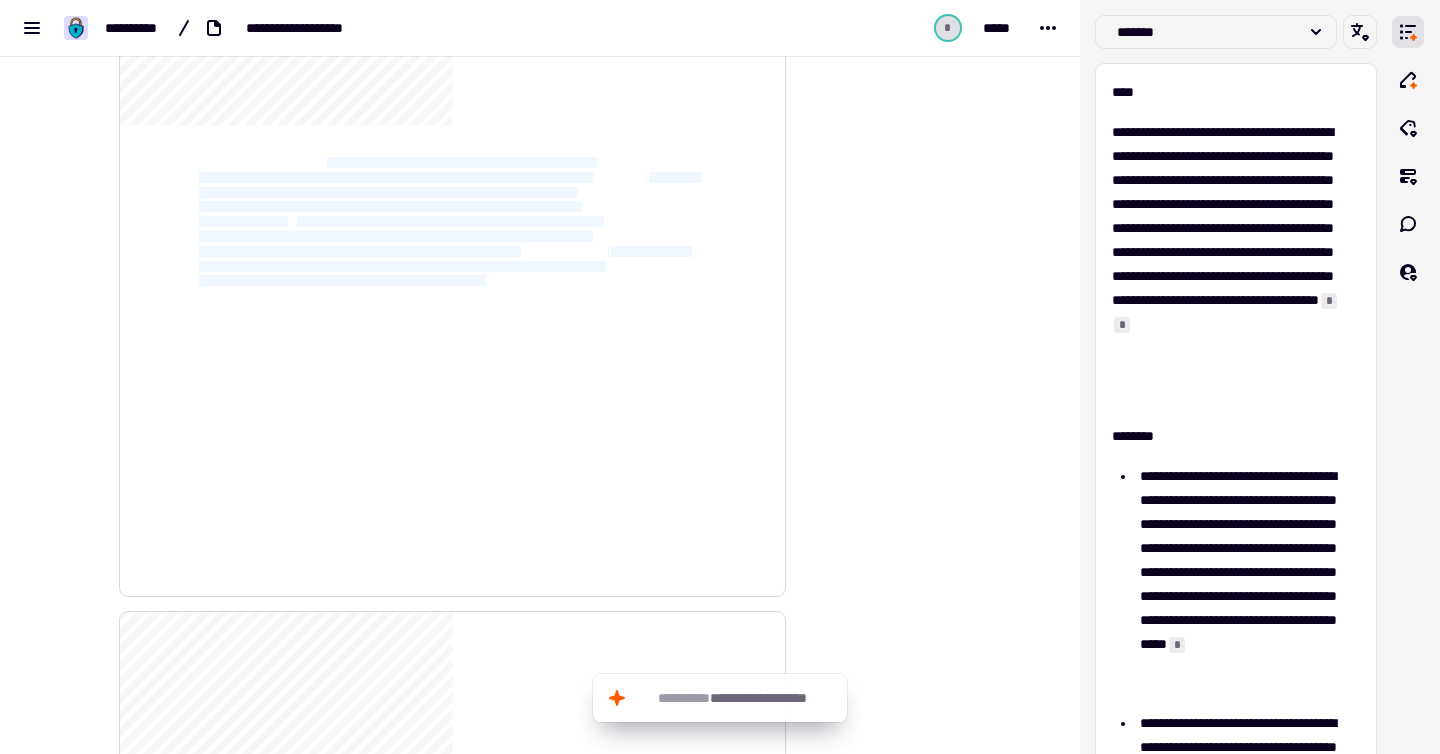 drag, startPoint x: 353, startPoint y: 157, endPoint x: 573, endPoint y: 279, distance: 251.56311 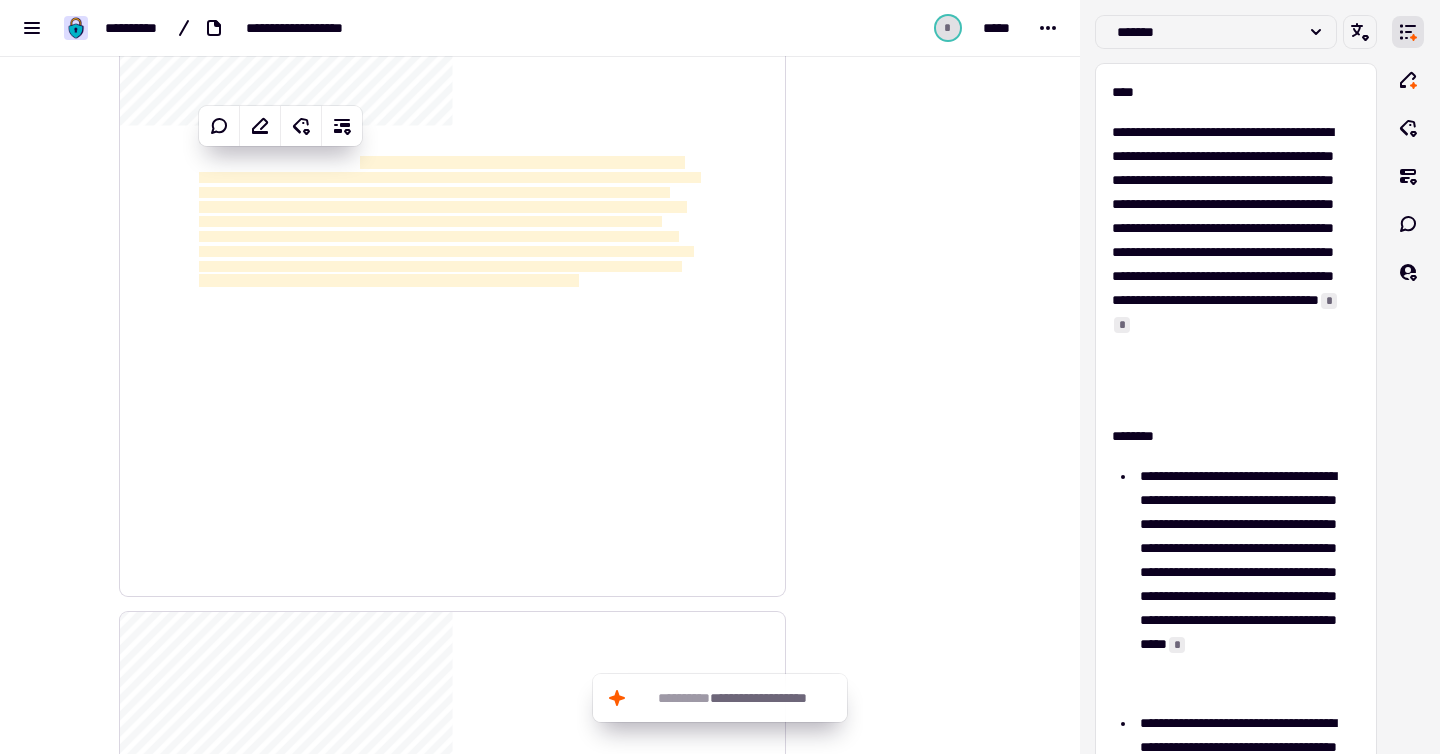 click on "**********" 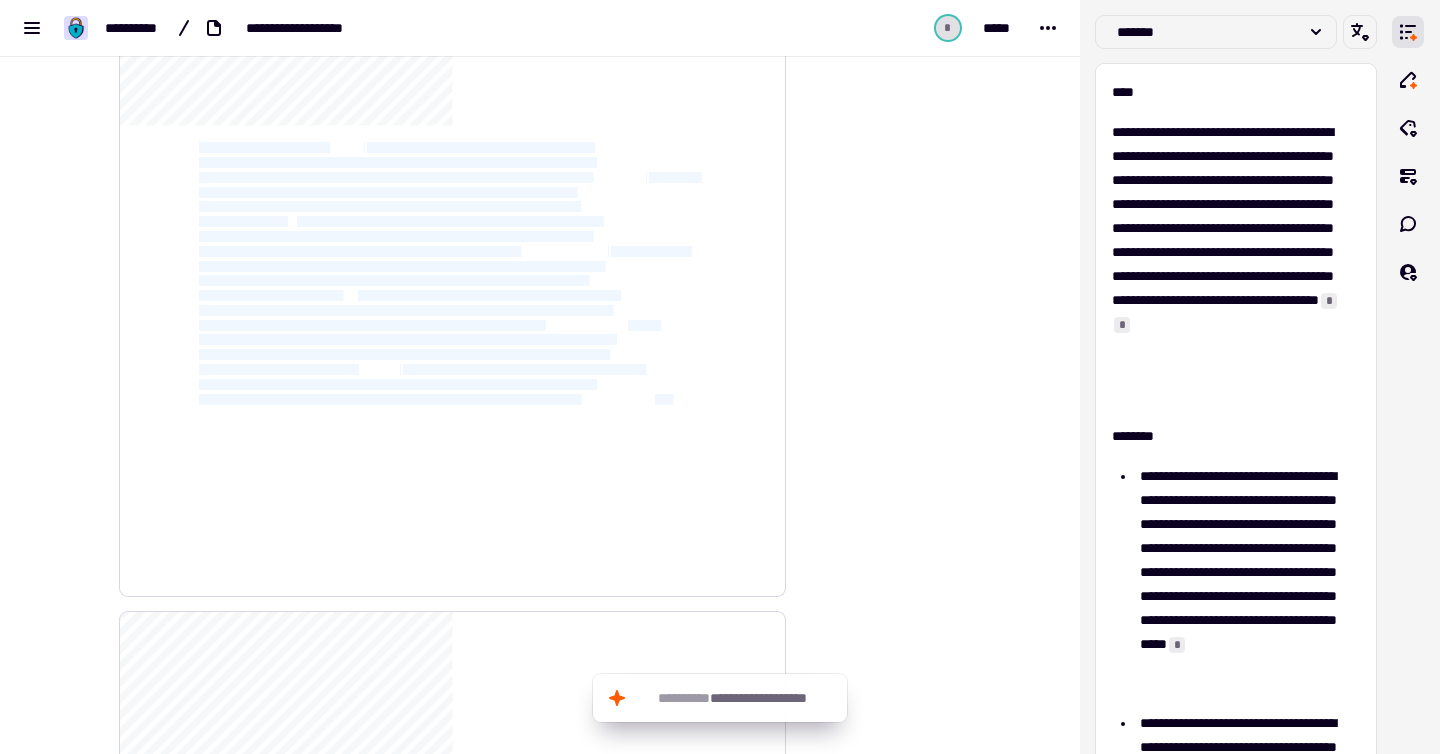 drag, startPoint x: 192, startPoint y: 144, endPoint x: 674, endPoint y: 396, distance: 543.9007 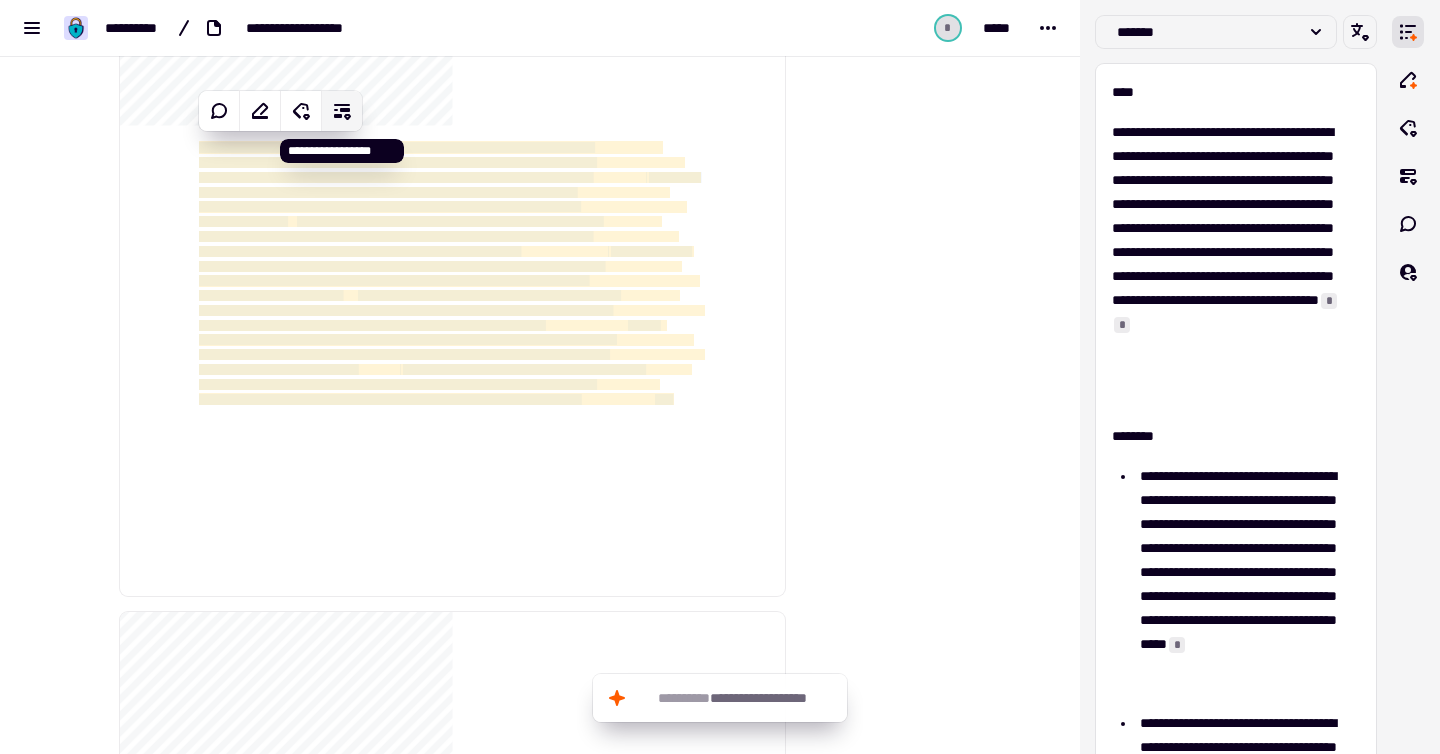 click 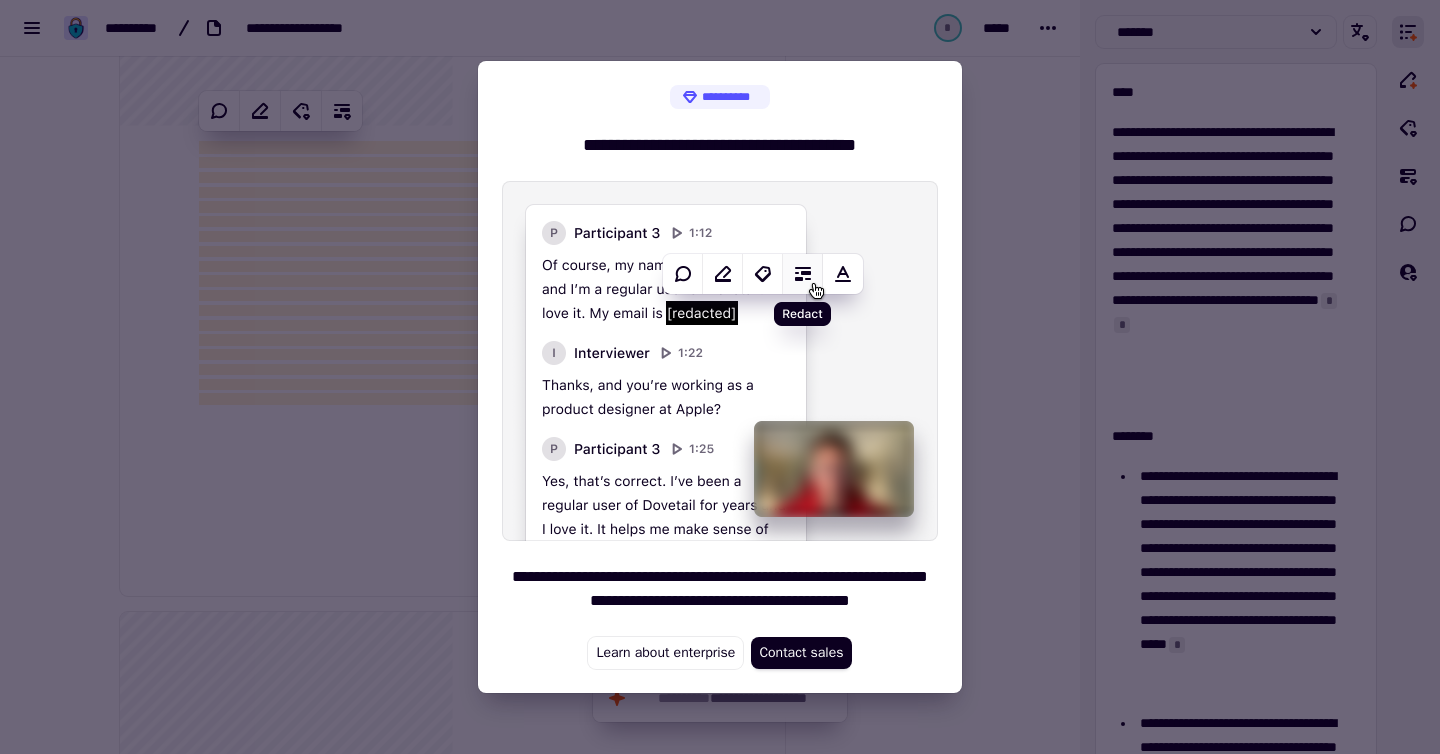 click at bounding box center [720, 377] 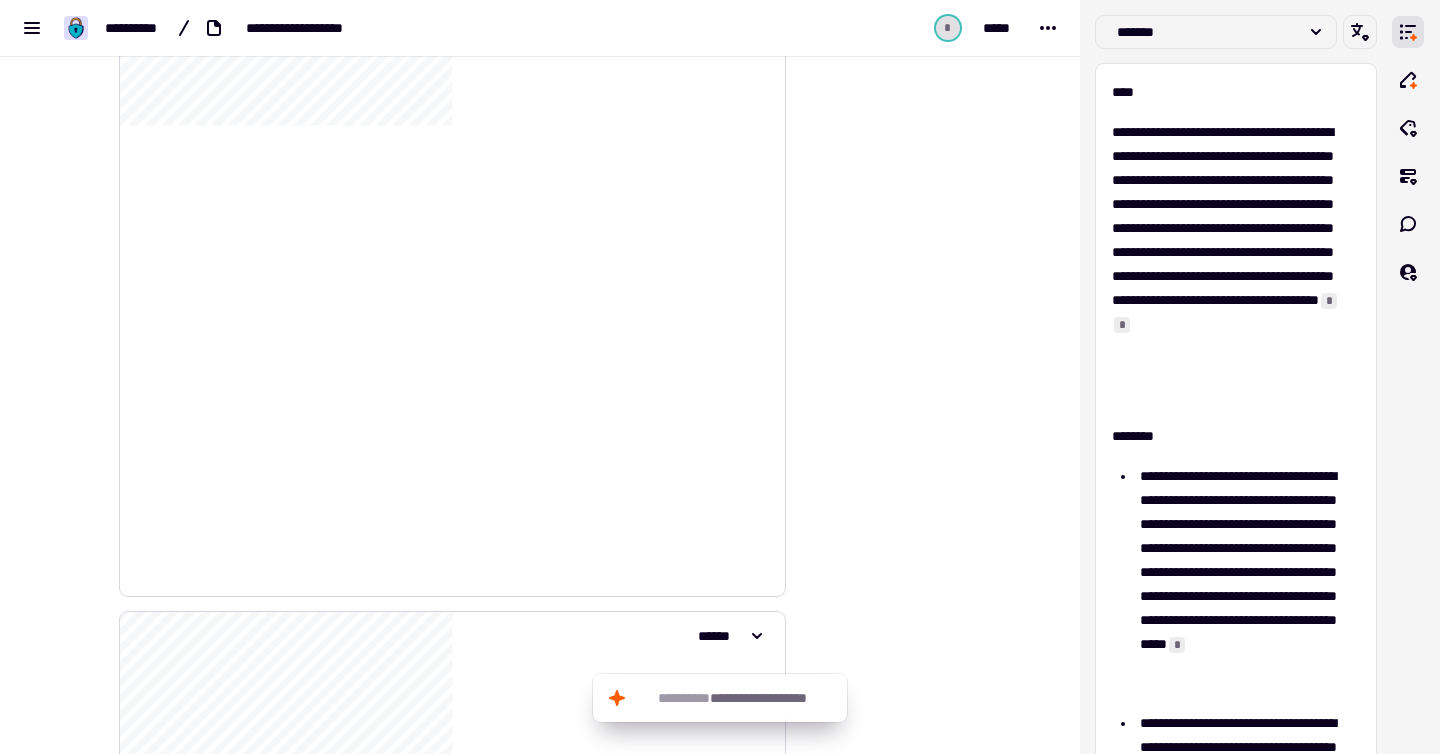 scroll, scrollTop: 0, scrollLeft: 0, axis: both 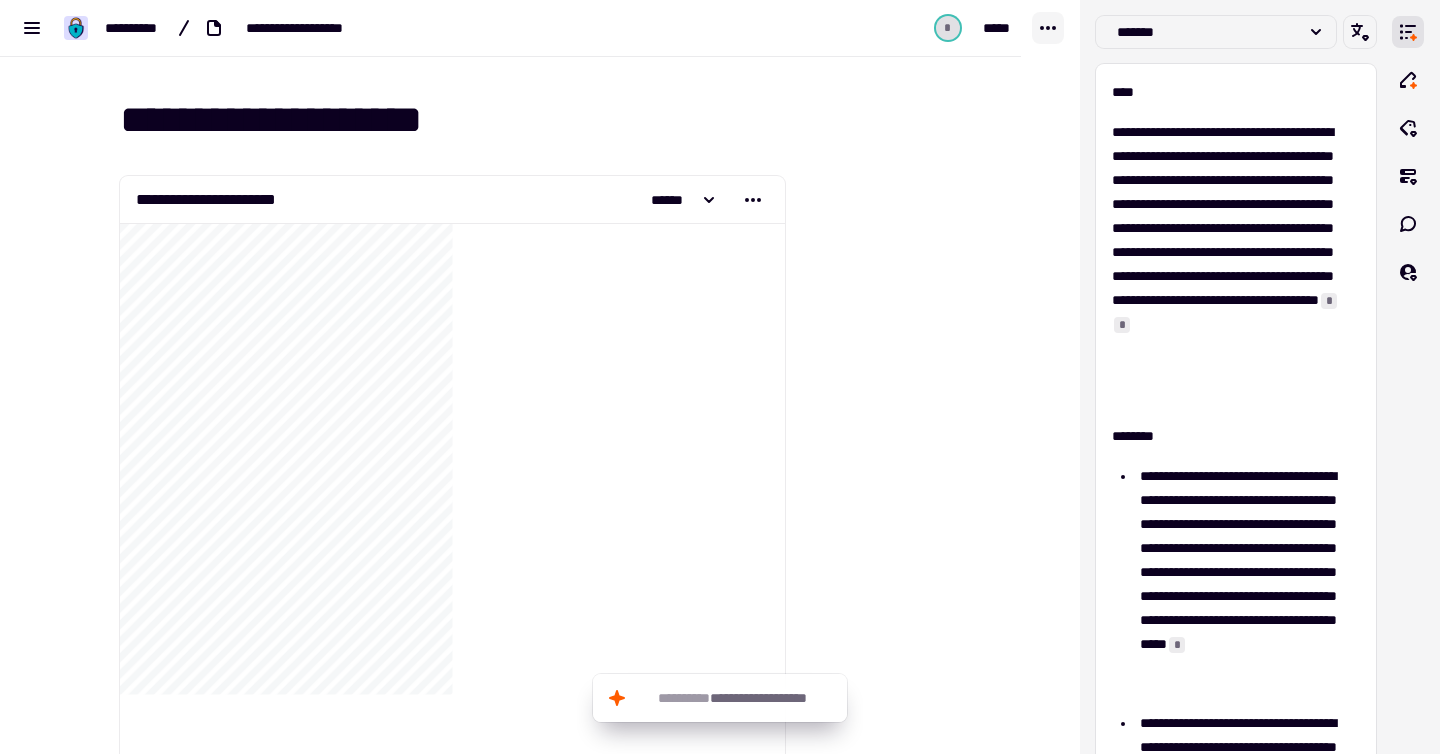 click 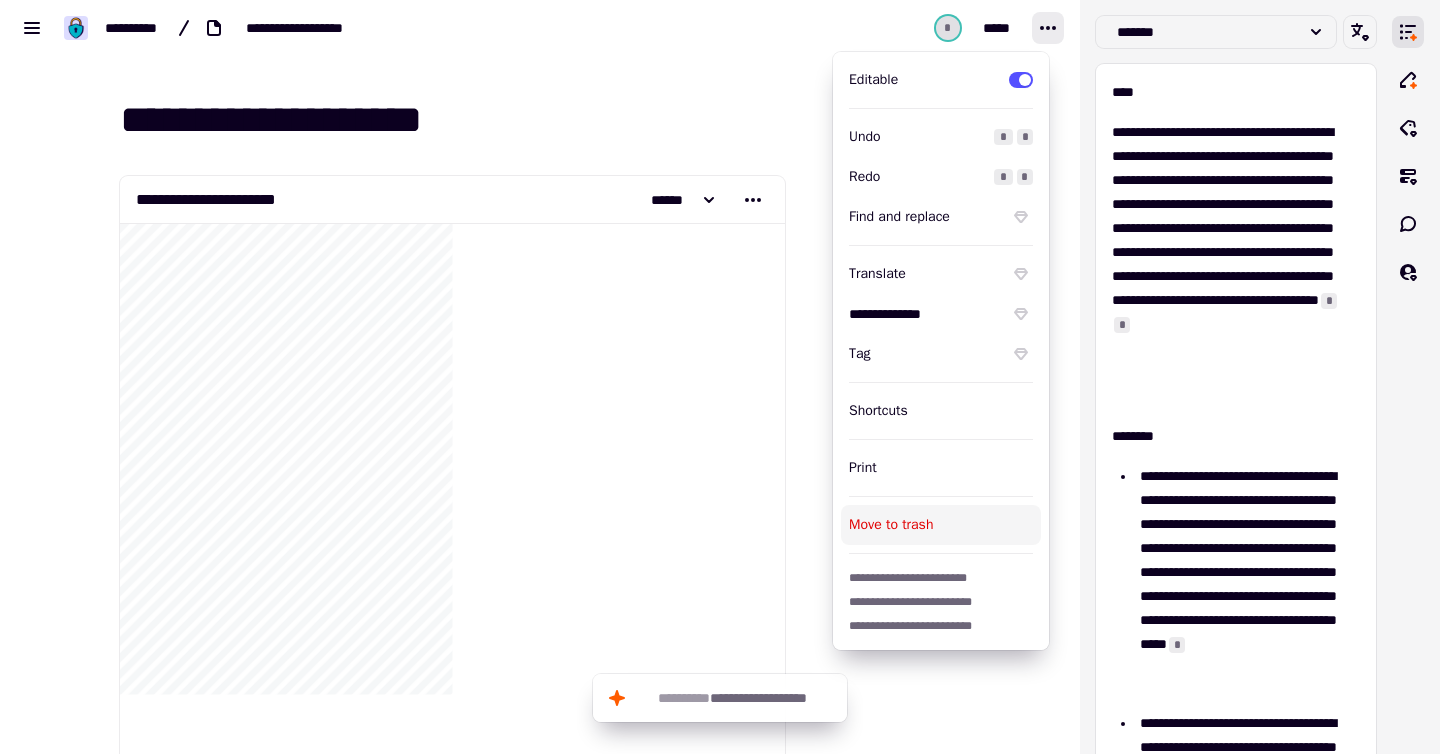 click on "Move to trash" at bounding box center [941, 525] 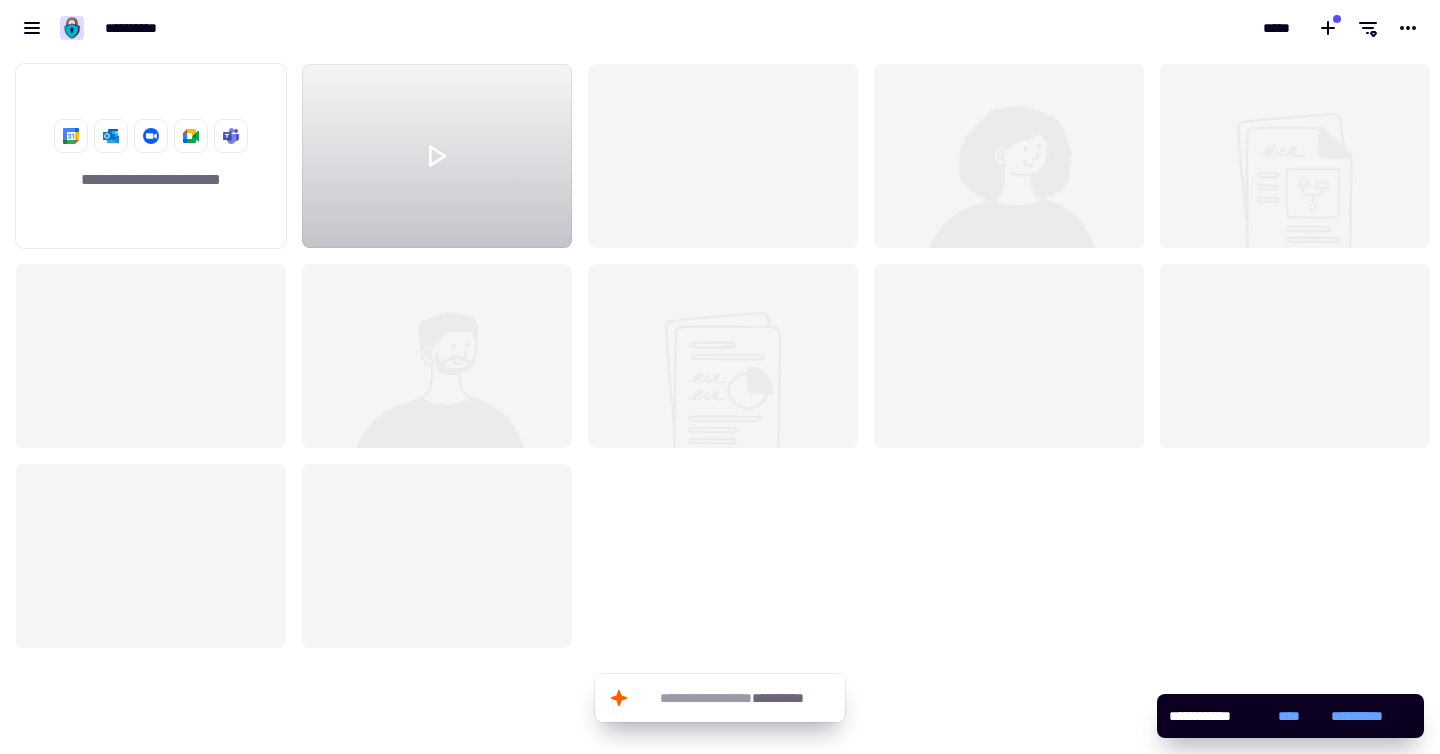 scroll, scrollTop: 0, scrollLeft: 0, axis: both 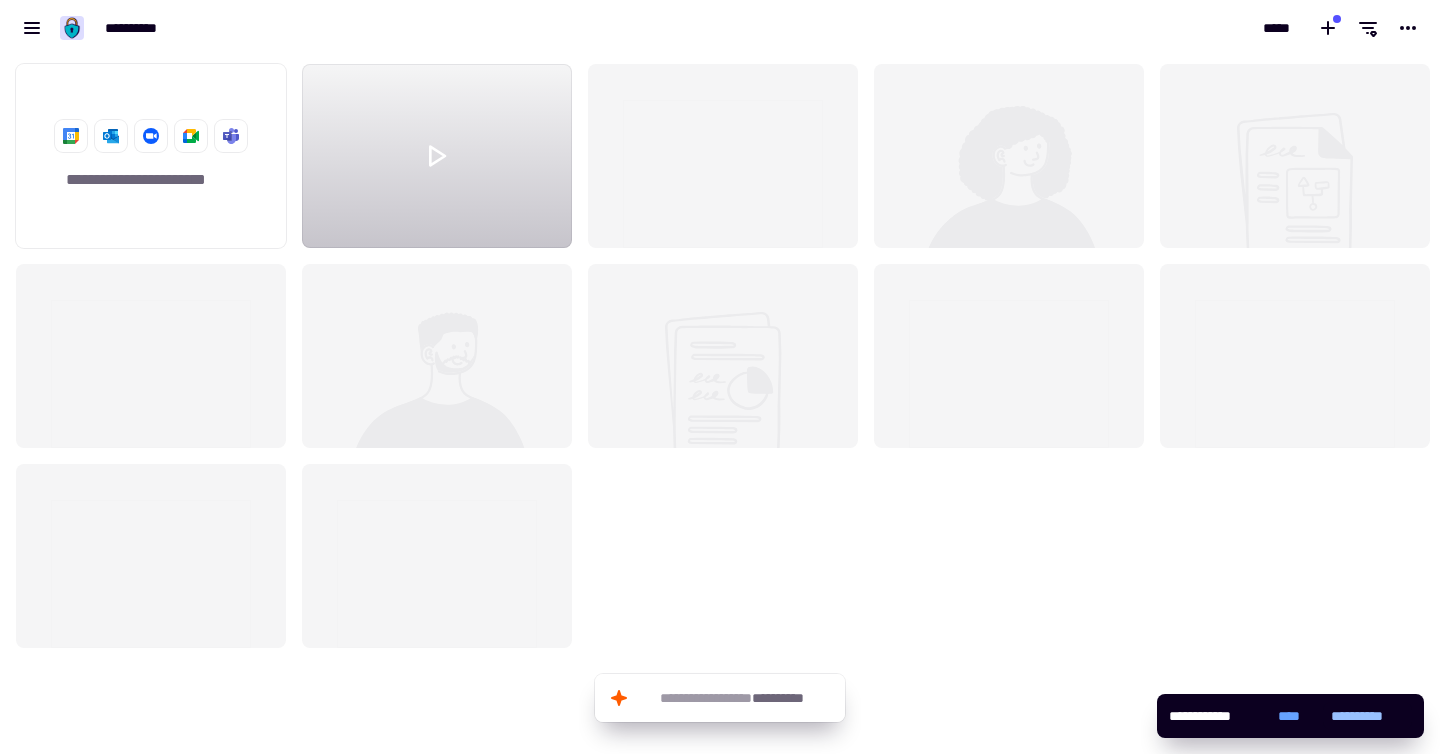 click on "**********" 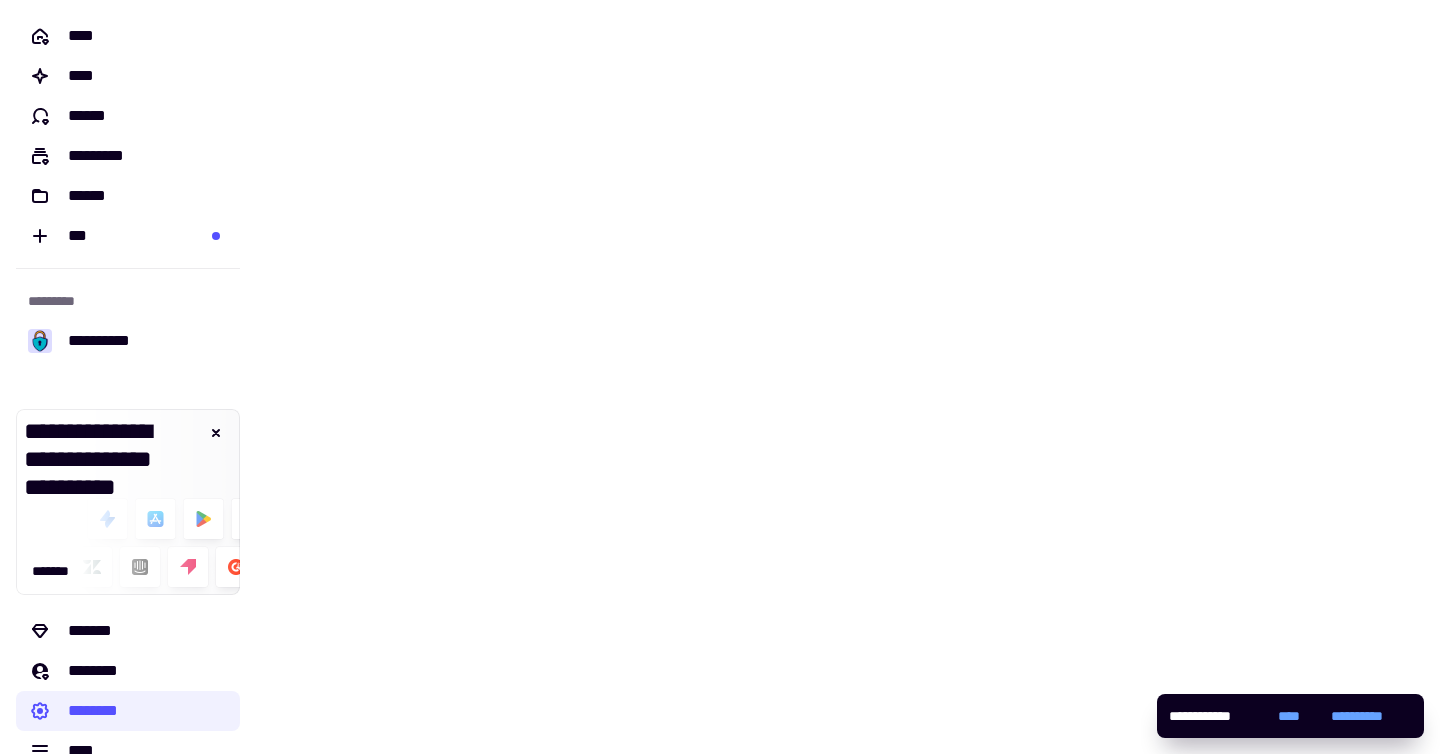 scroll, scrollTop: 0, scrollLeft: 0, axis: both 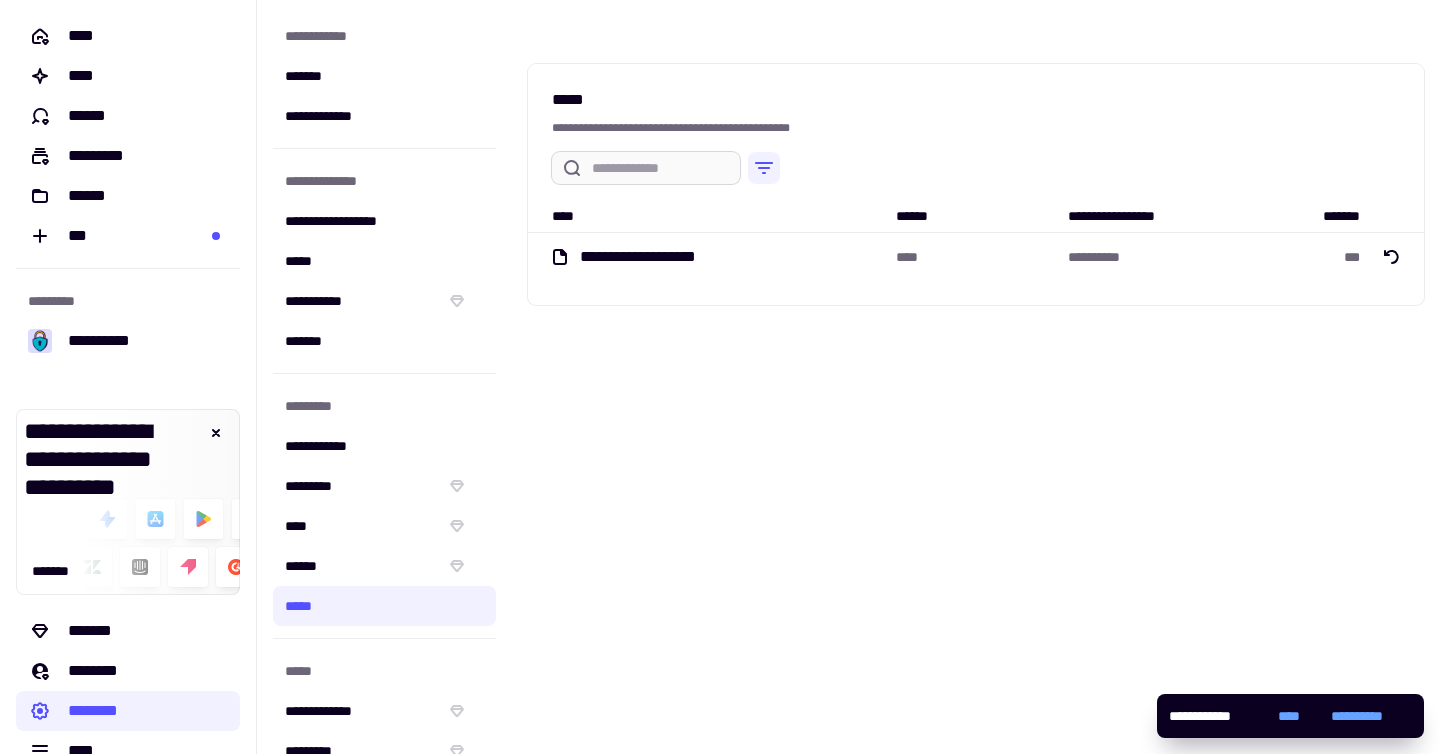 click at bounding box center [646, 168] 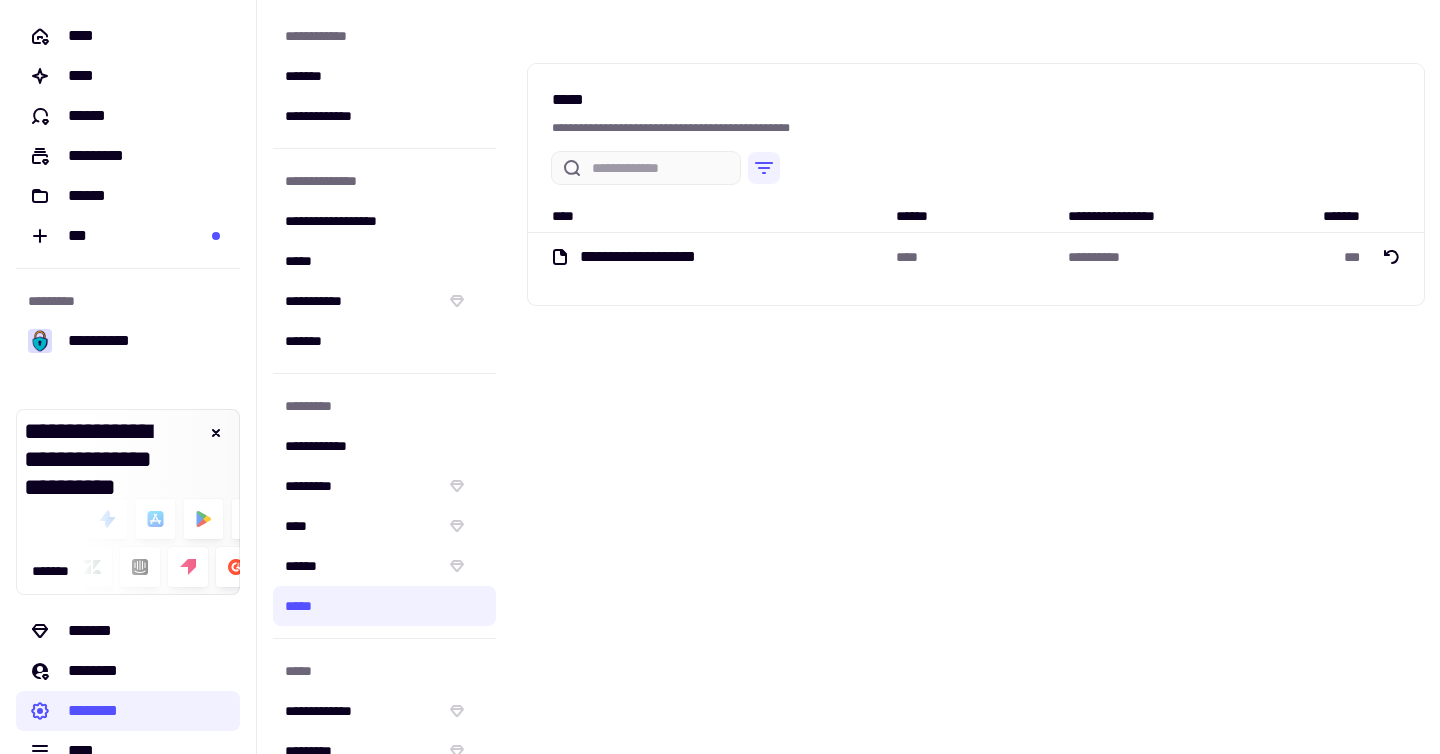 click 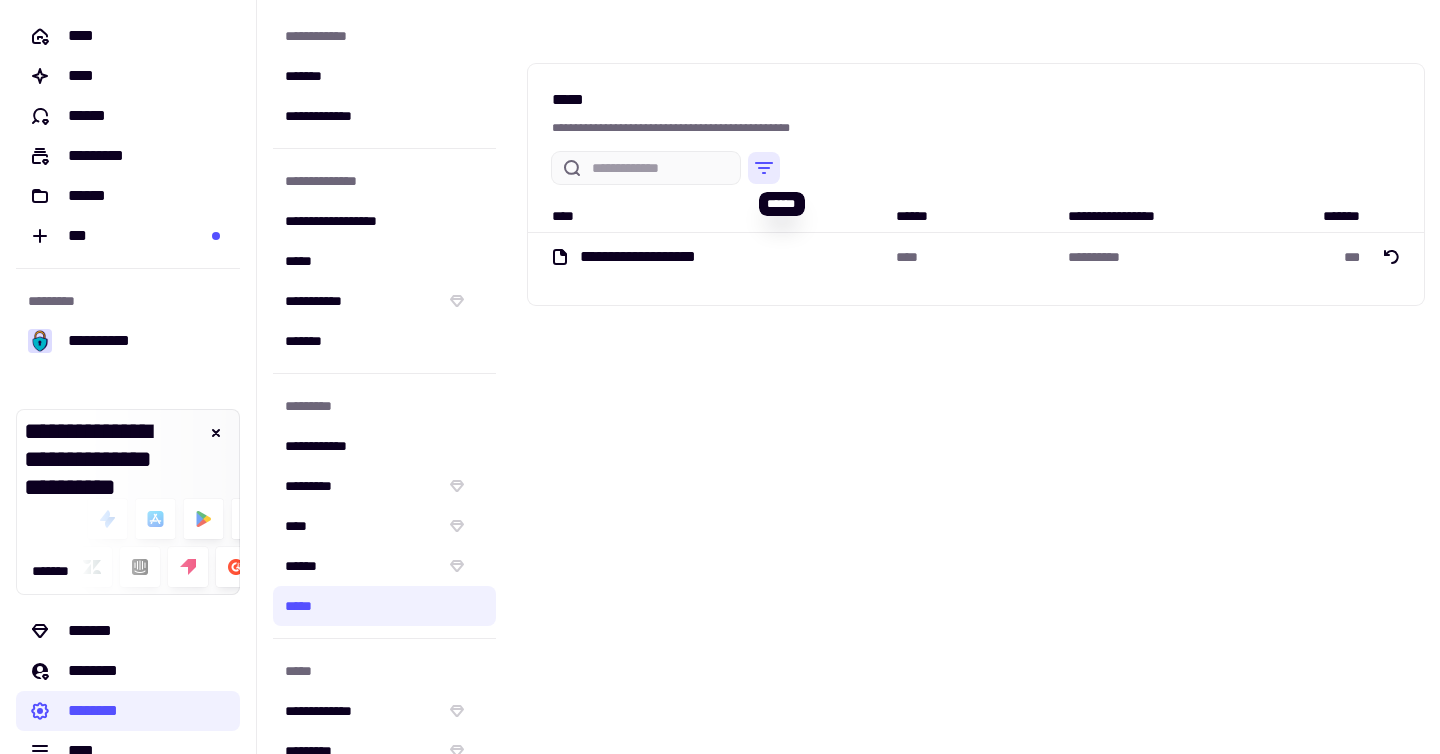 click 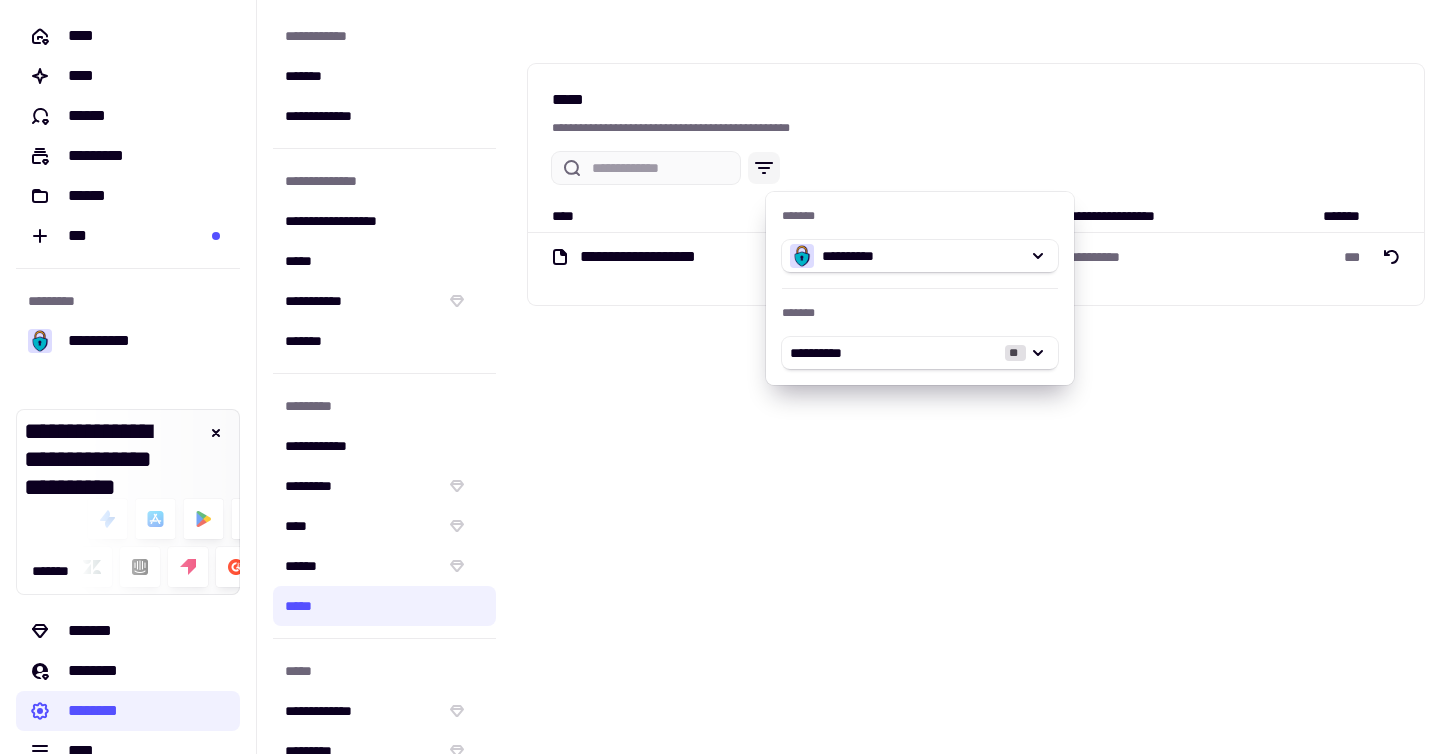 click 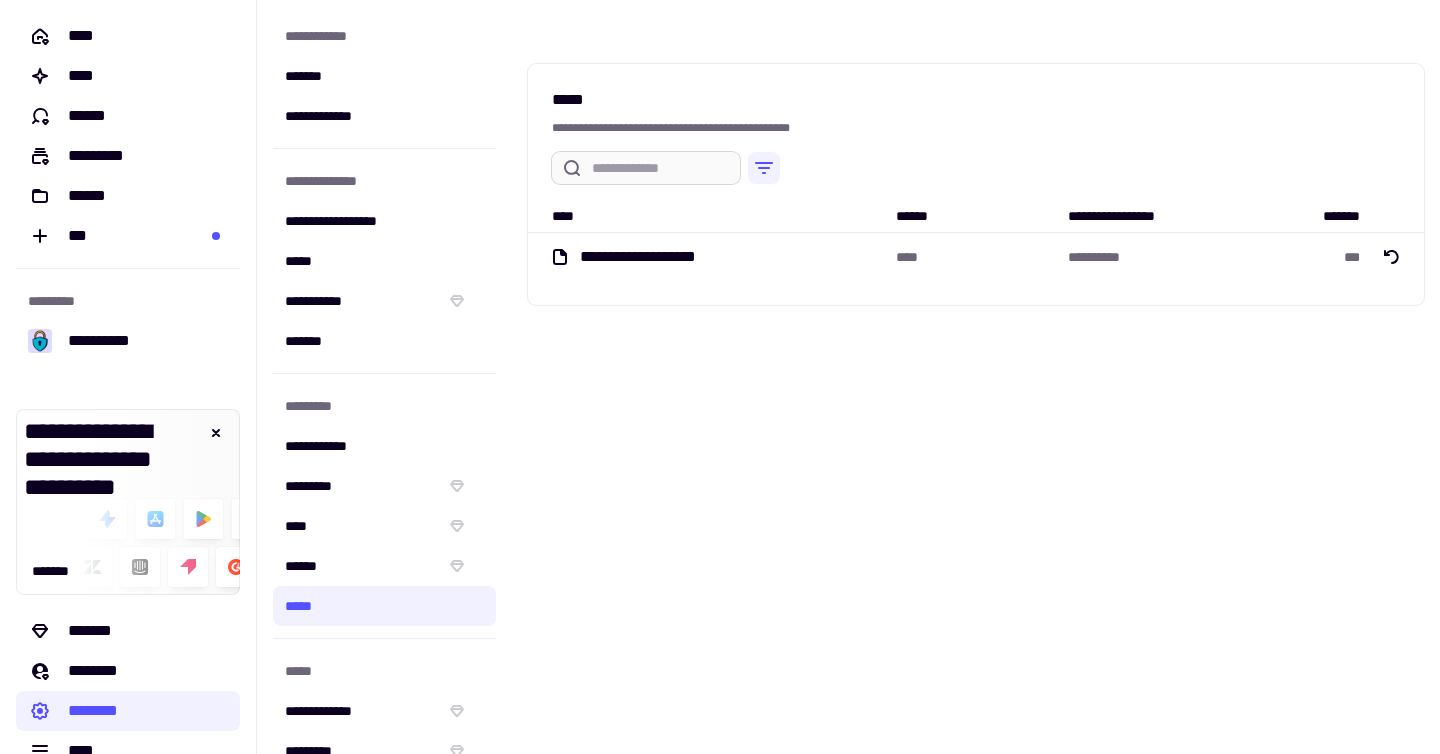 click at bounding box center [646, 168] 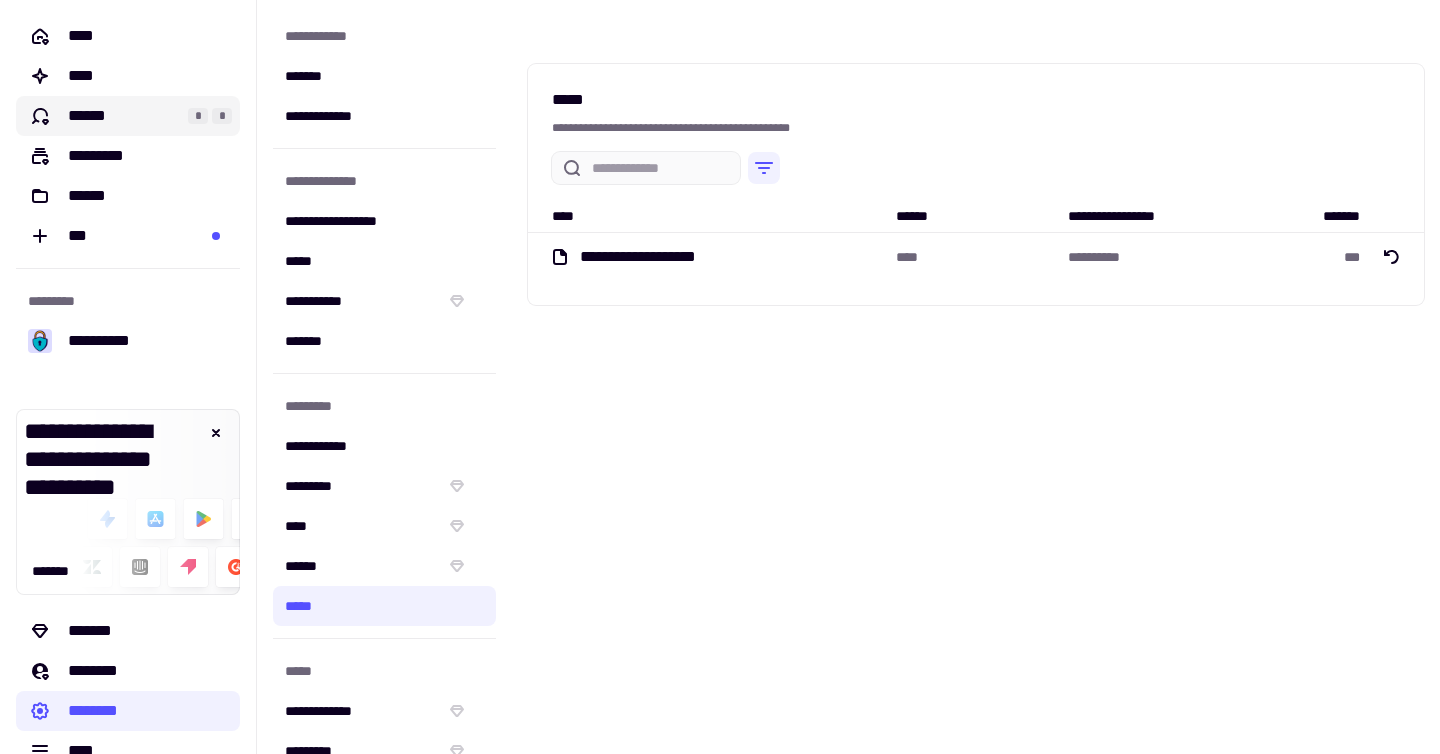 click on "******" 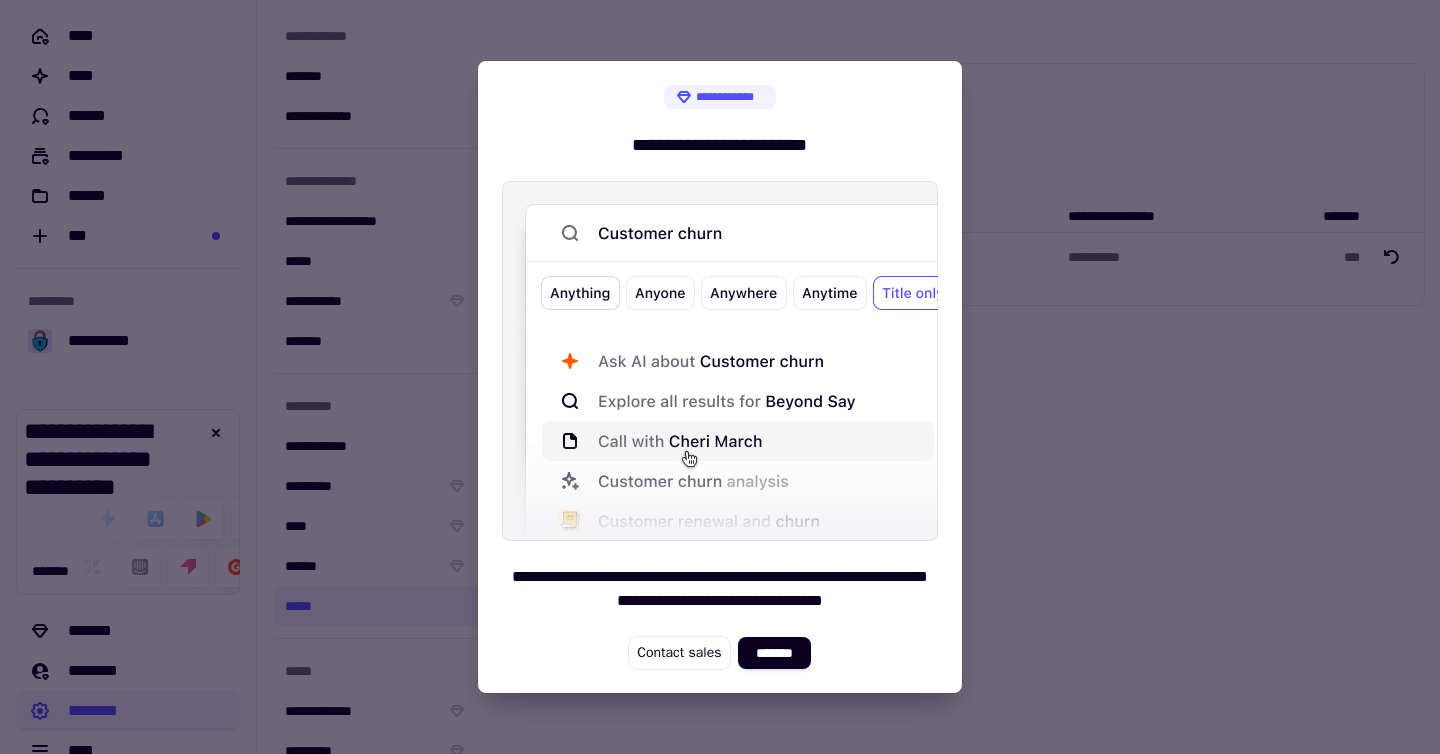 click at bounding box center (720, 377) 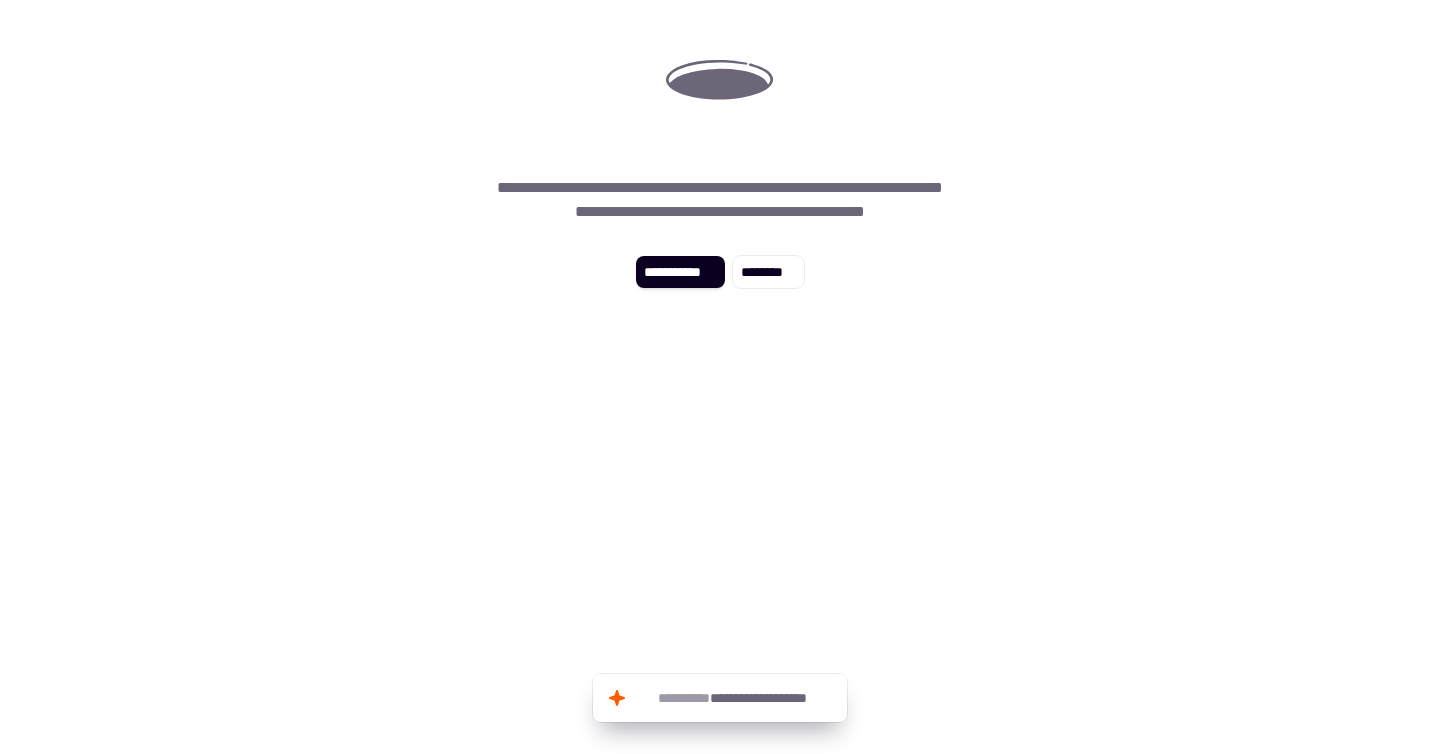 scroll, scrollTop: 0, scrollLeft: 0, axis: both 